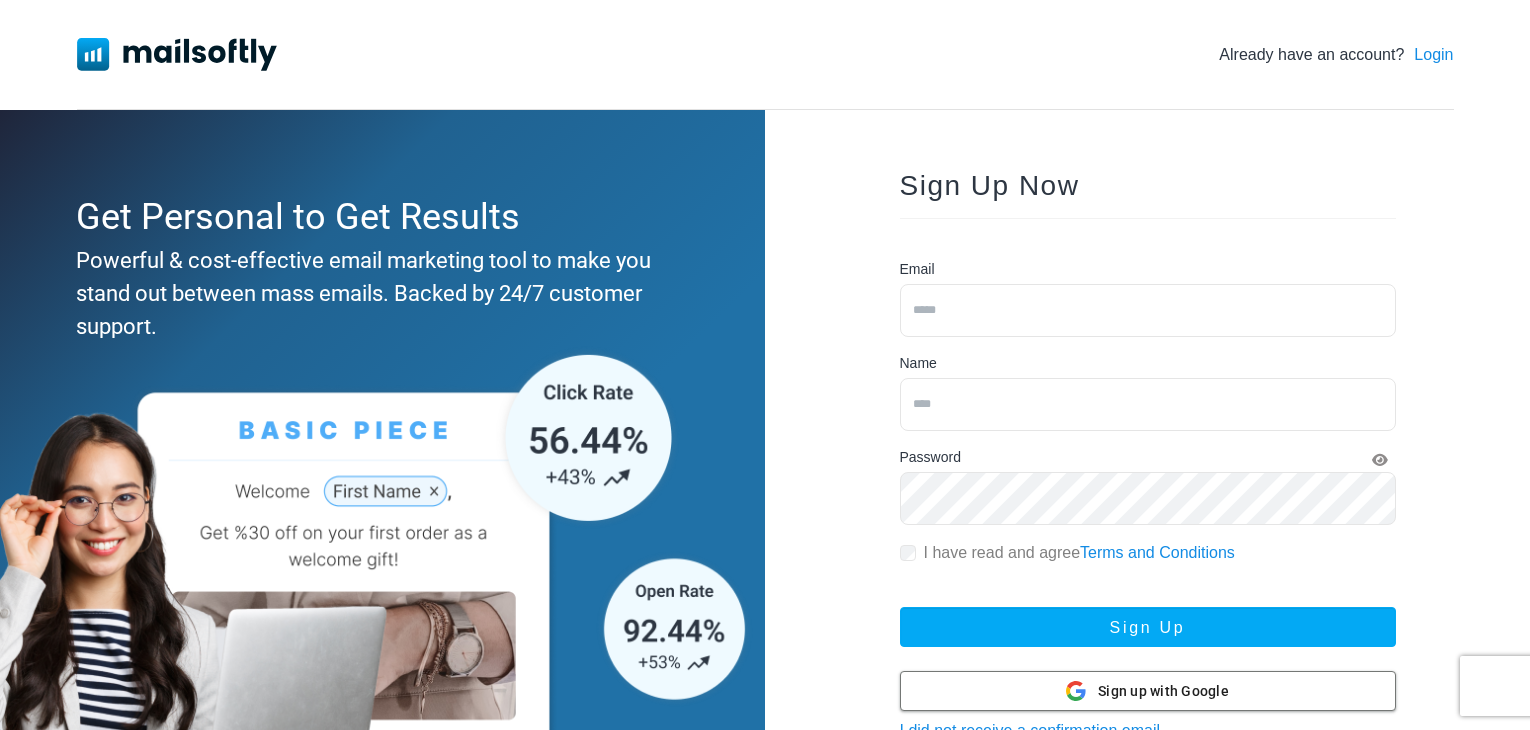 scroll, scrollTop: 0, scrollLeft: 0, axis: both 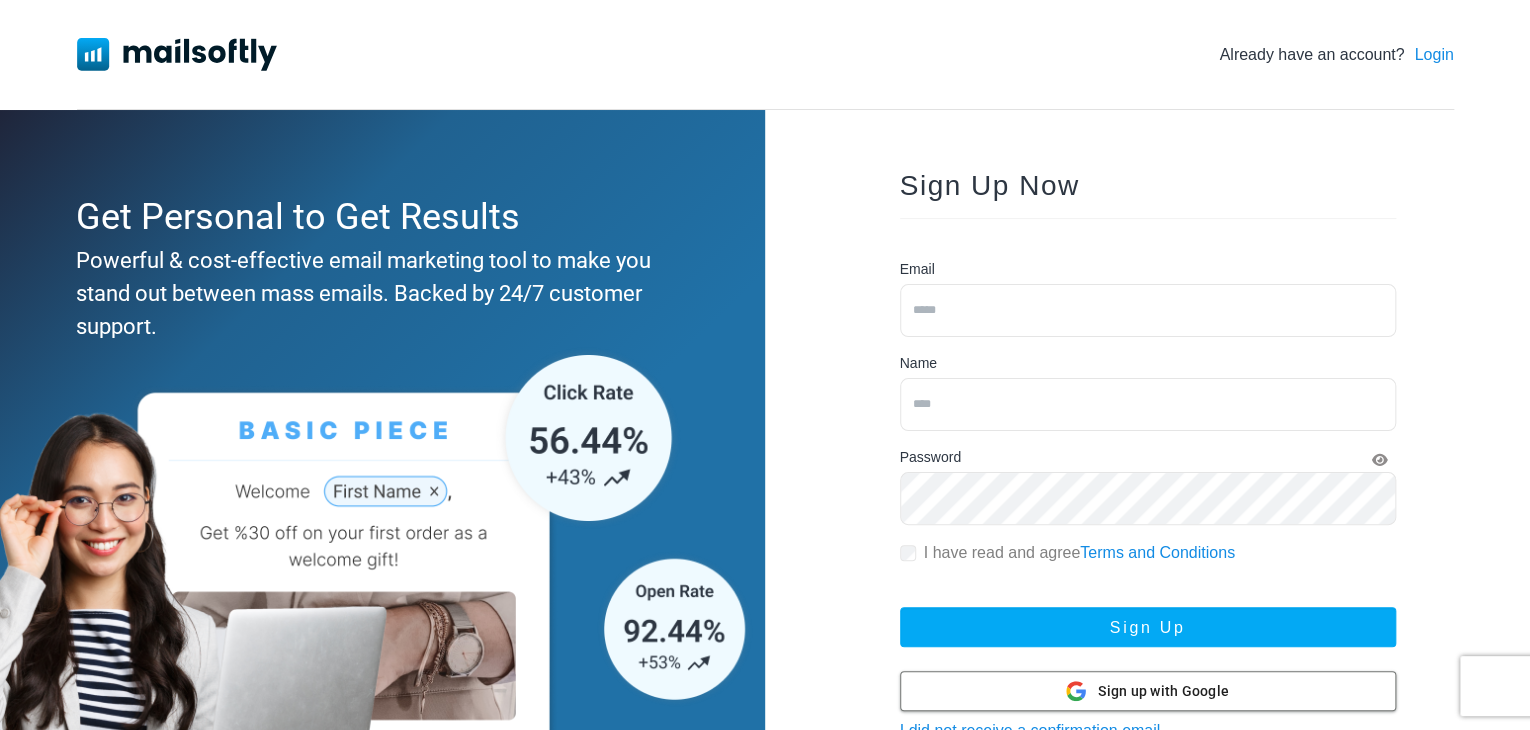 click at bounding box center (1148, 691) 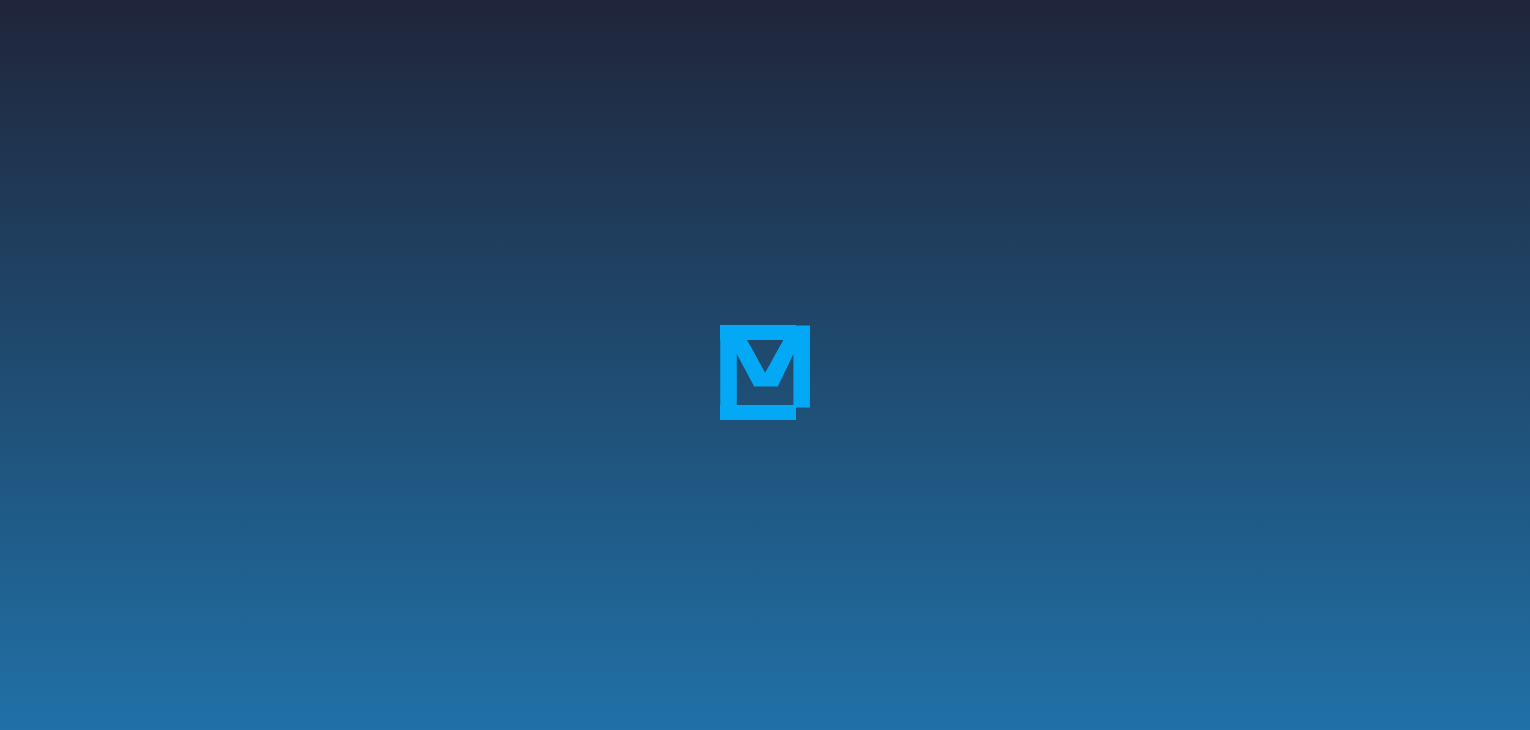 scroll, scrollTop: 0, scrollLeft: 0, axis: both 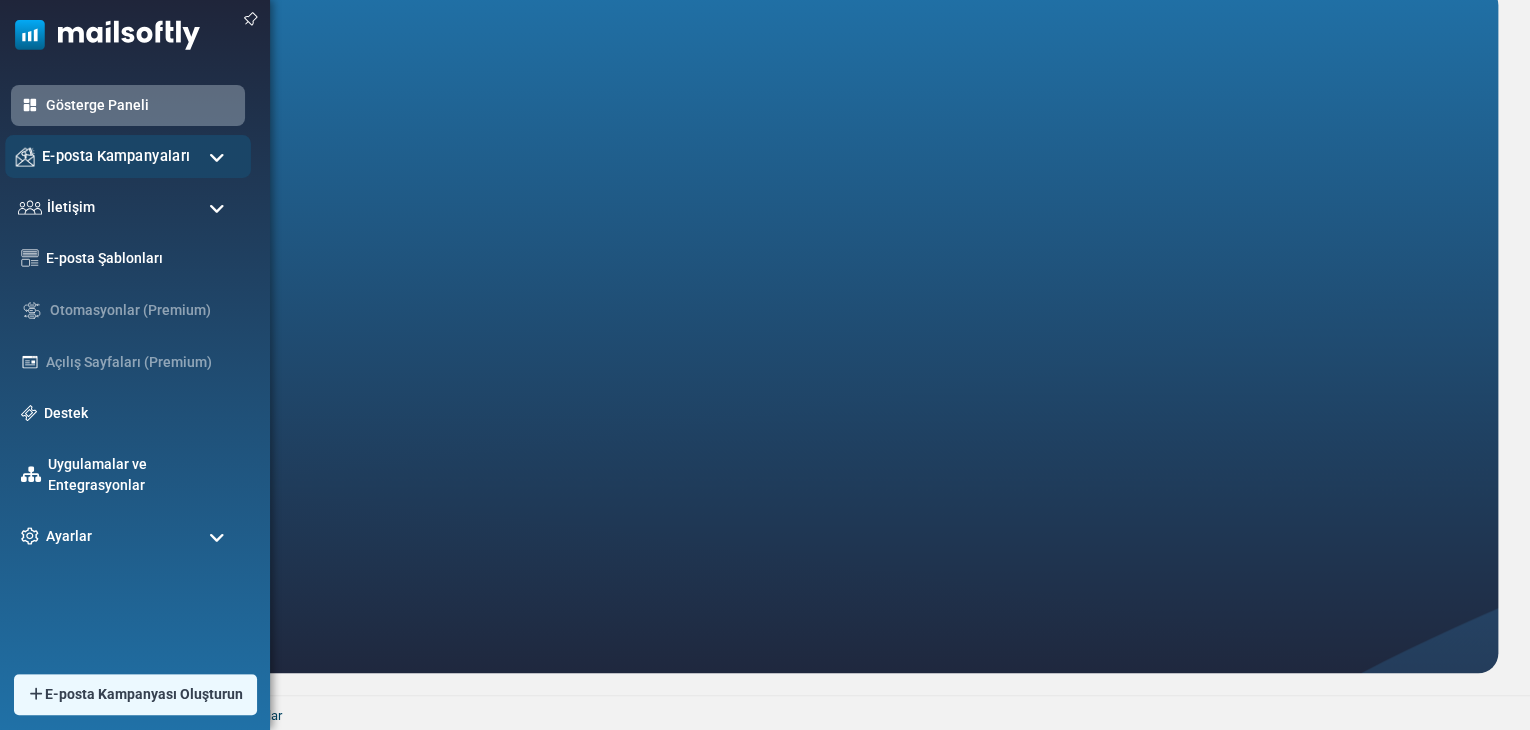 click on "E-posta Kampanyaları" at bounding box center (116, 155) 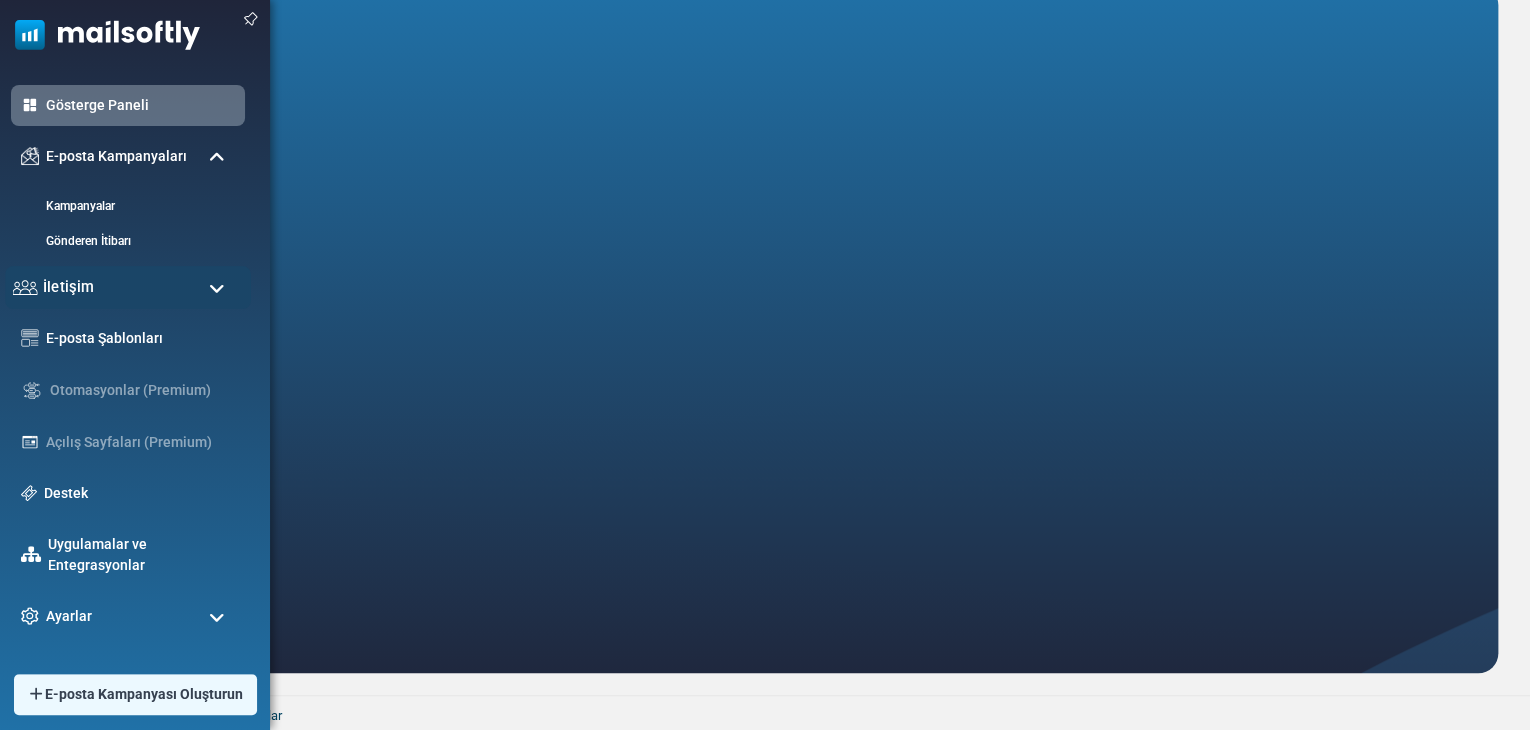 click on "İletişim" at bounding box center [128, 287] 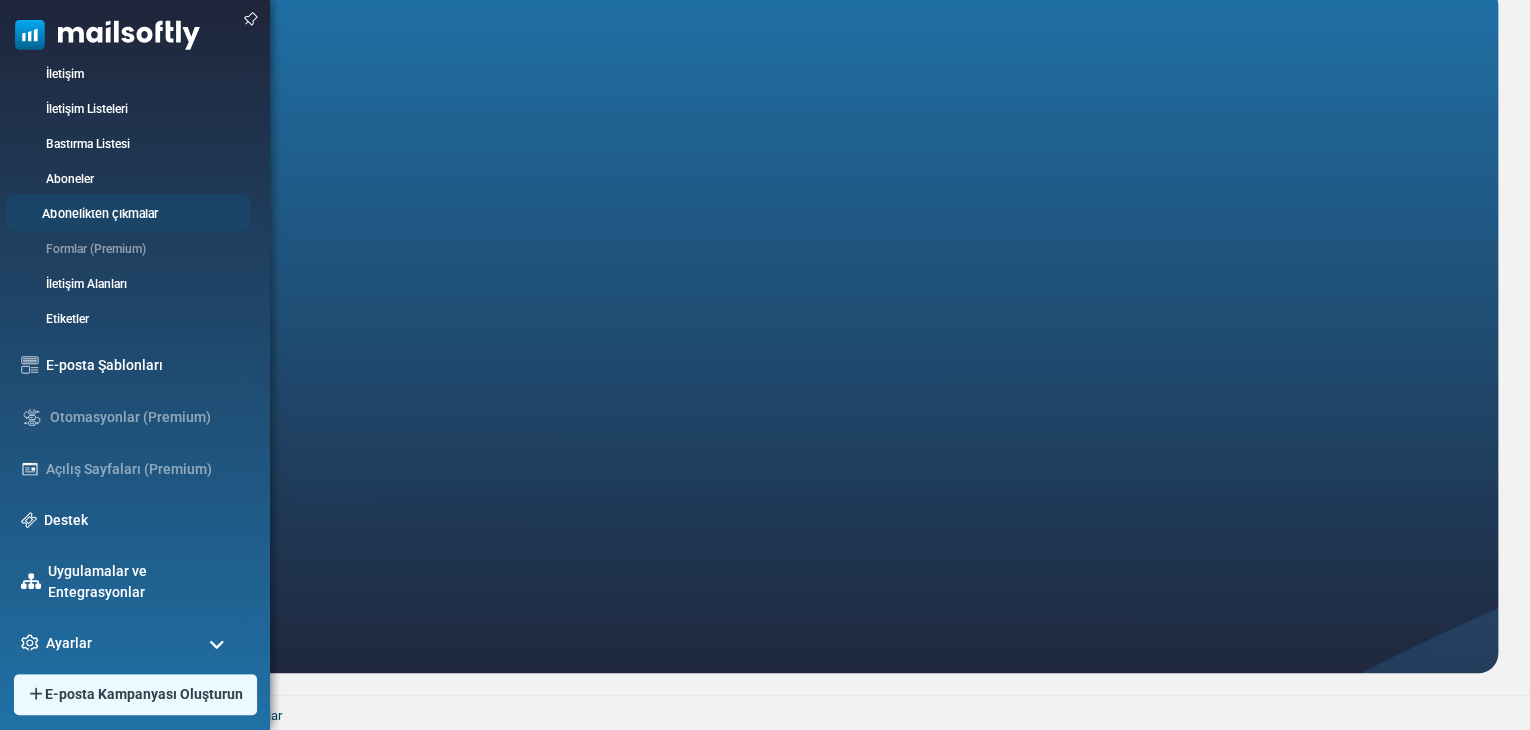 scroll, scrollTop: 276, scrollLeft: 0, axis: vertical 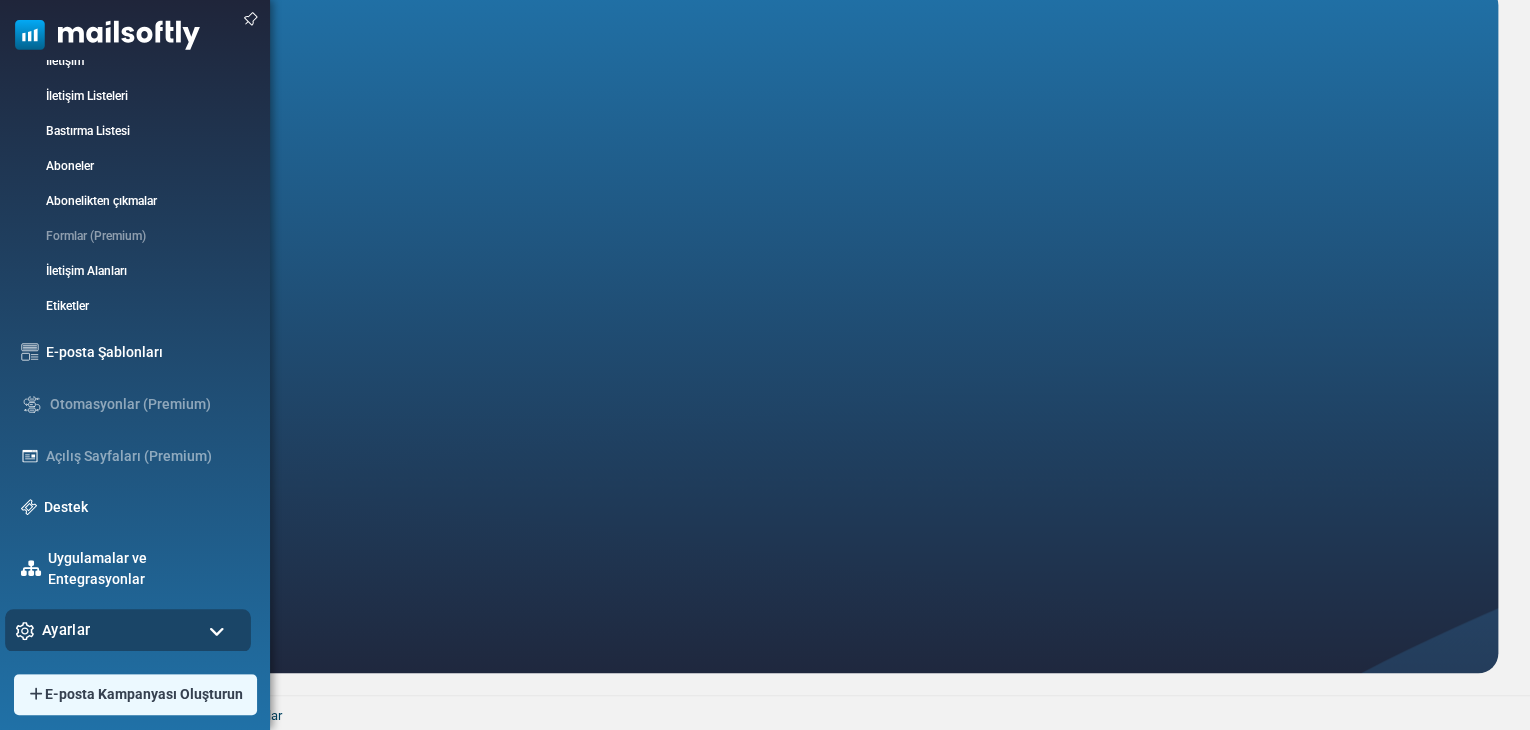 click on "Ayarlar" at bounding box center (128, 630) 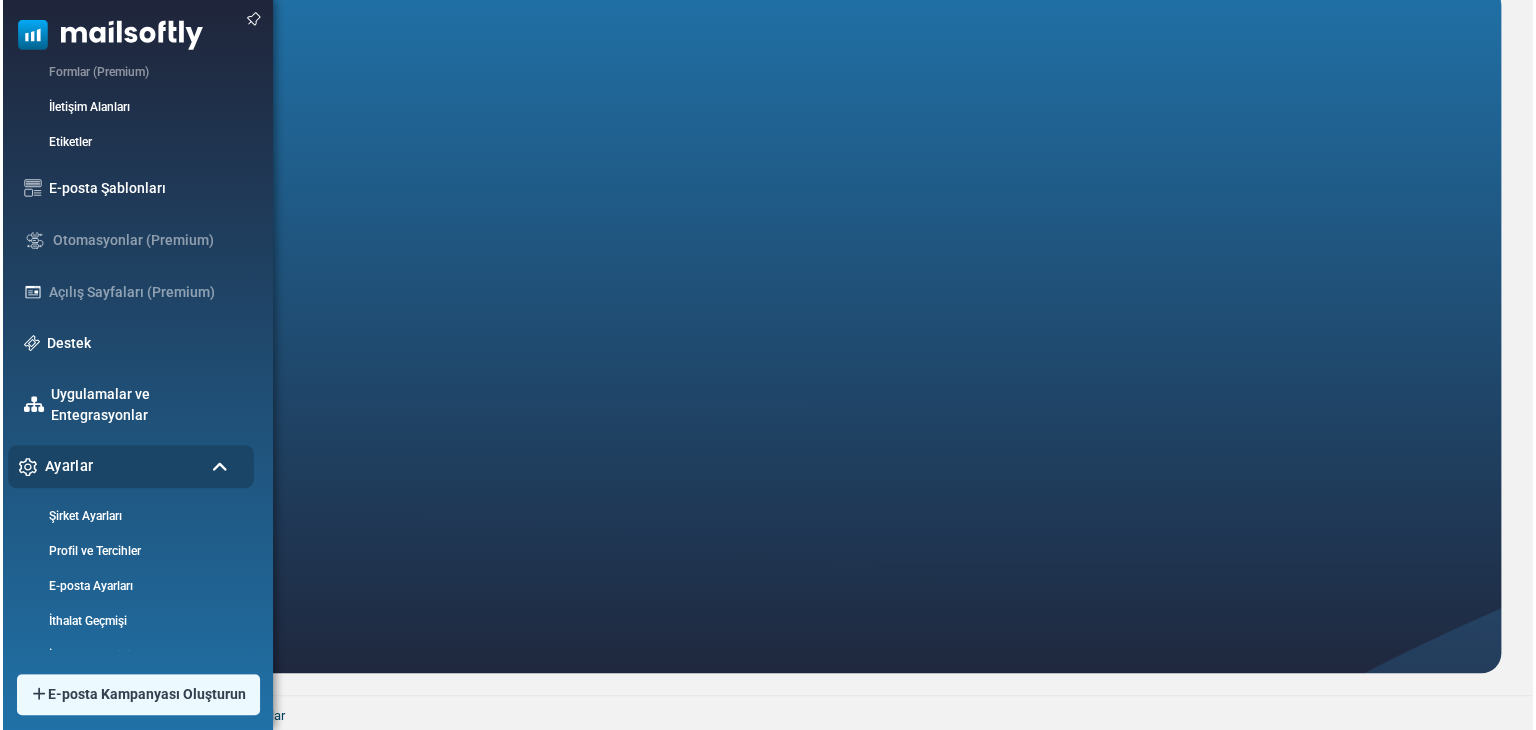 scroll, scrollTop: 496, scrollLeft: 0, axis: vertical 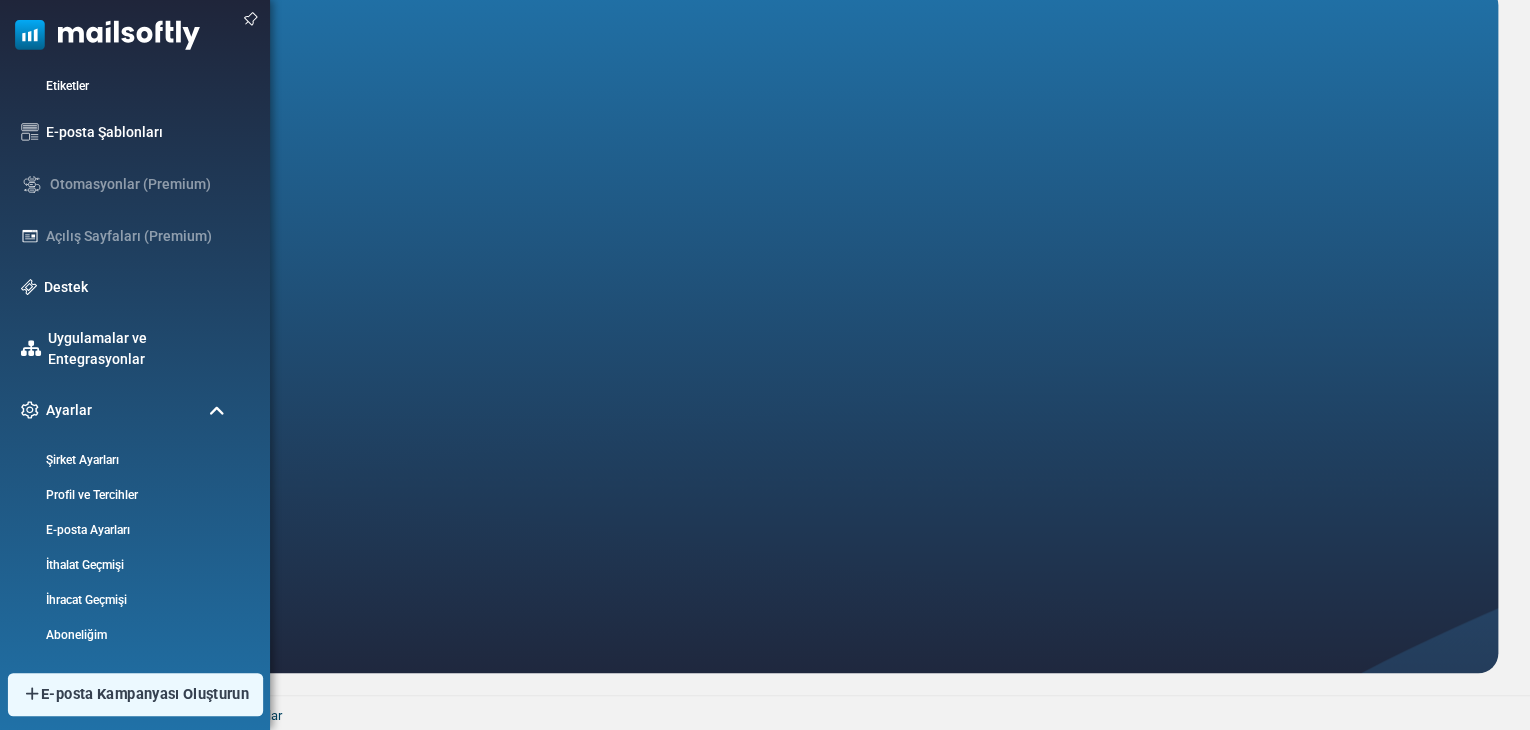 click on "E-posta Kampanyası Oluşturun" at bounding box center [145, 694] 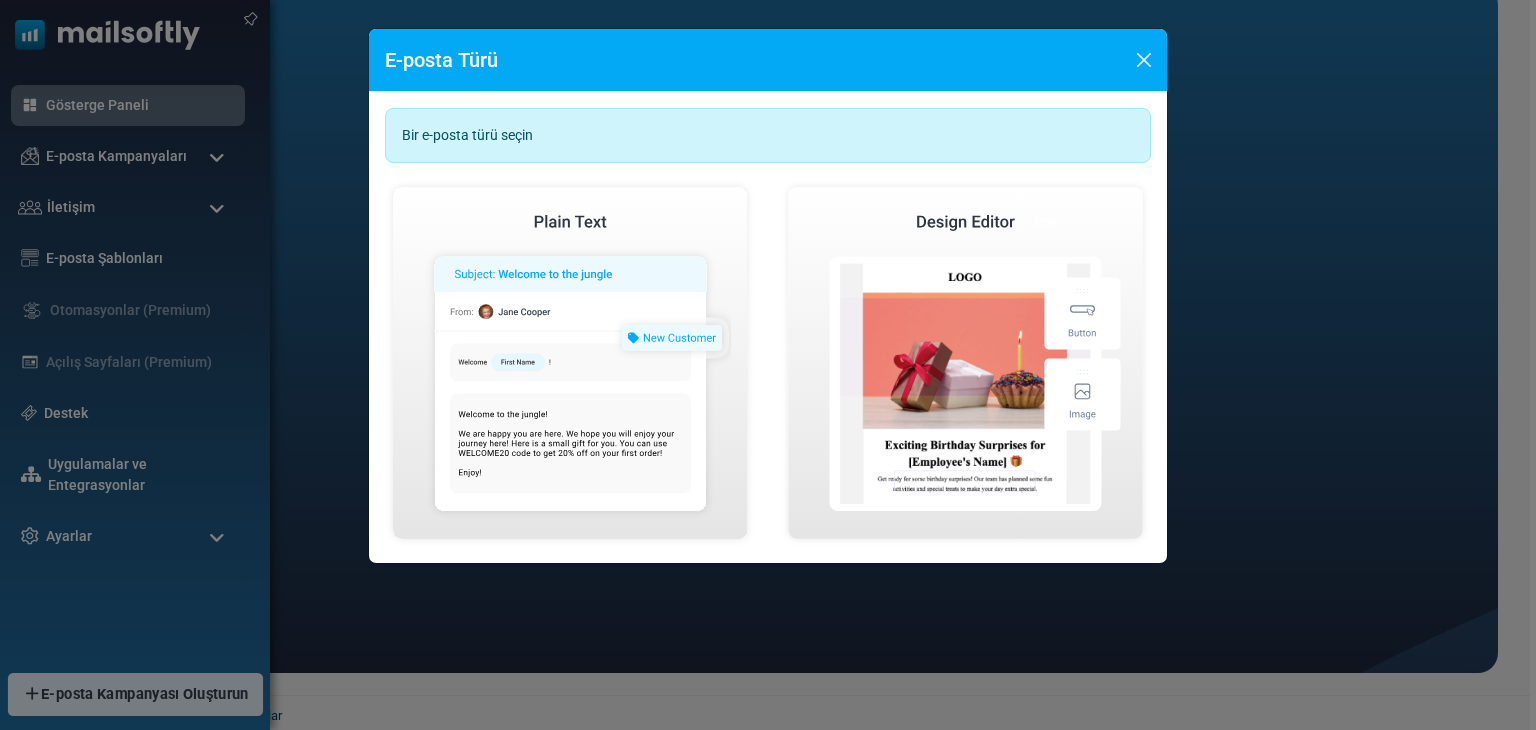 scroll, scrollTop: 0, scrollLeft: 0, axis: both 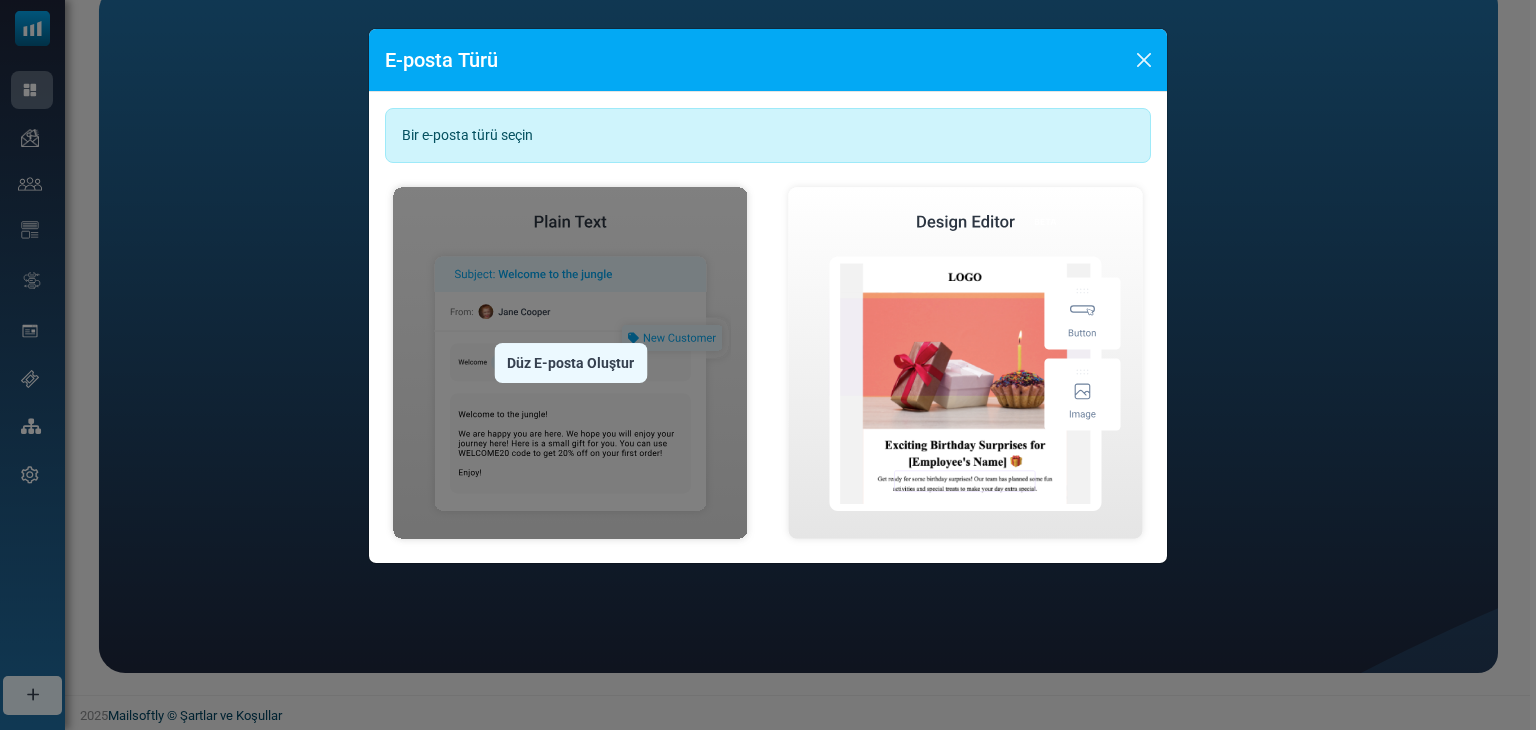 click at bounding box center (570, 363) 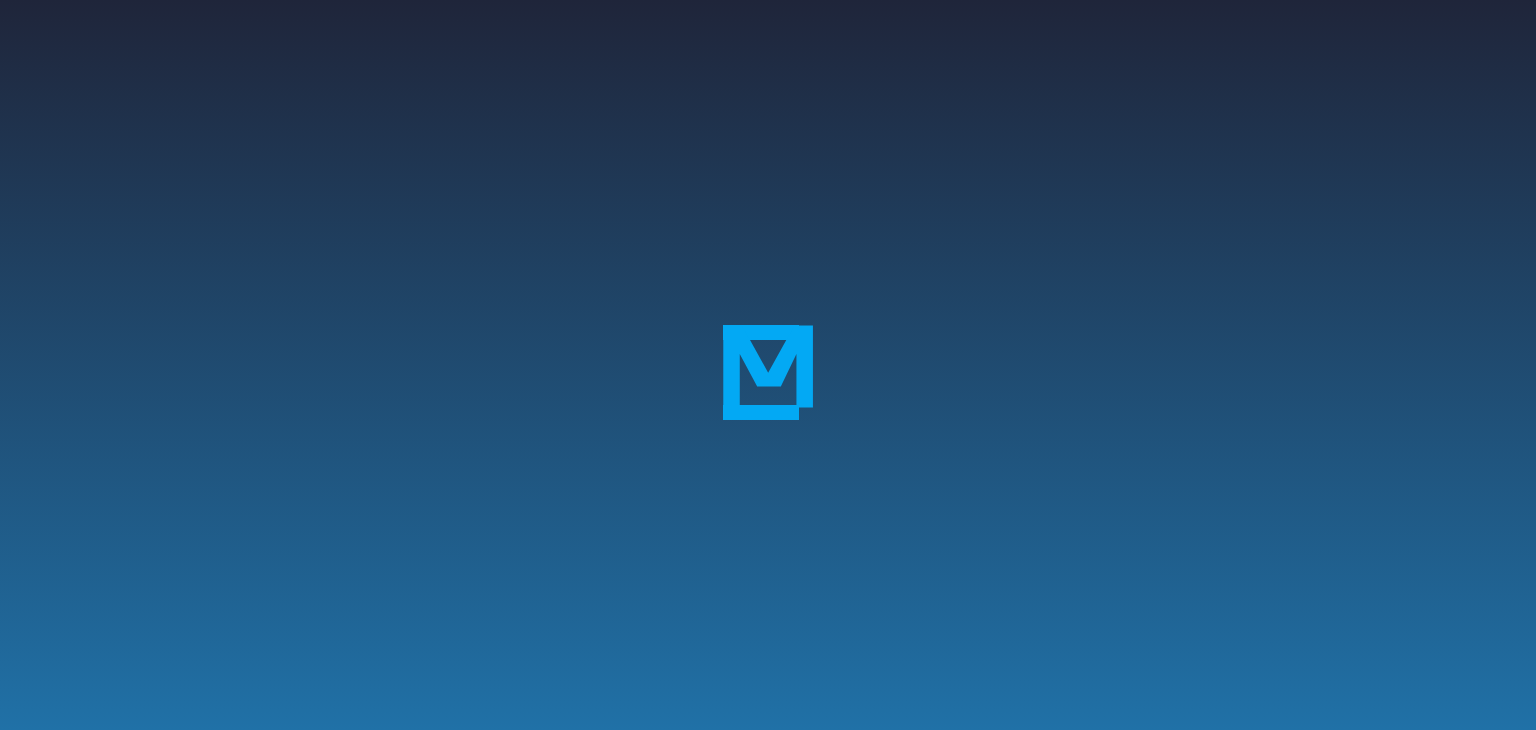 scroll, scrollTop: 0, scrollLeft: 0, axis: both 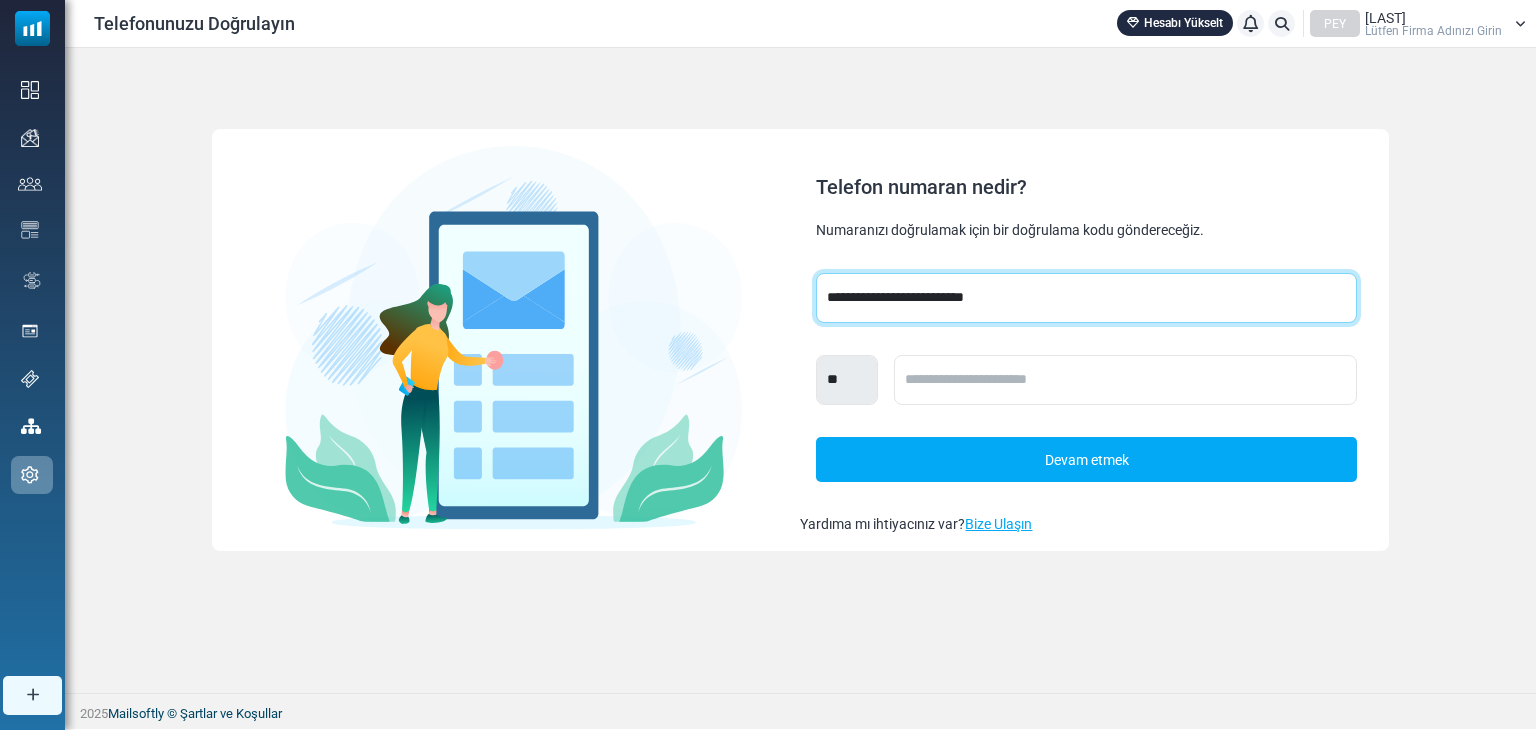 click on "**********" at bounding box center (1086, 298) 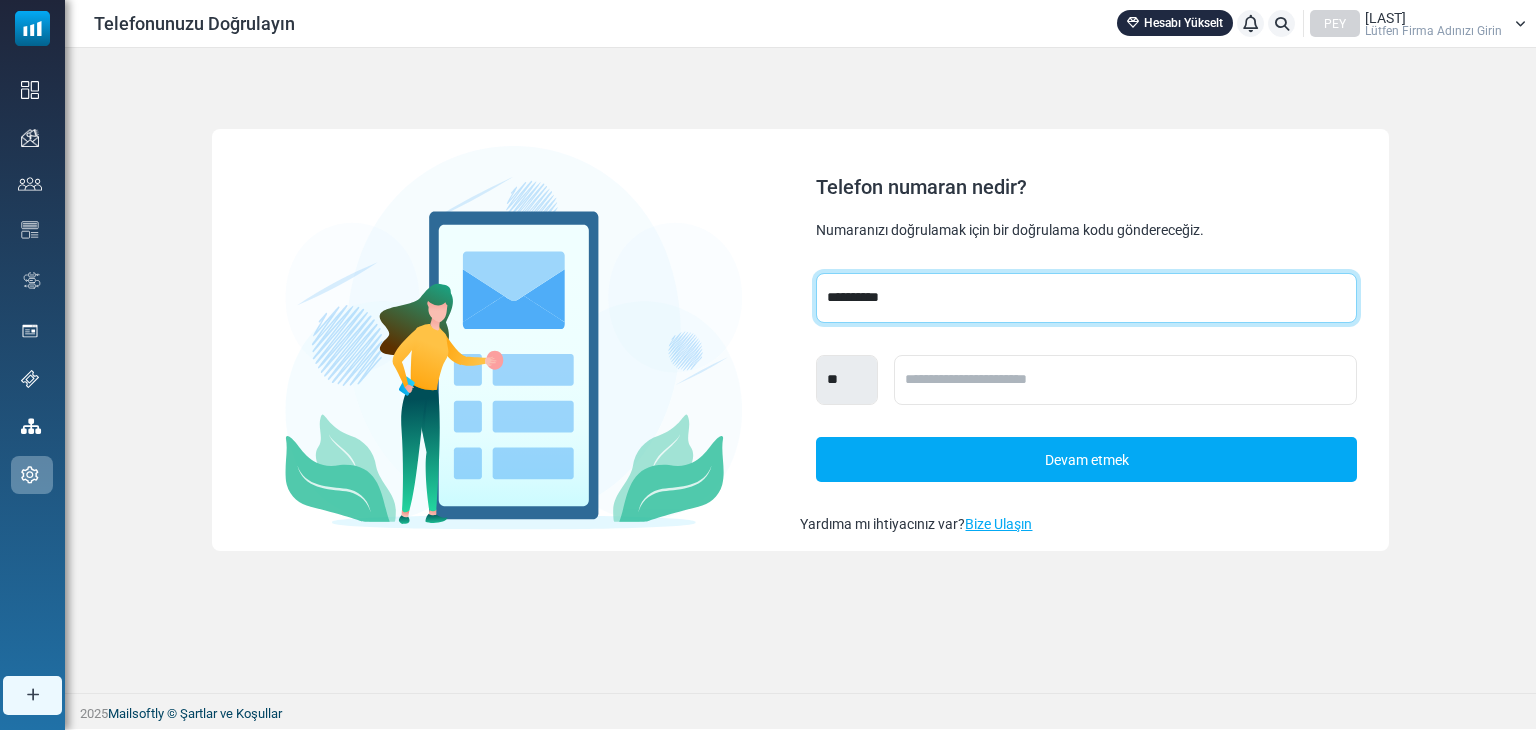 click on "**********" at bounding box center (1086, 298) 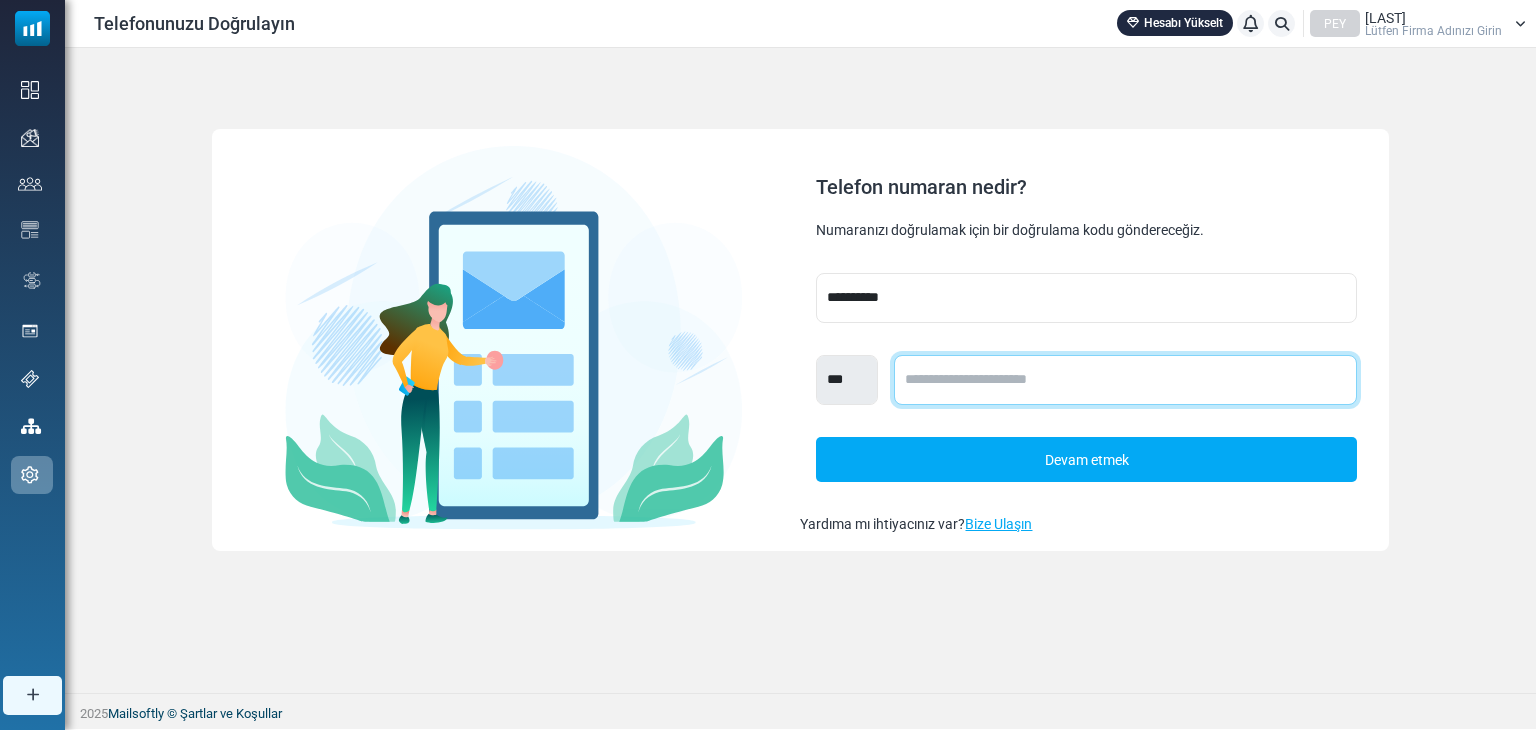 click at bounding box center [1125, 380] 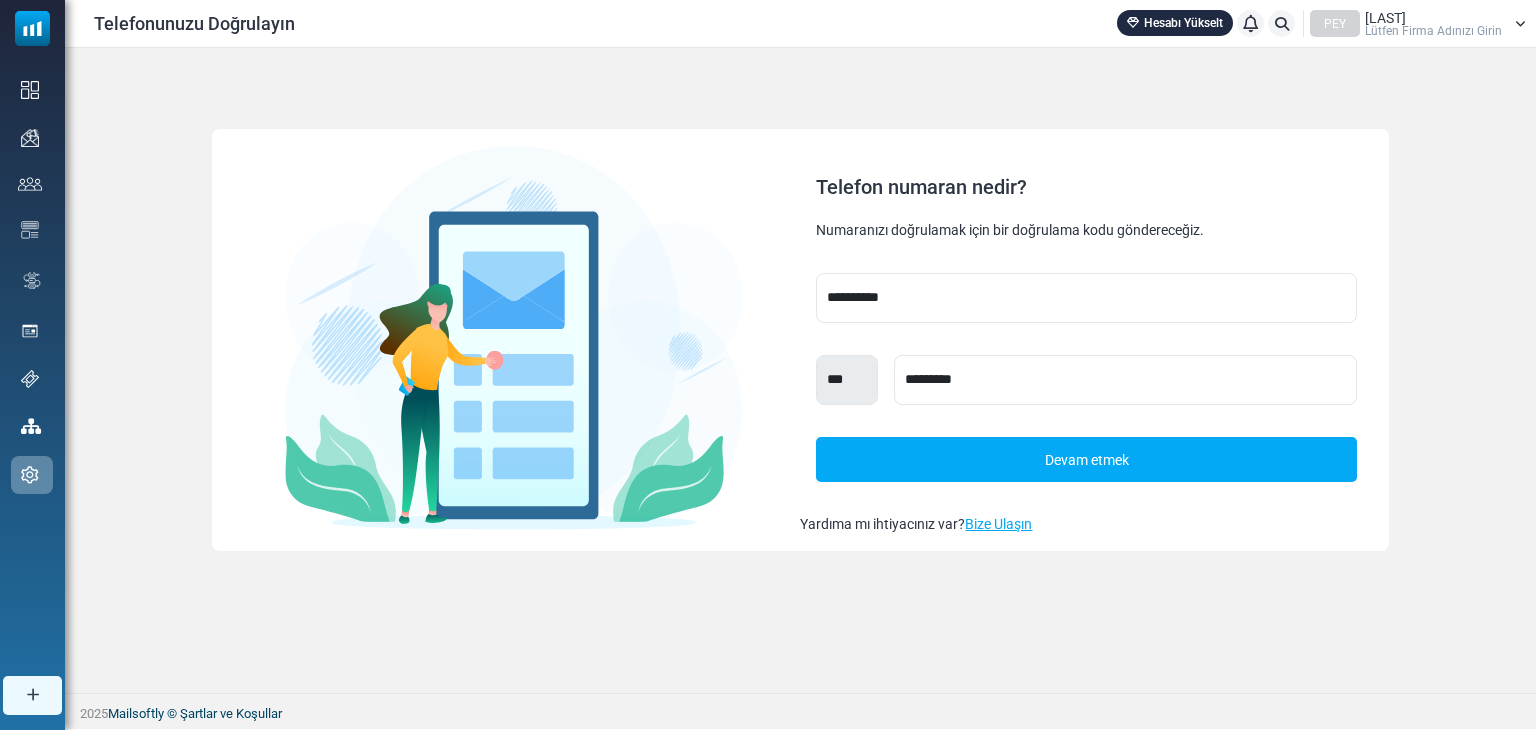 click on "Devam etmek" at bounding box center (1087, 459) 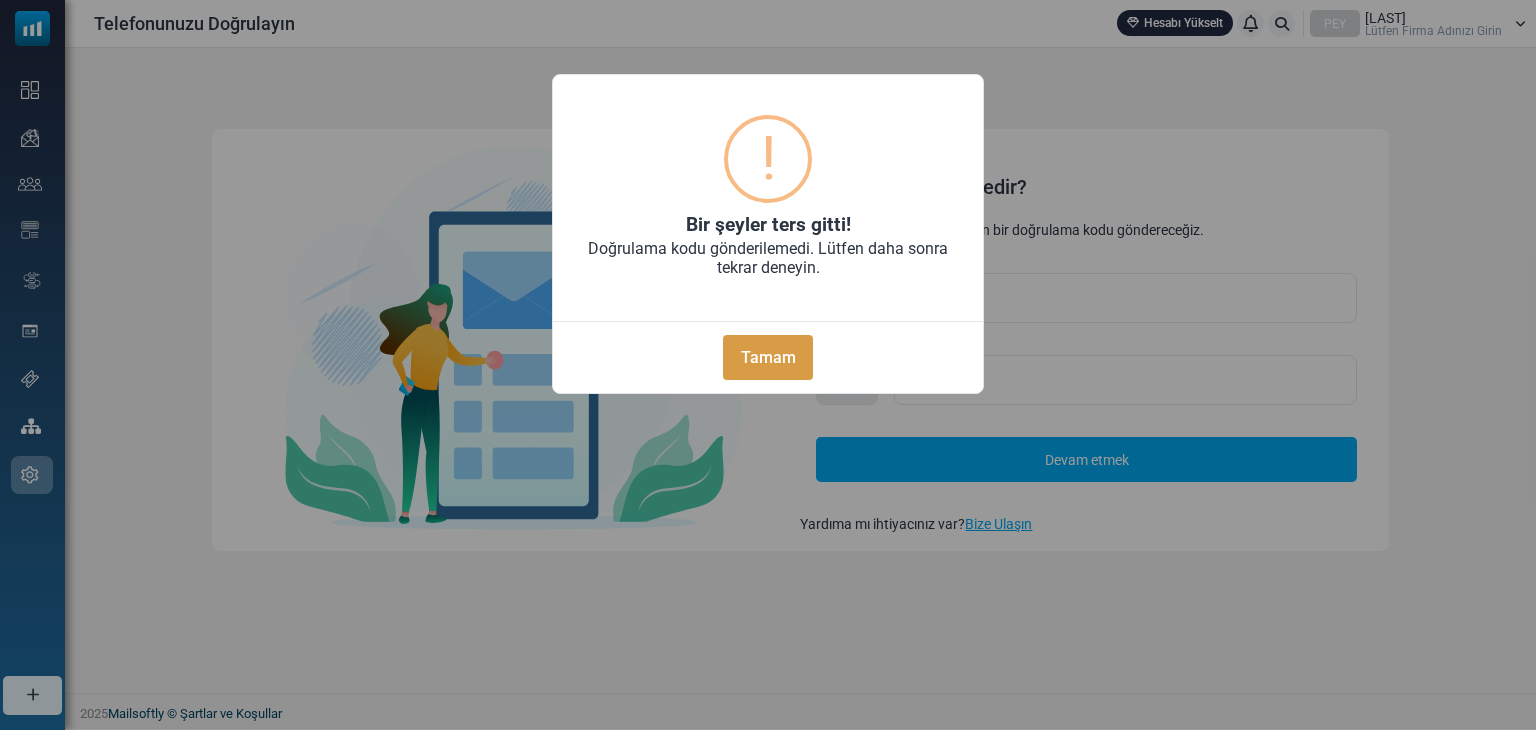 click on "Tamam" at bounding box center [768, 357] 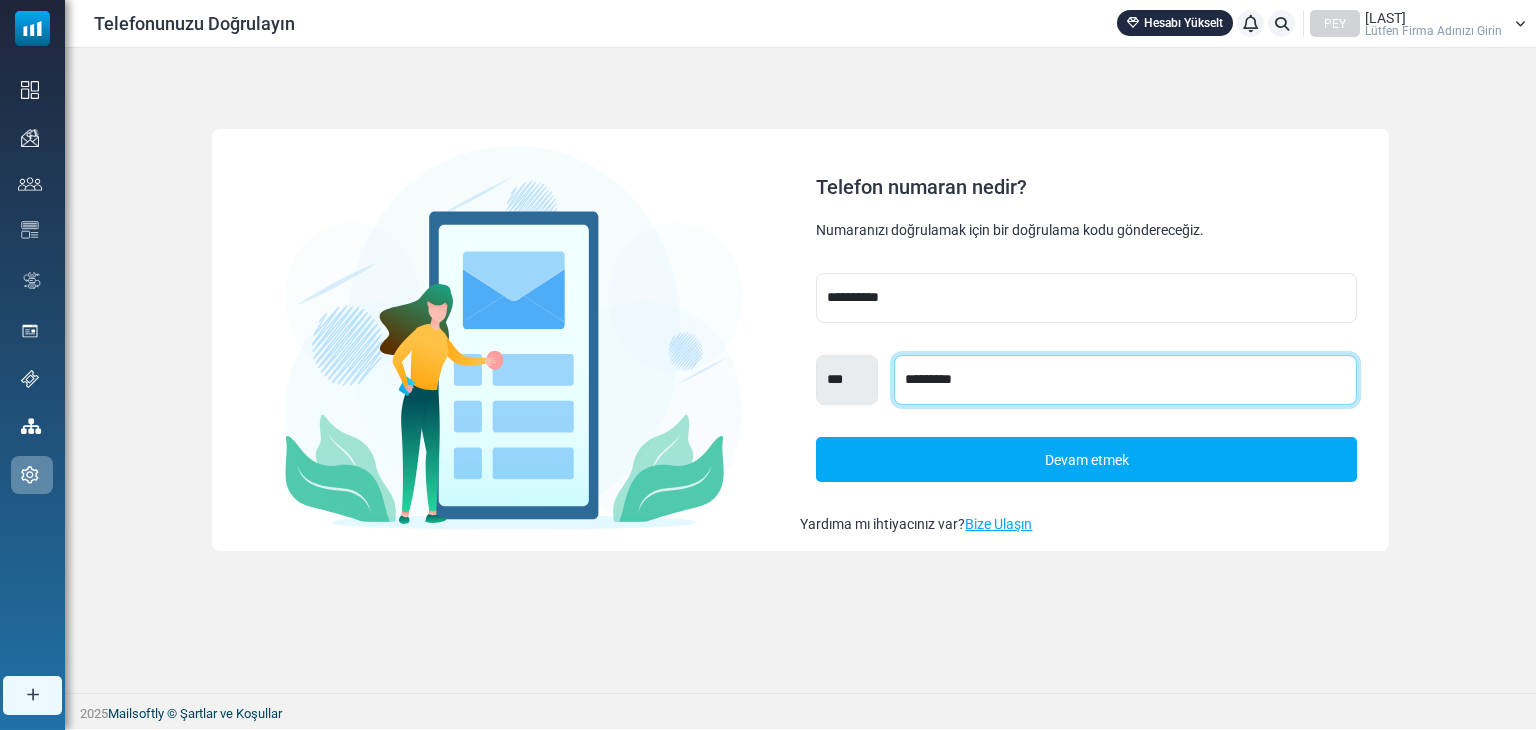 click on "*********" at bounding box center (1125, 380) 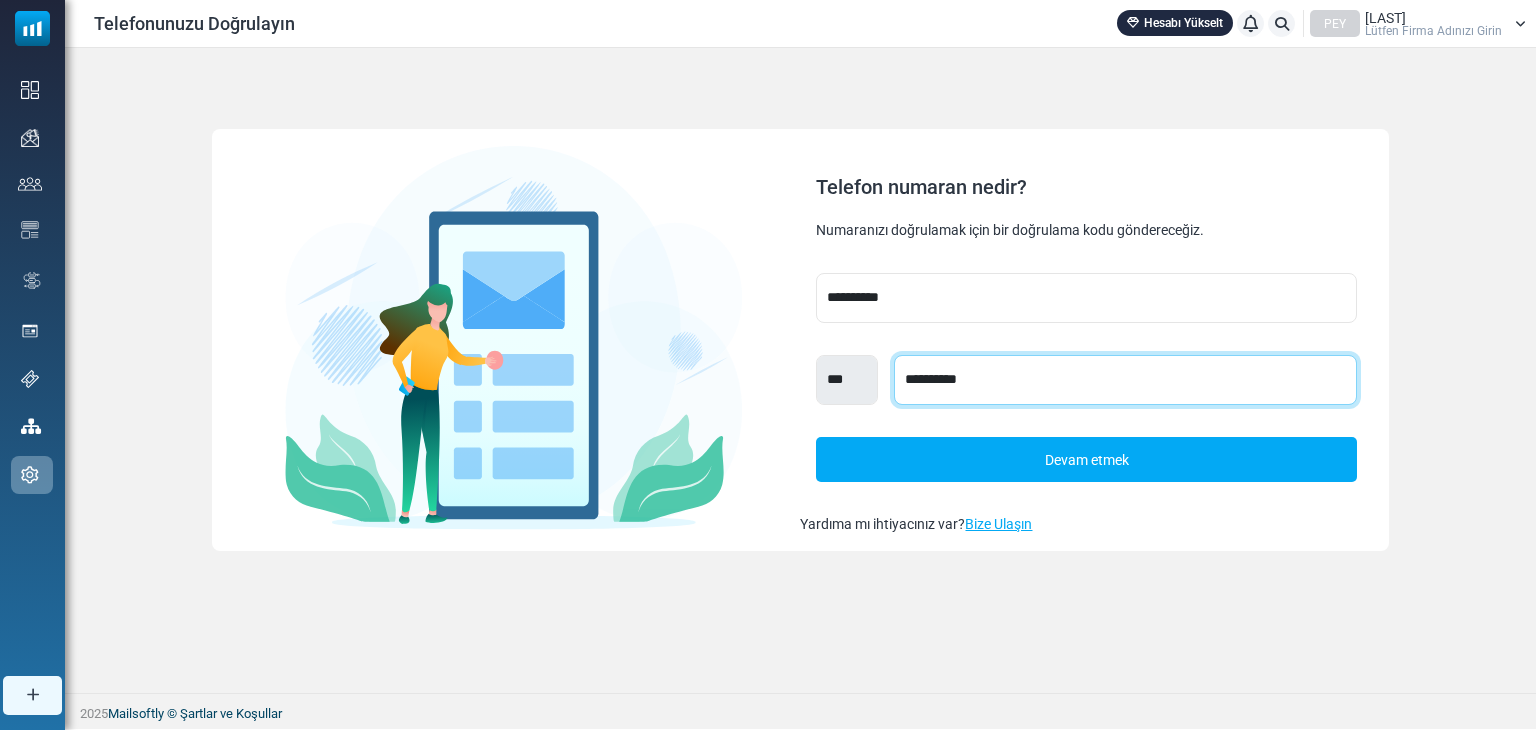type on "**********" 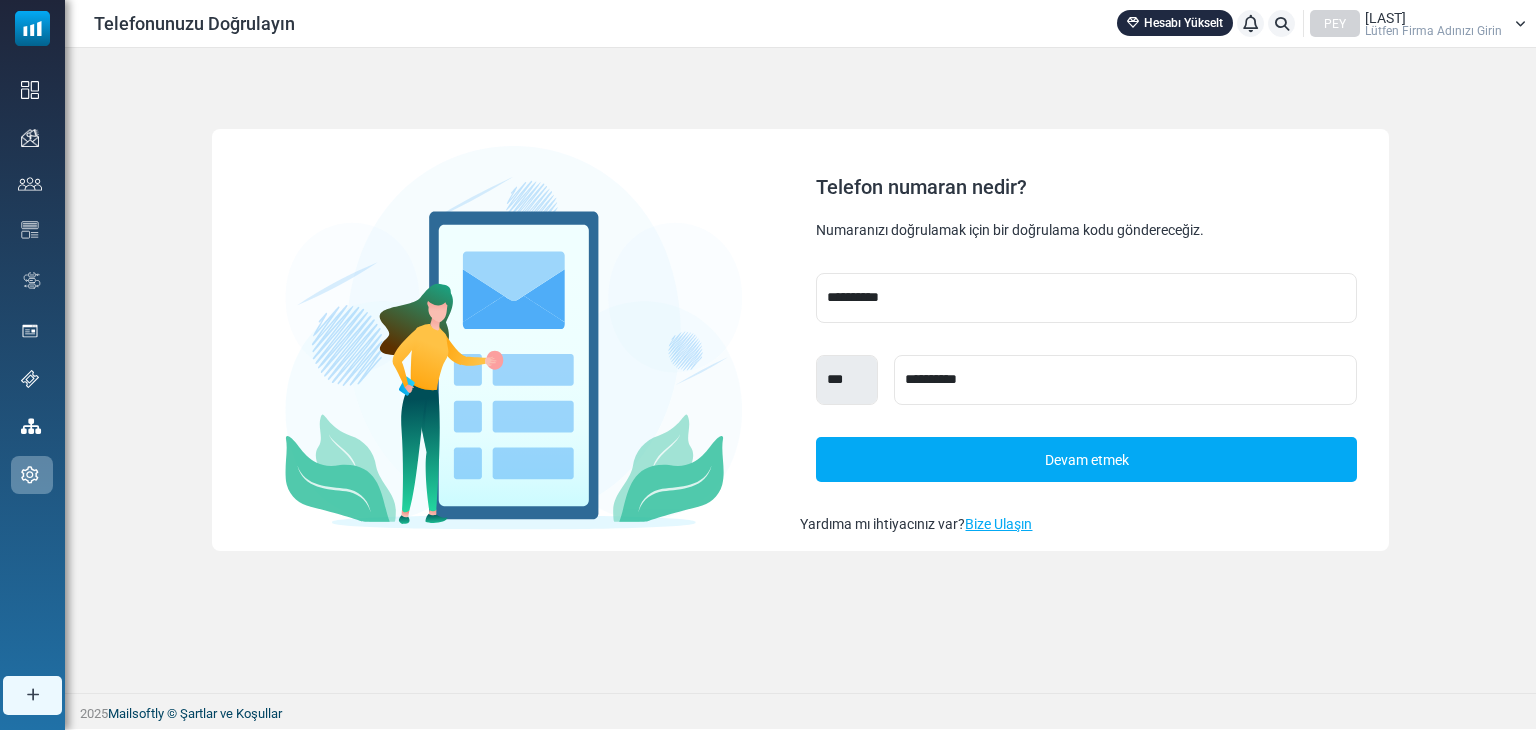 click on "Devam etmek" at bounding box center (1087, 460) 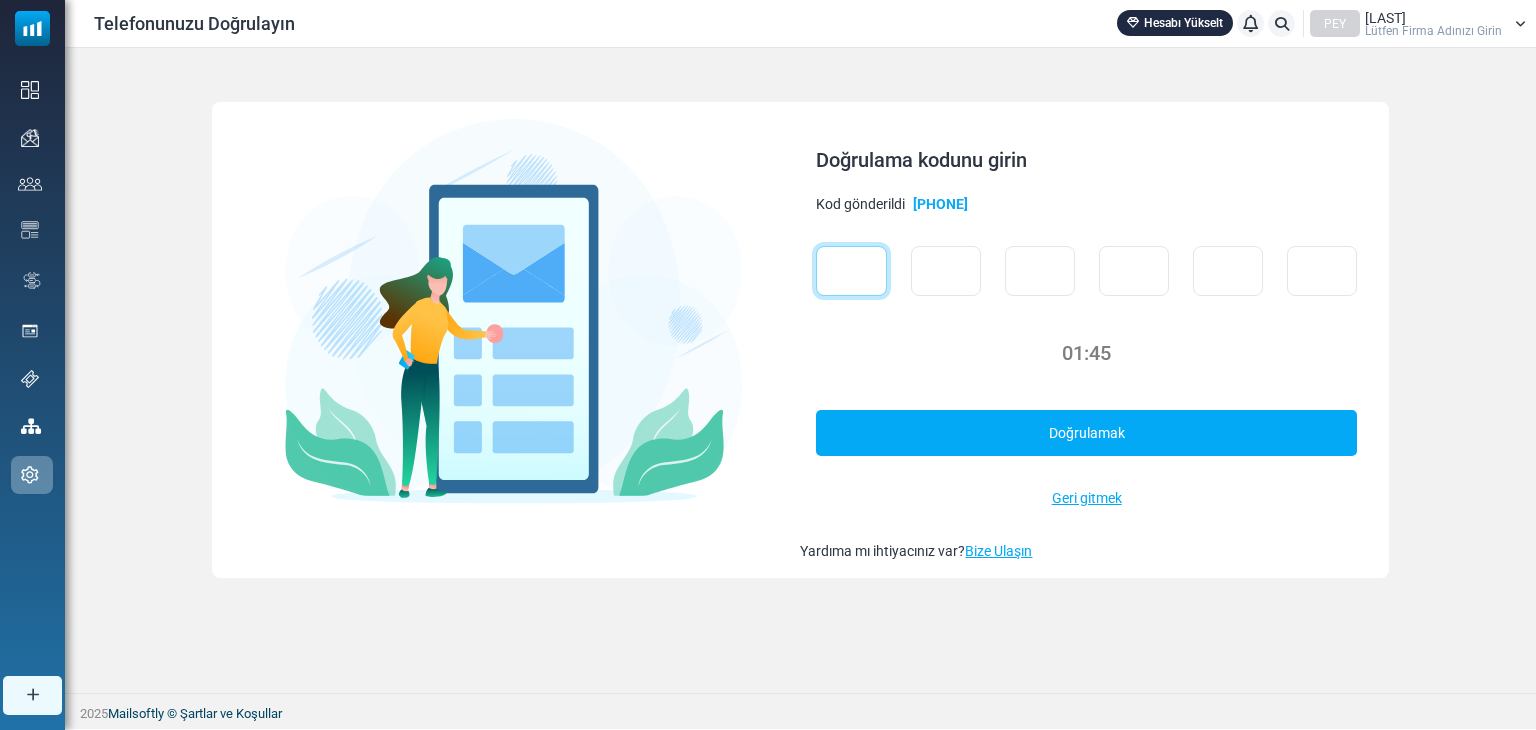click at bounding box center (851, 271) 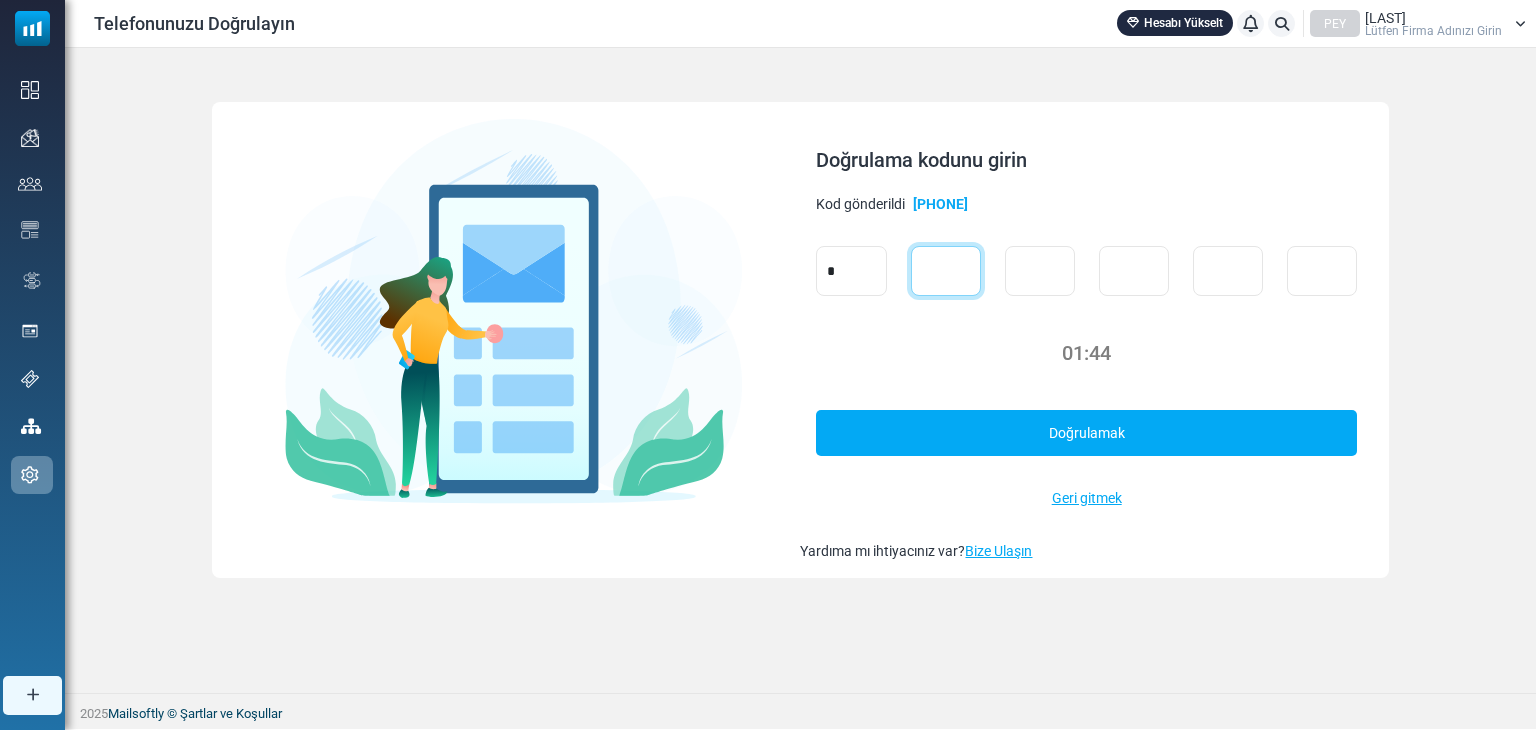 type on "*" 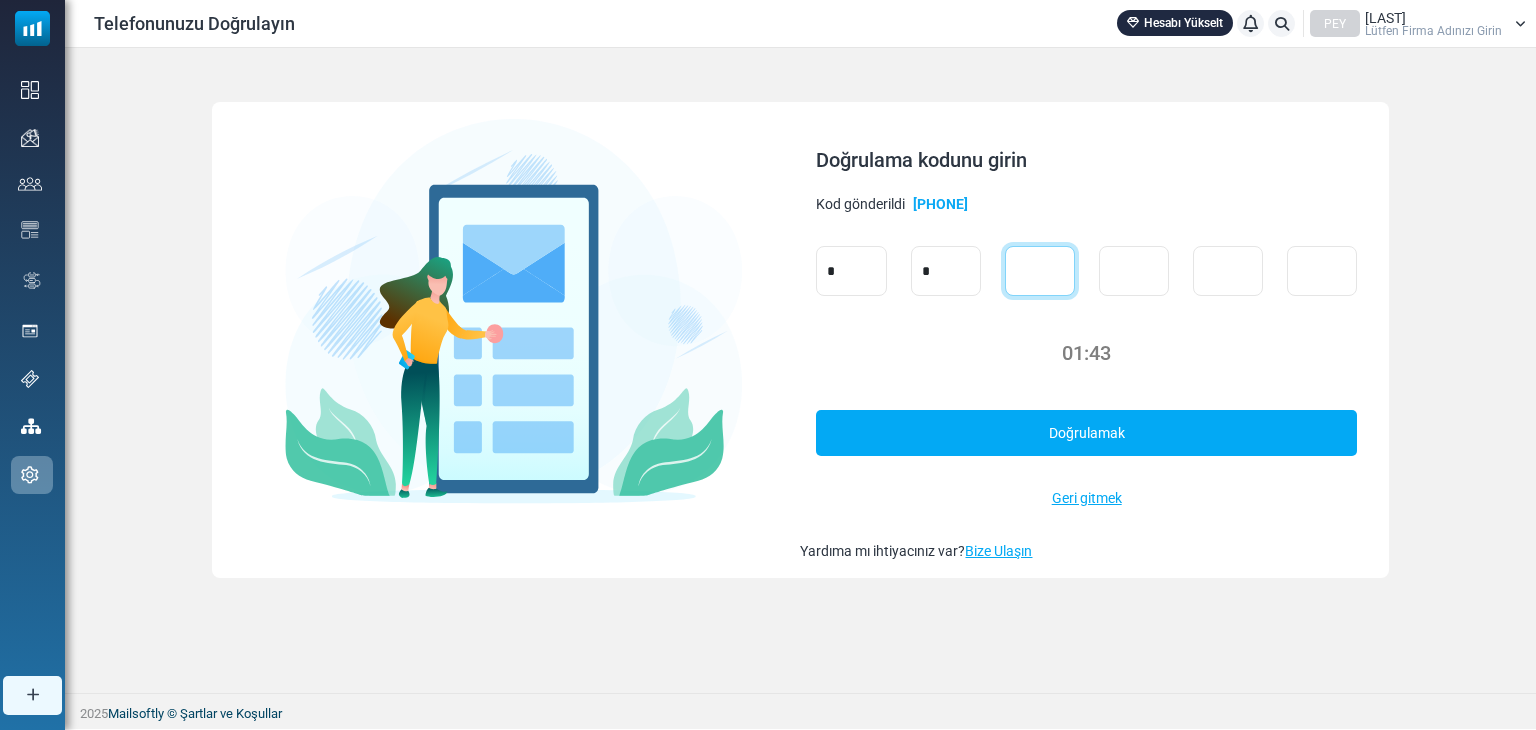 type on "*" 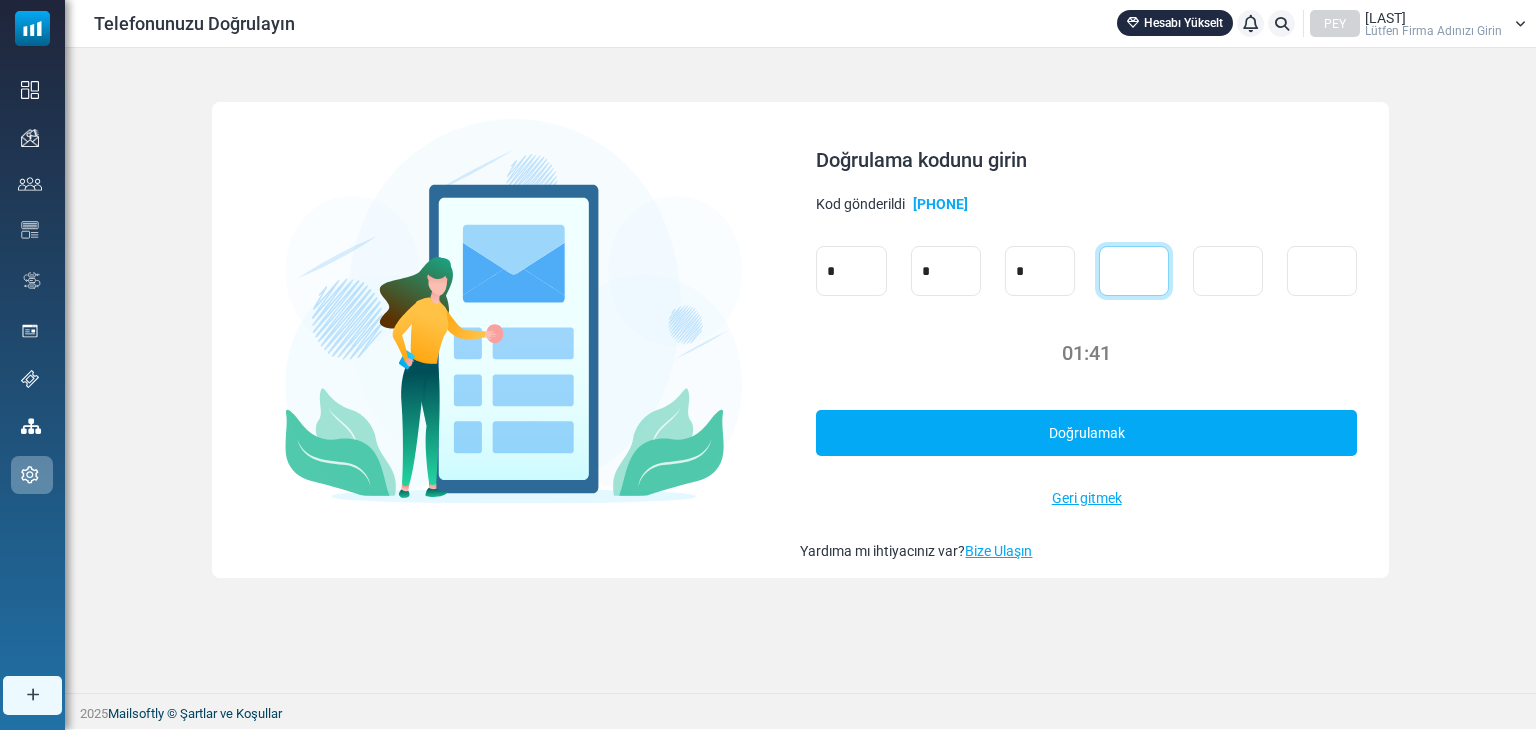 type on "*" 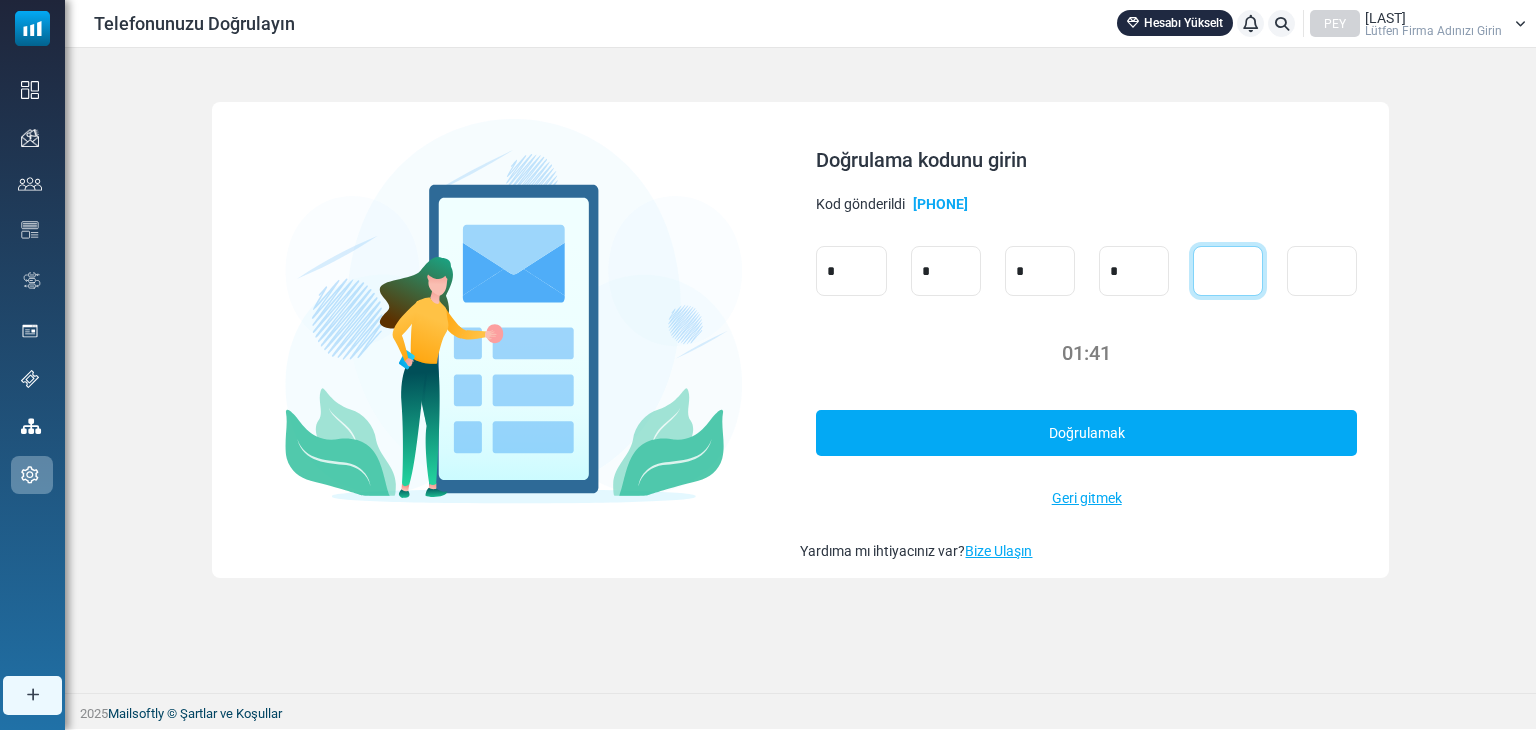 type on "*" 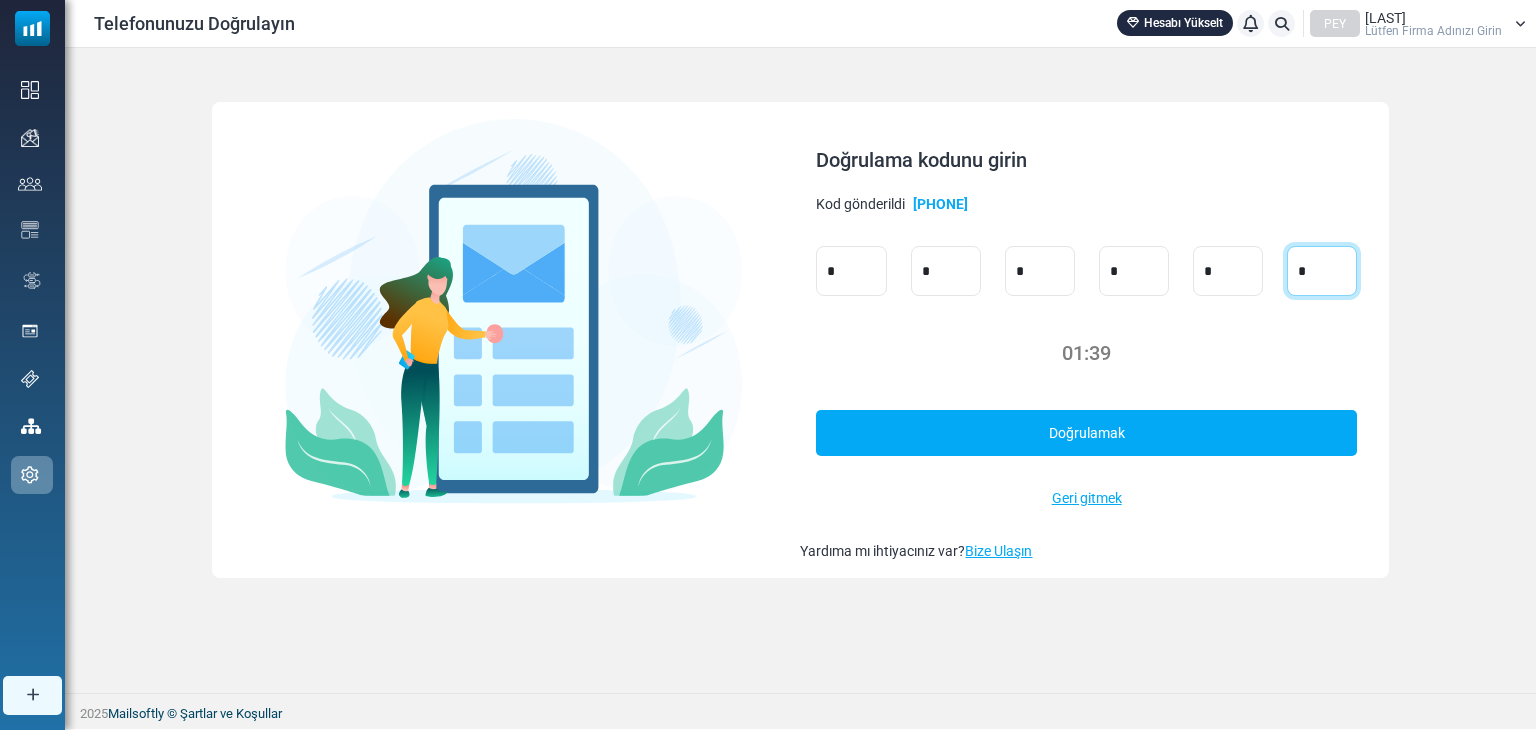 type on "*" 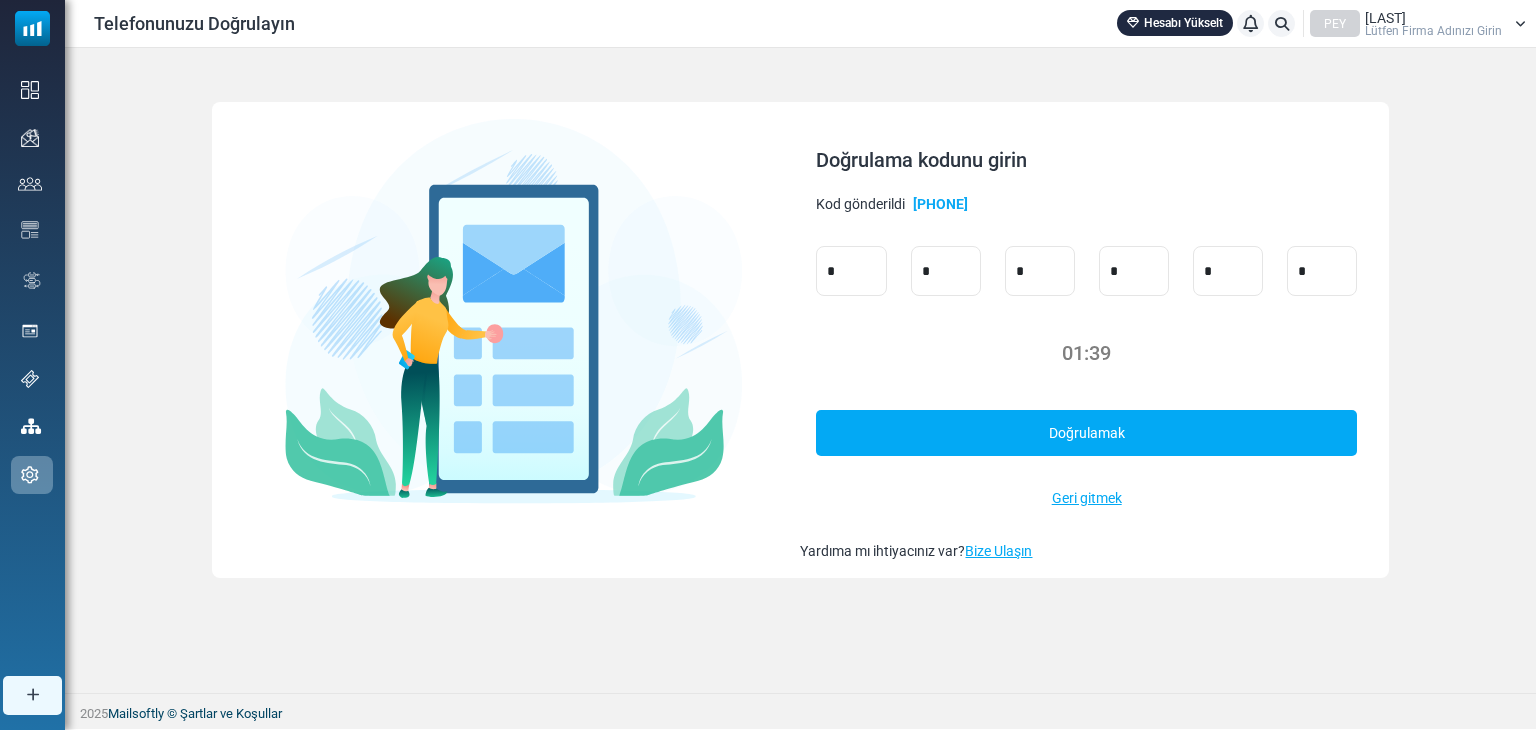 click on "Doğrulamak" at bounding box center [1087, 434] 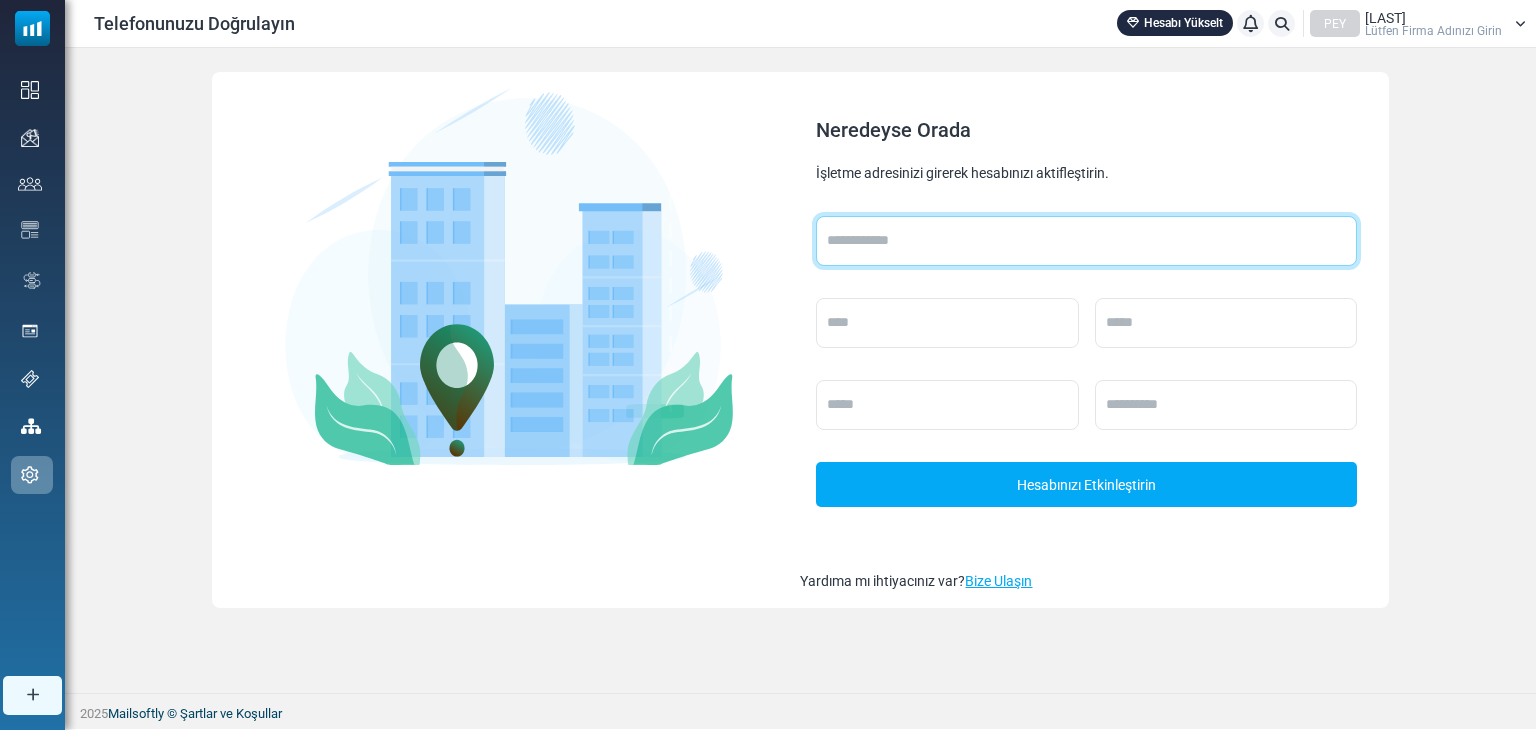 click at bounding box center [1086, 241] 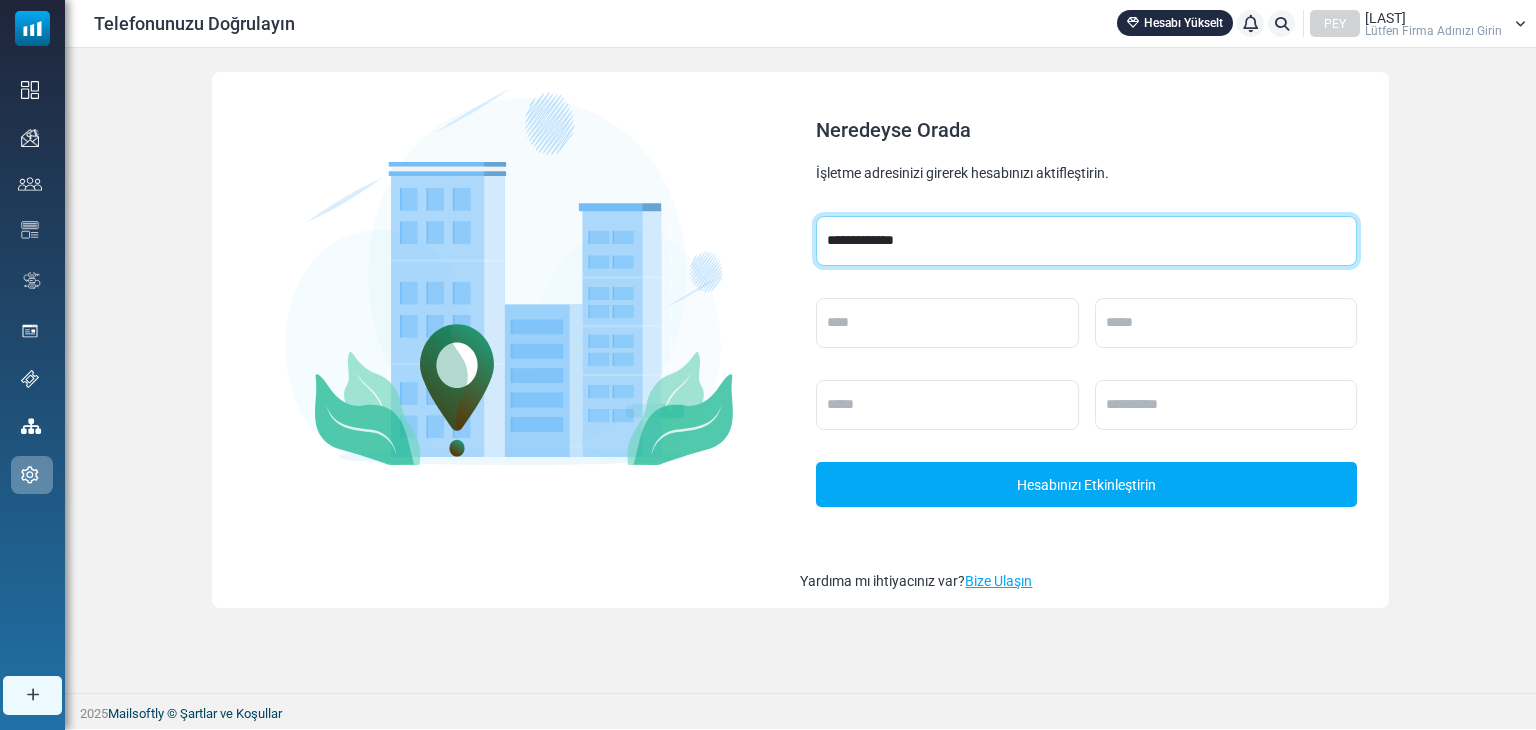 type on "**********" 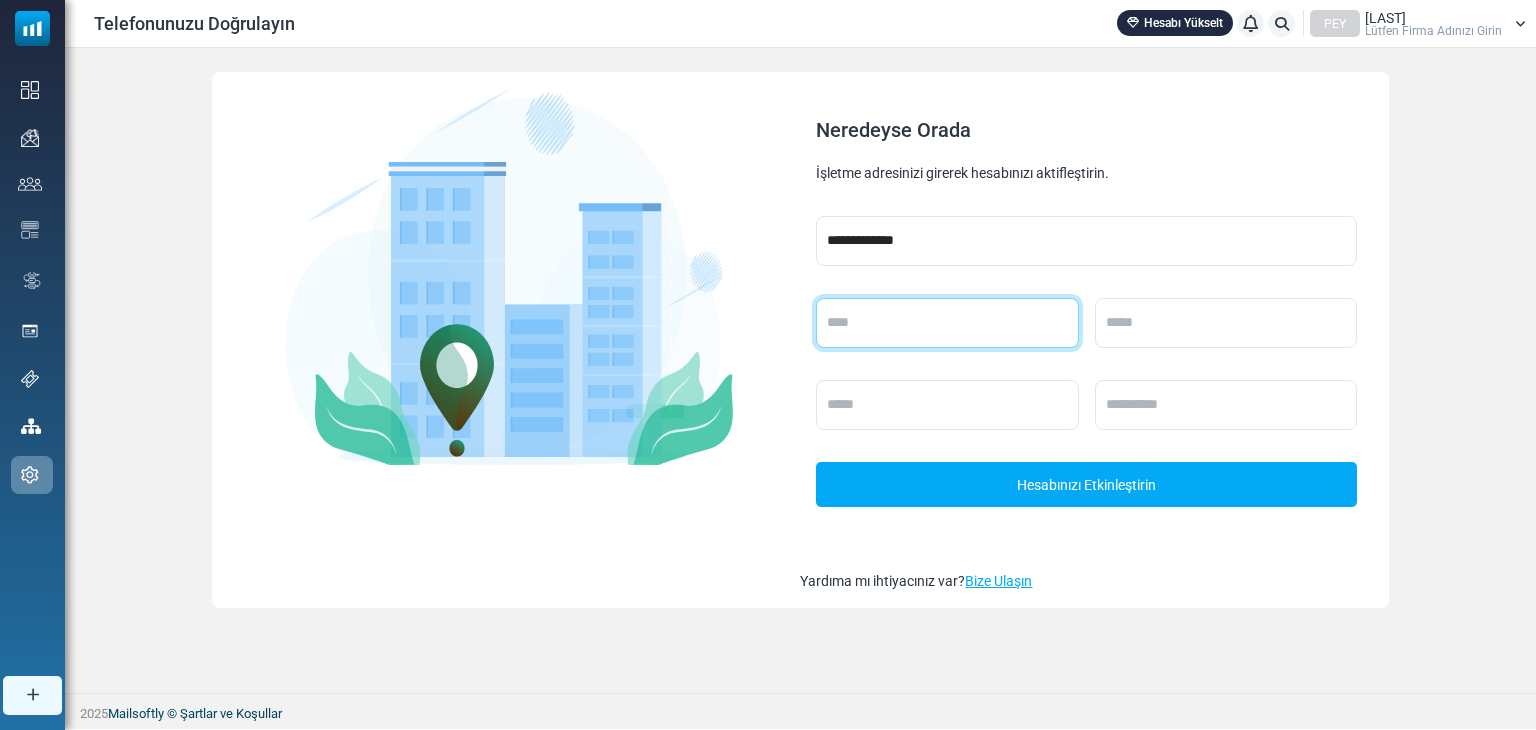 click at bounding box center (947, 323) 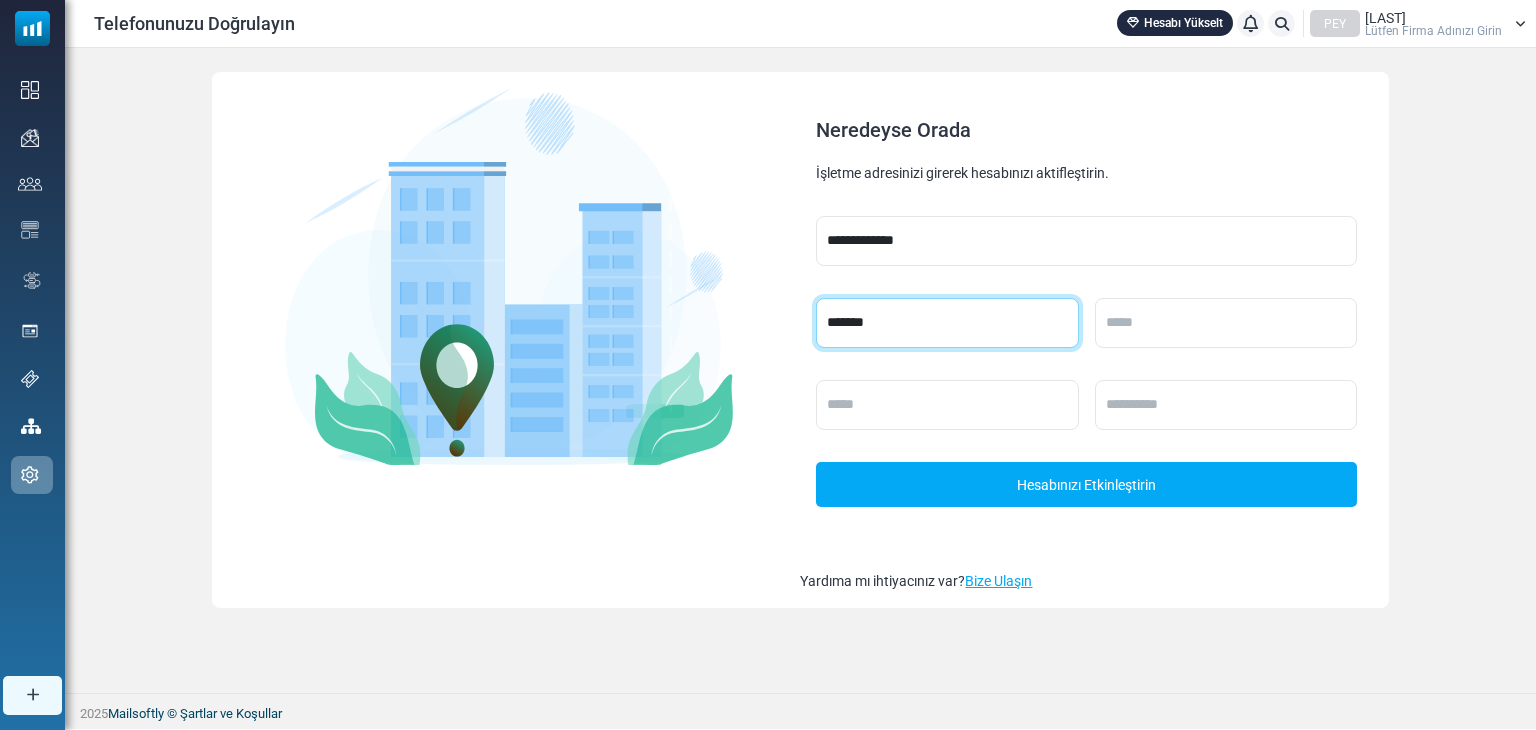 type on "*******" 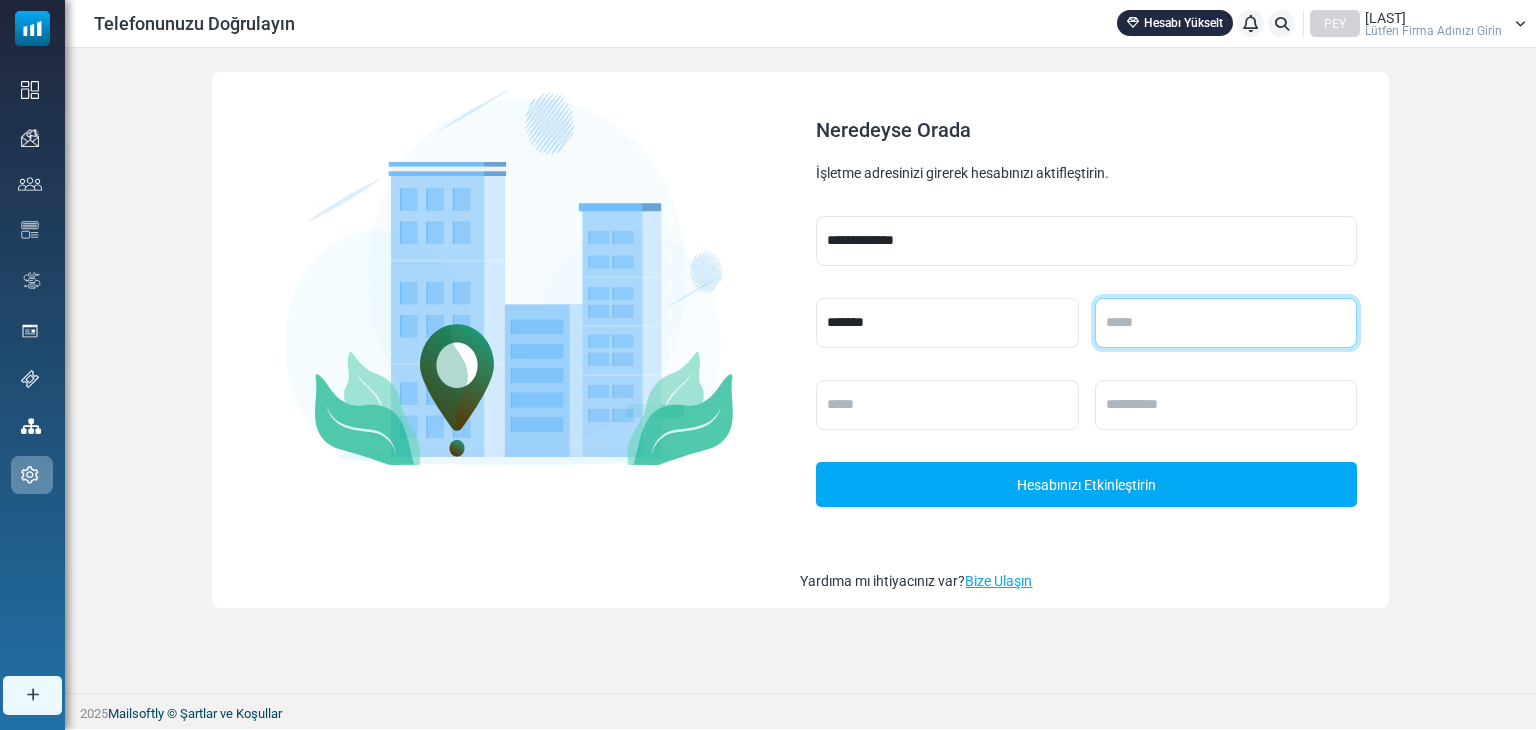 click at bounding box center [1226, 323] 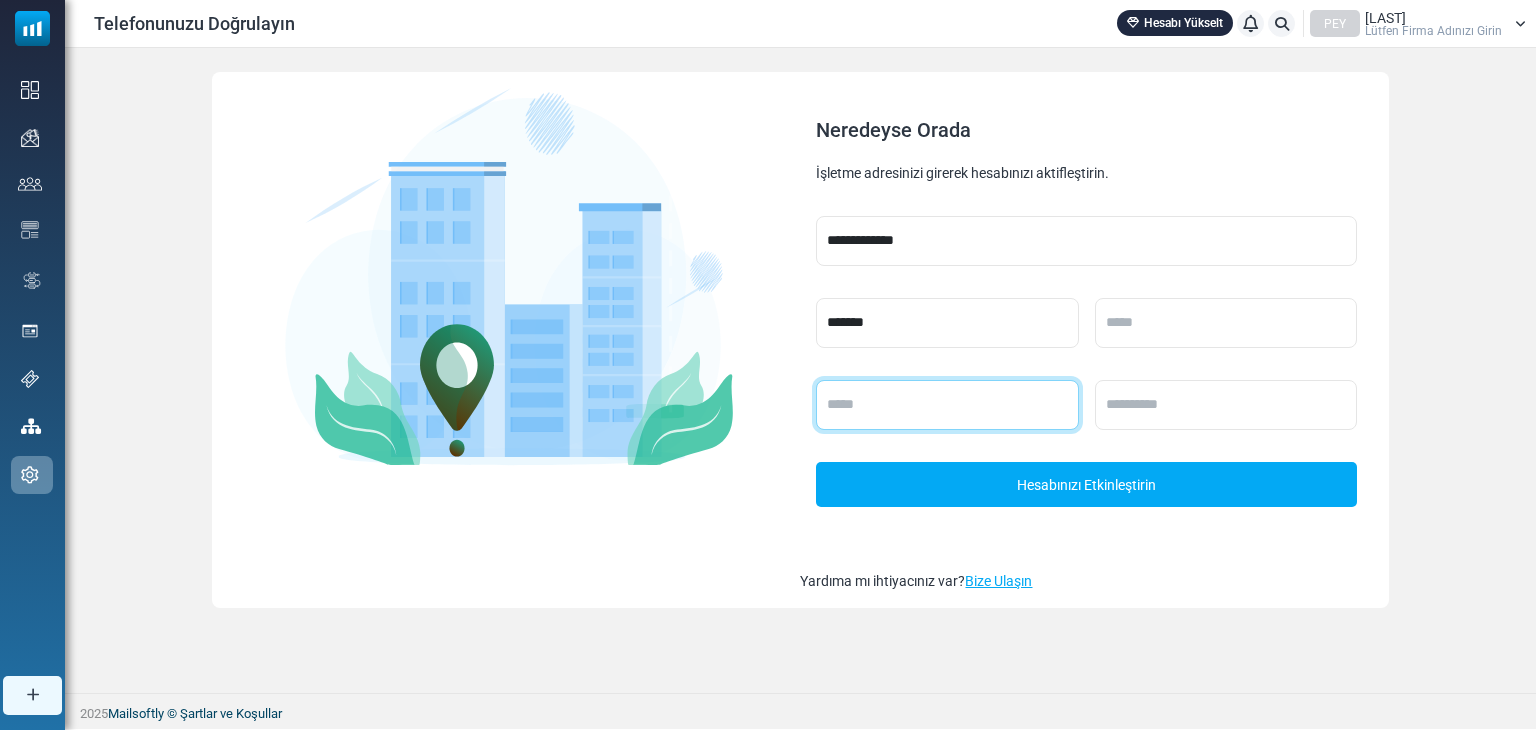 click at bounding box center [947, 405] 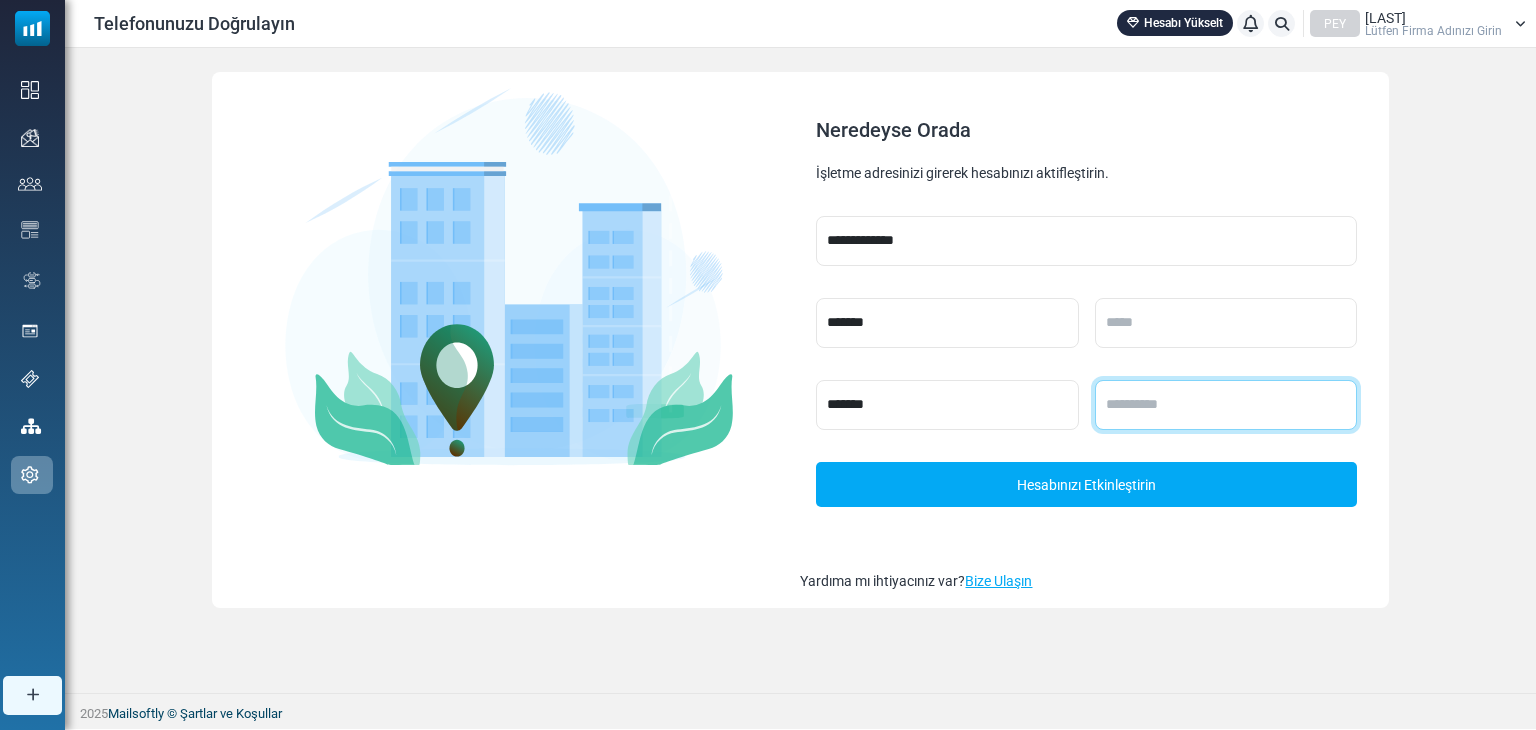 click at bounding box center [1226, 405] 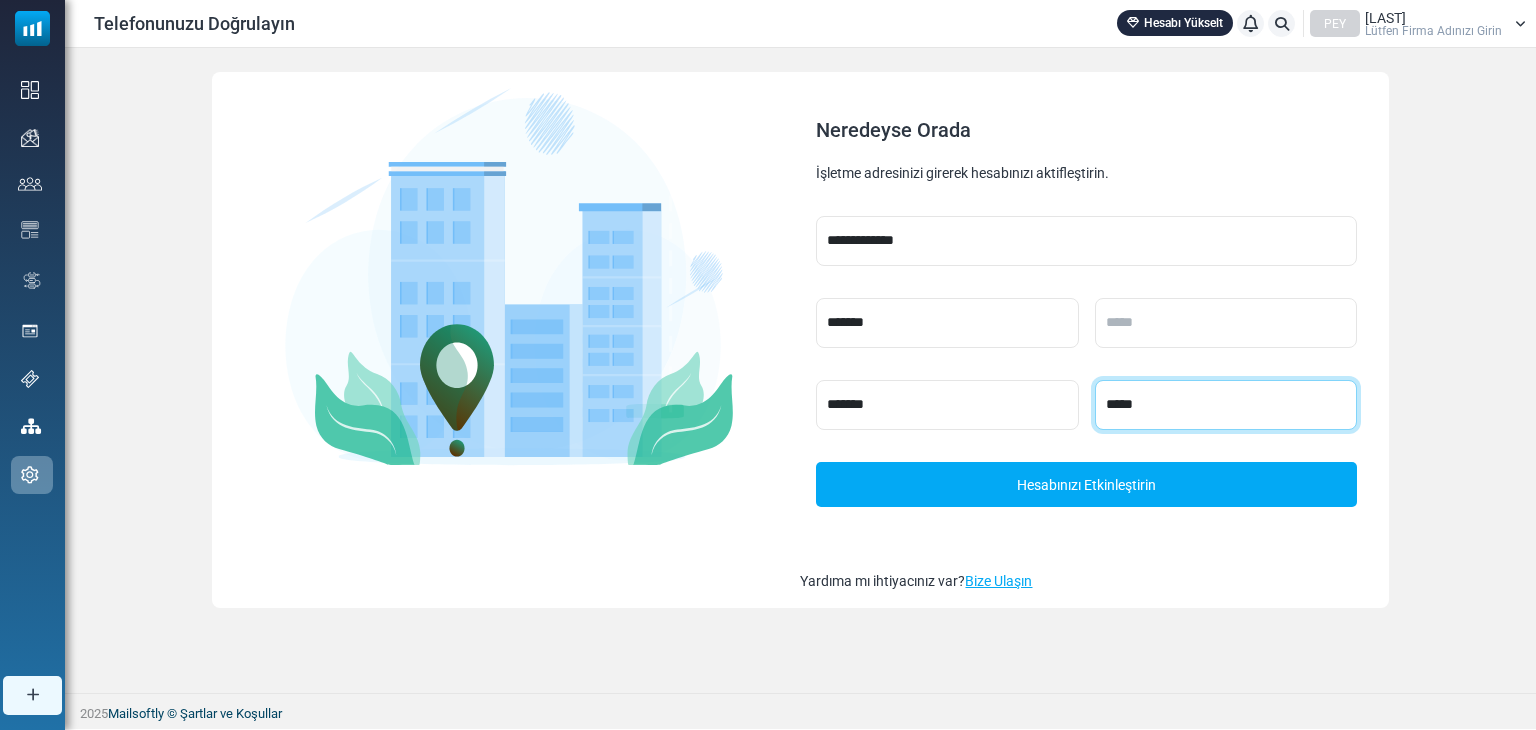 type on "*****" 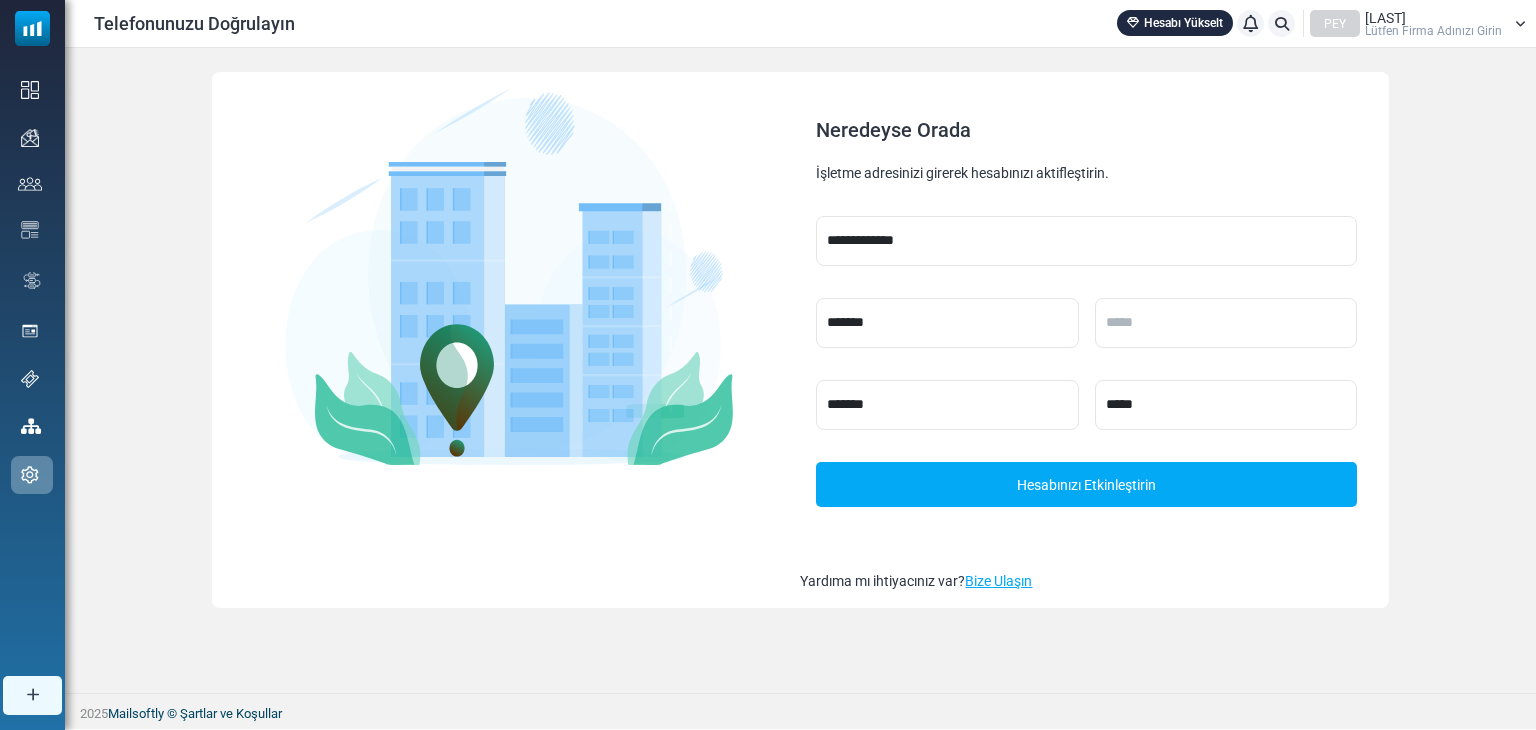 click on "Hesabınızı Etkinleştirin" at bounding box center (1086, 485) 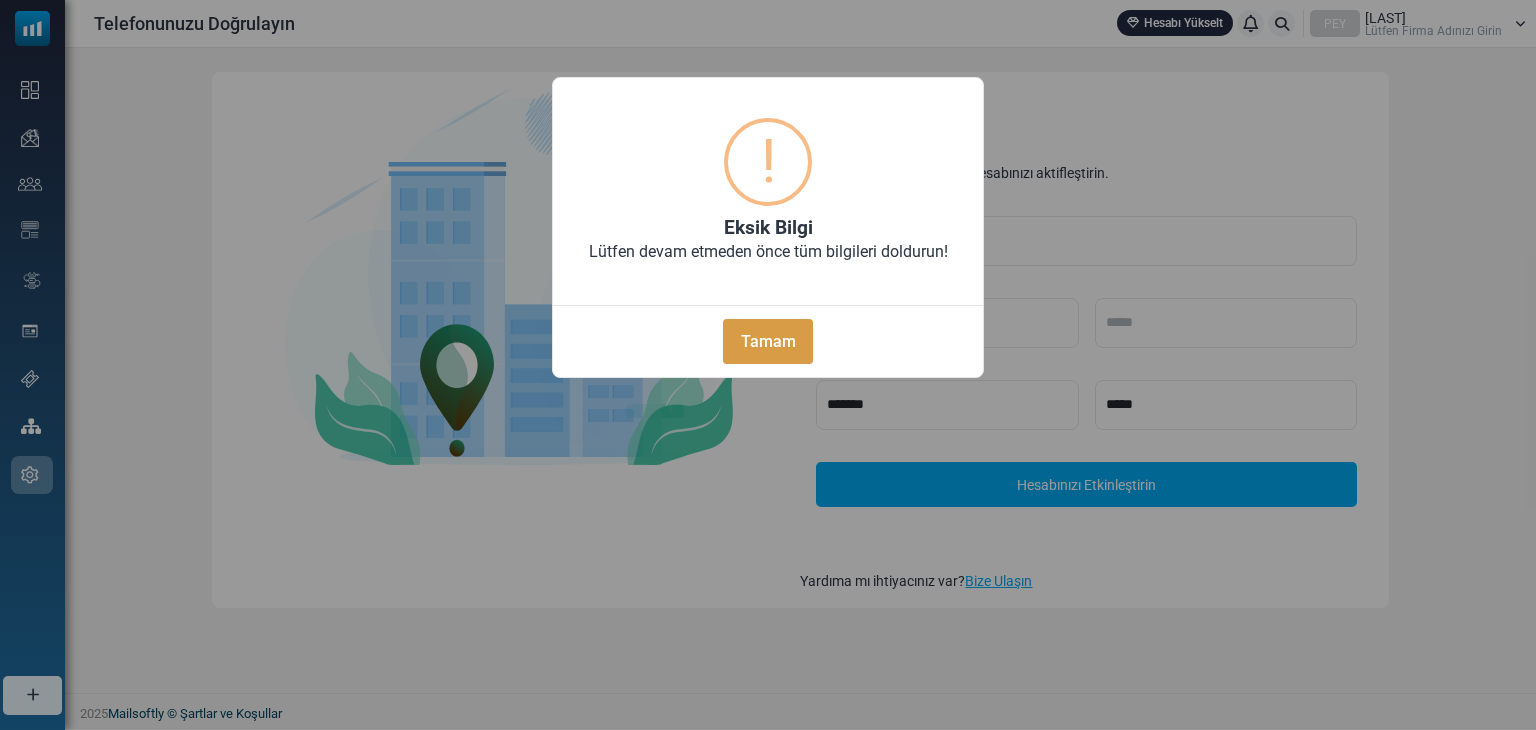 click on "Tamam" at bounding box center [768, 341] 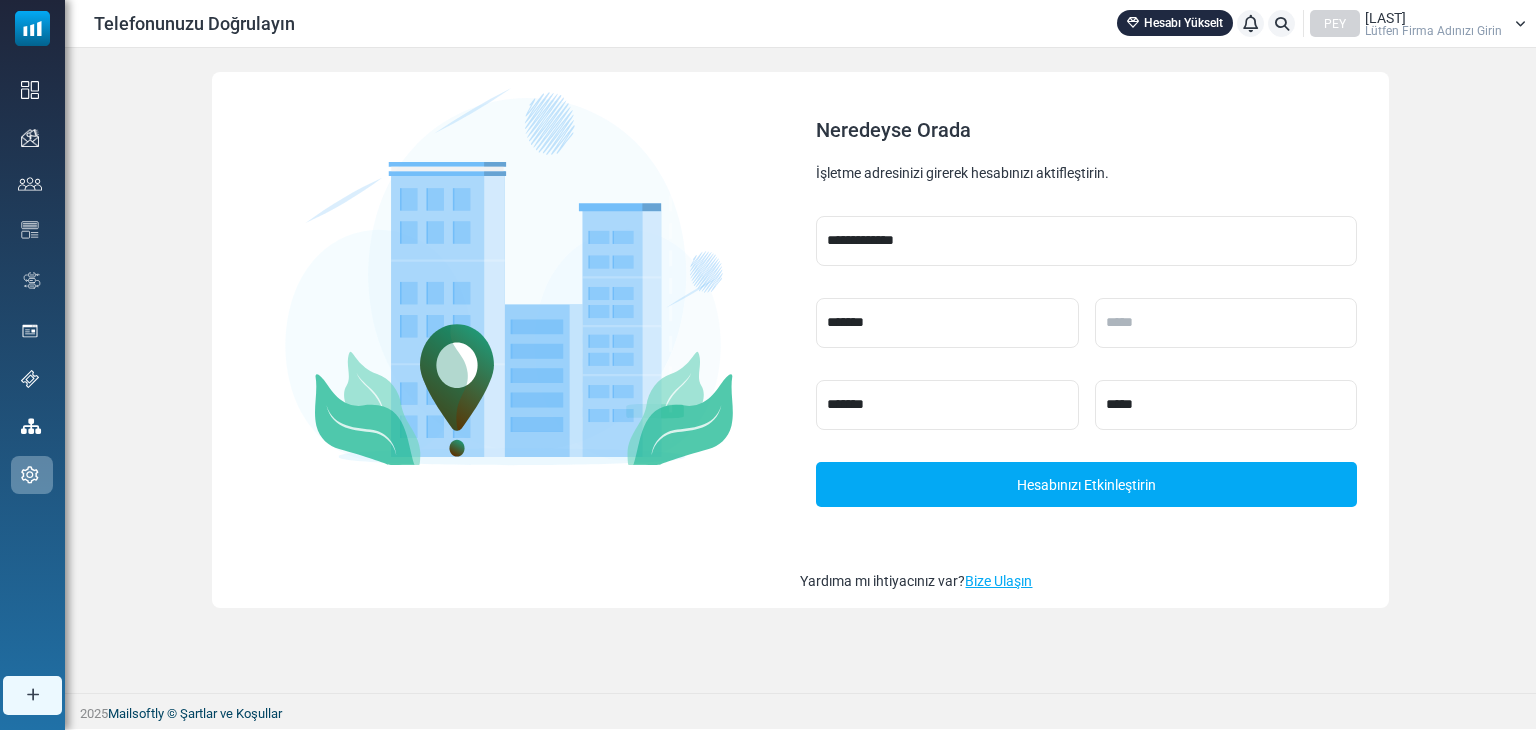 click on "*******" at bounding box center [1086, 323] 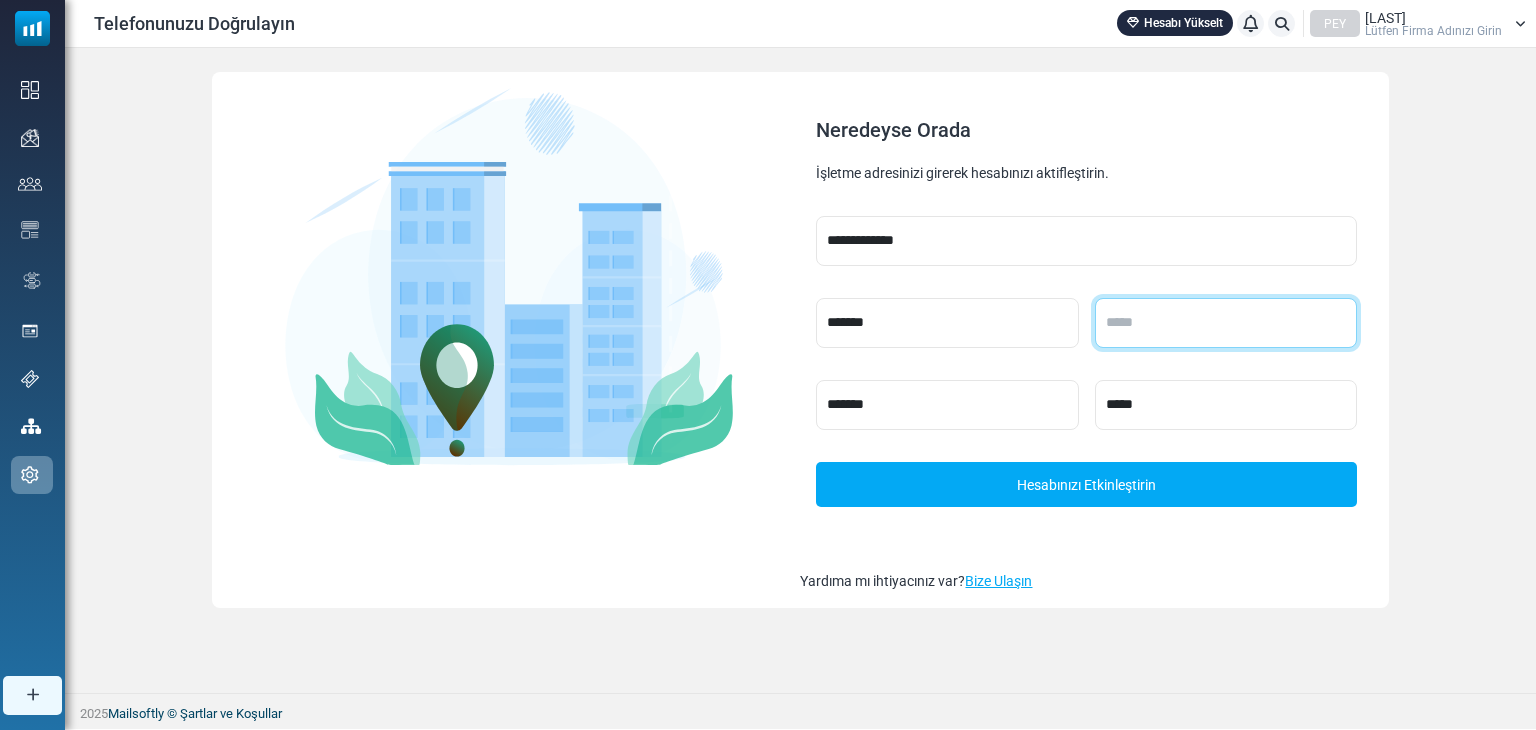 click at bounding box center (1226, 323) 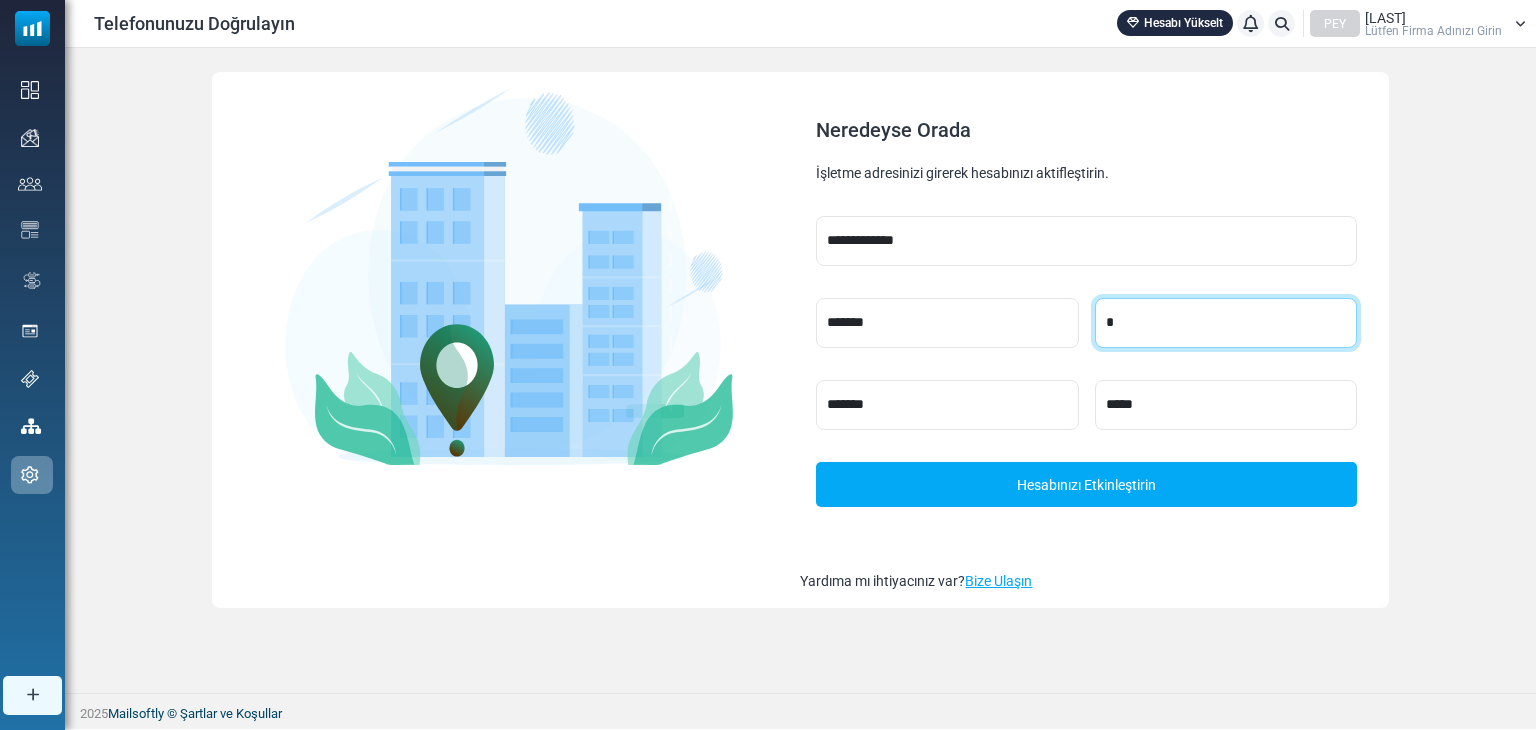 type on "*" 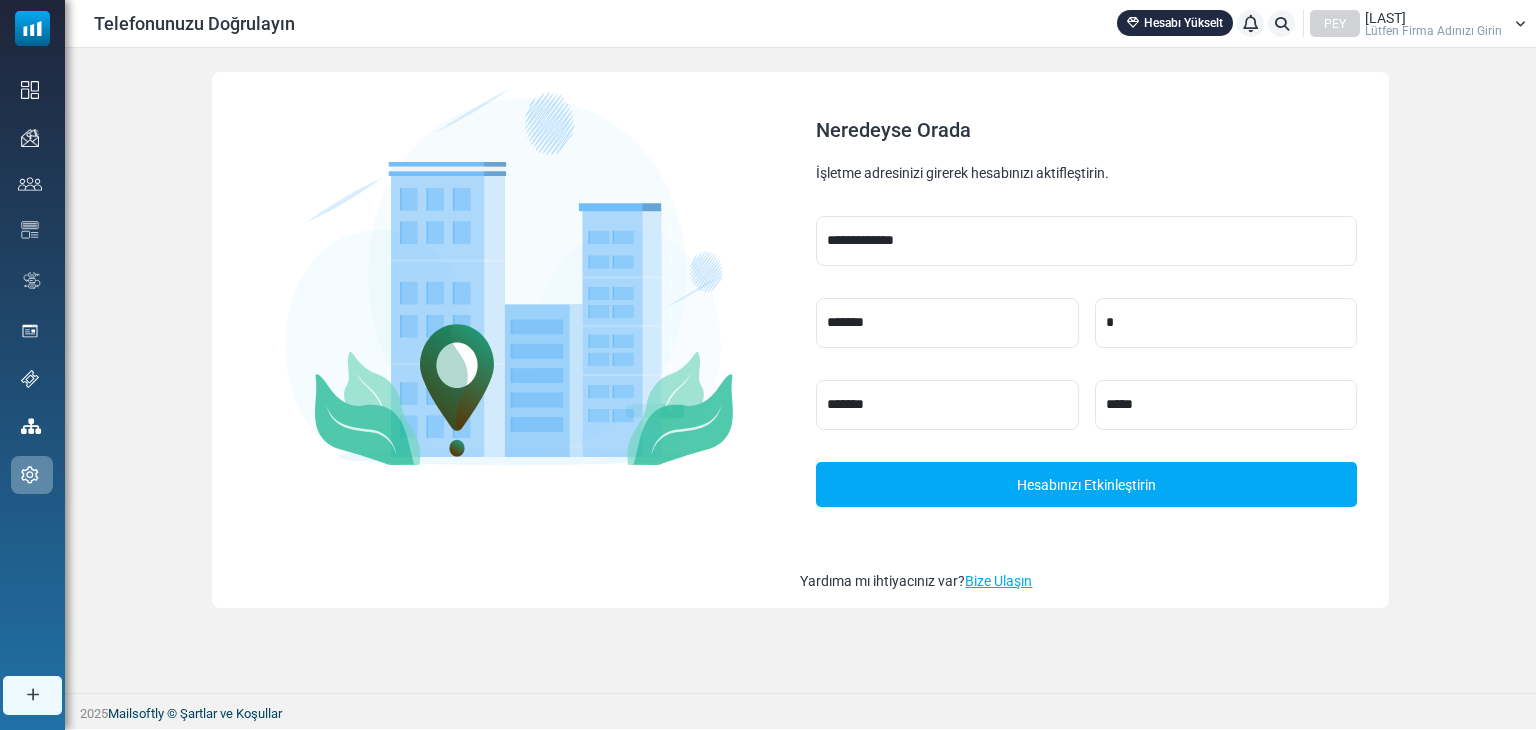 click on "Hesabınızı Etkinleştirin" at bounding box center (1086, 484) 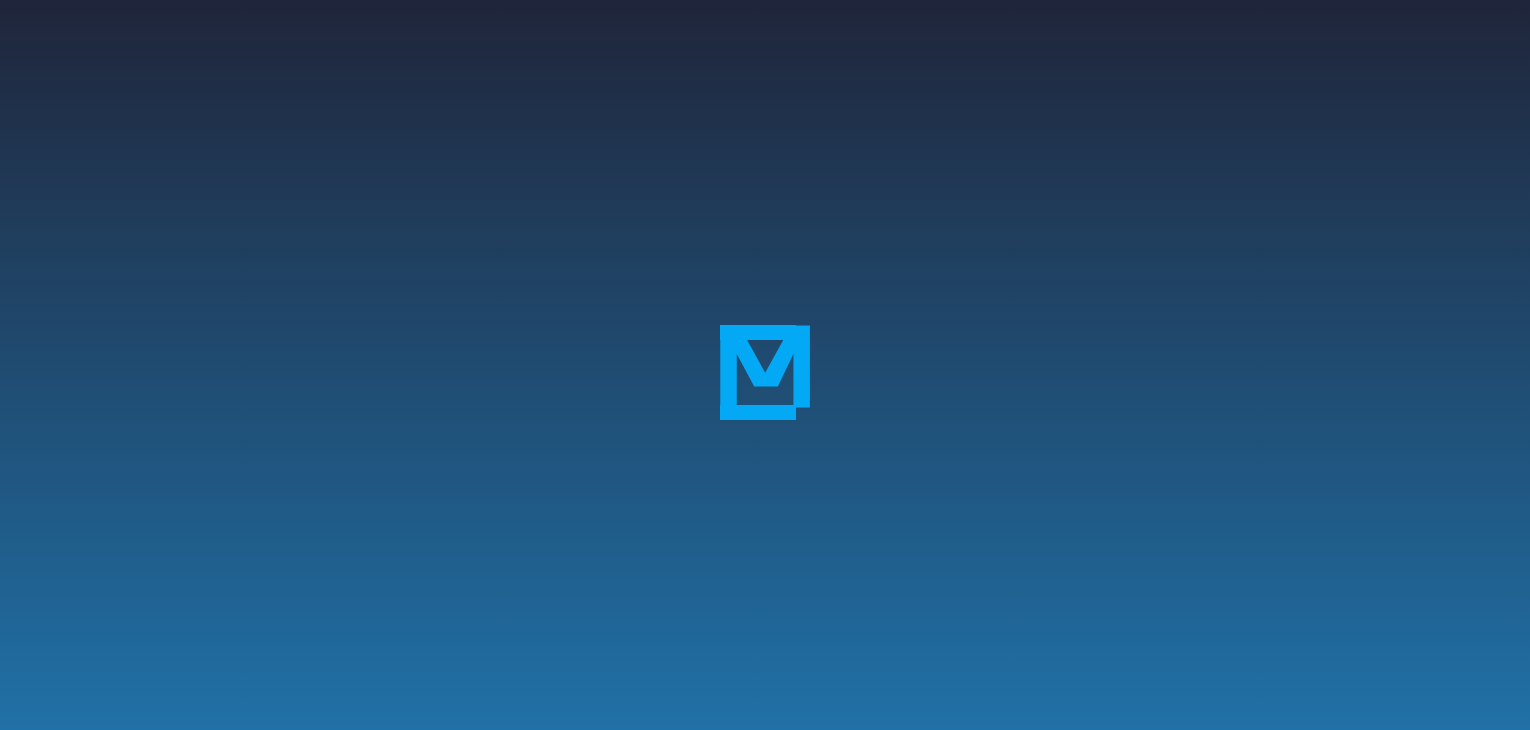 scroll, scrollTop: 0, scrollLeft: 0, axis: both 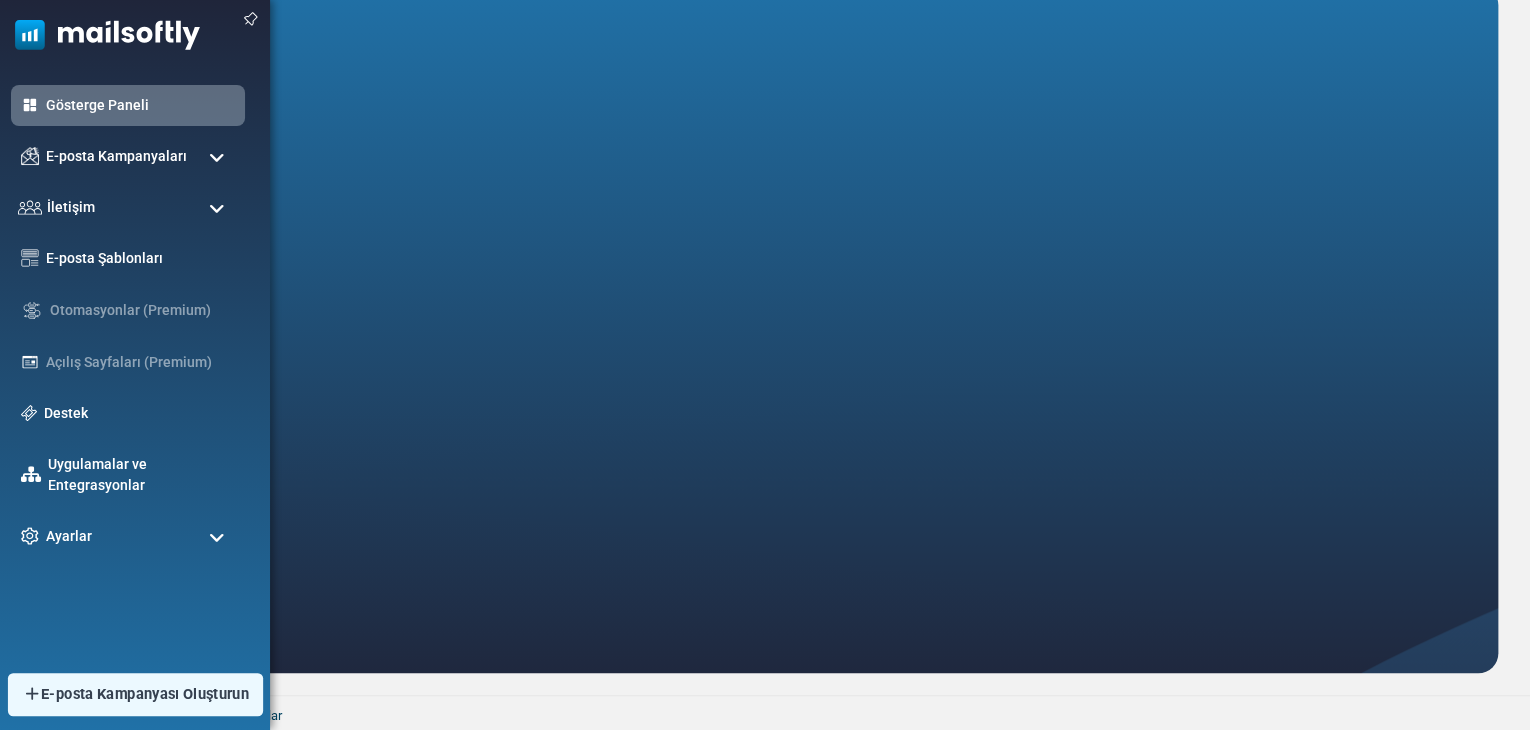 click on "E-posta Kampanyası Oluşturun" at bounding box center (145, 694) 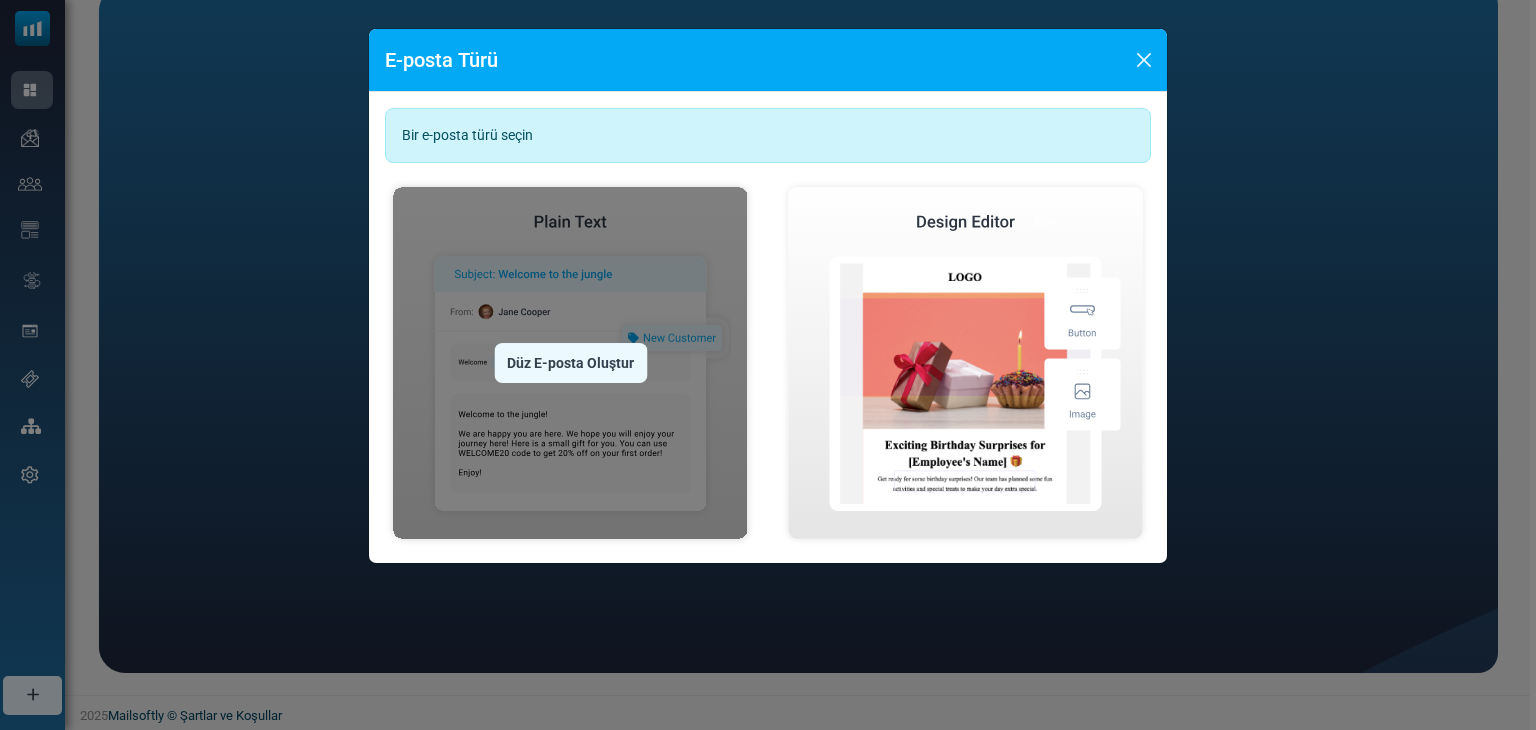 click at bounding box center [570, 363] 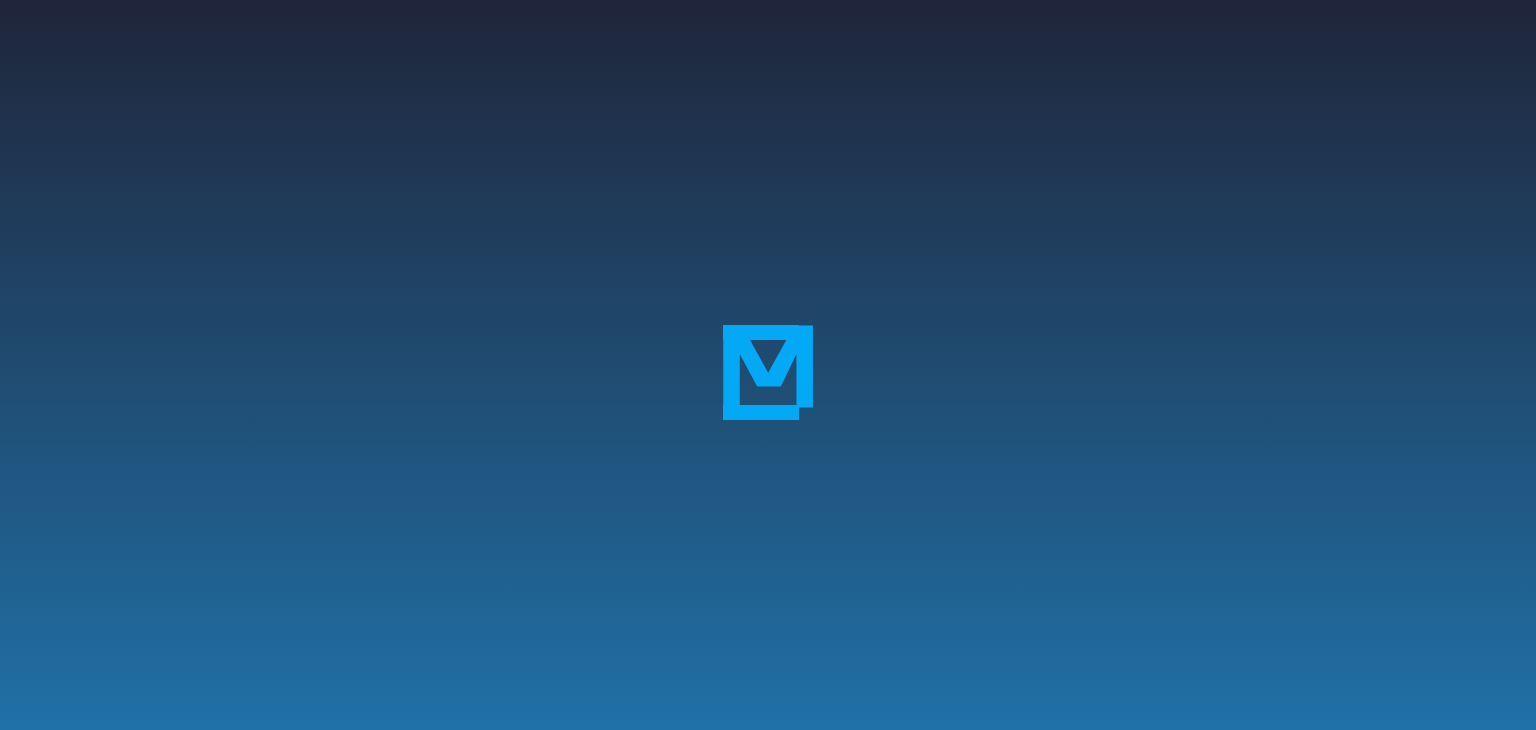 scroll, scrollTop: 0, scrollLeft: 0, axis: both 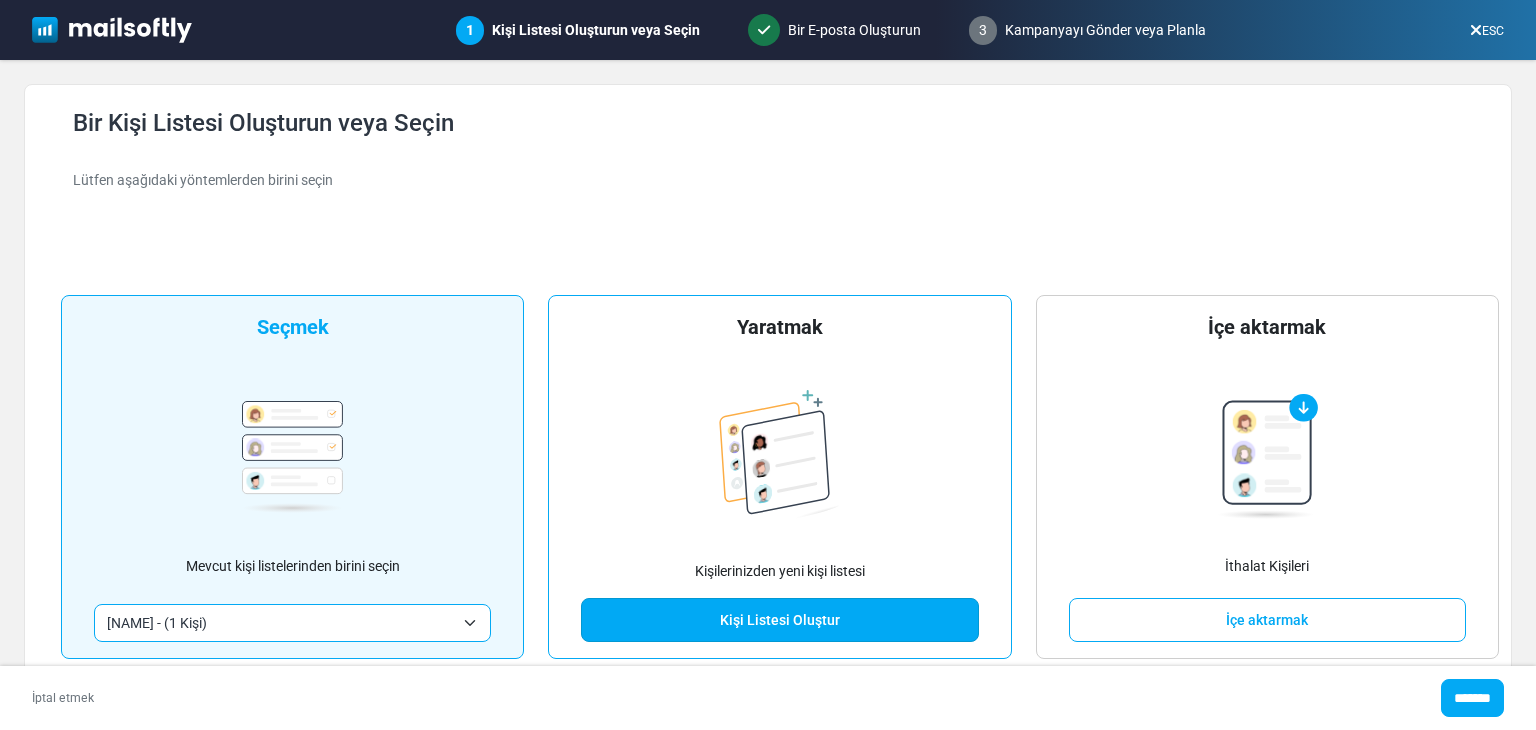 click on "Kişi Listesi Oluştur" at bounding box center [780, 621] 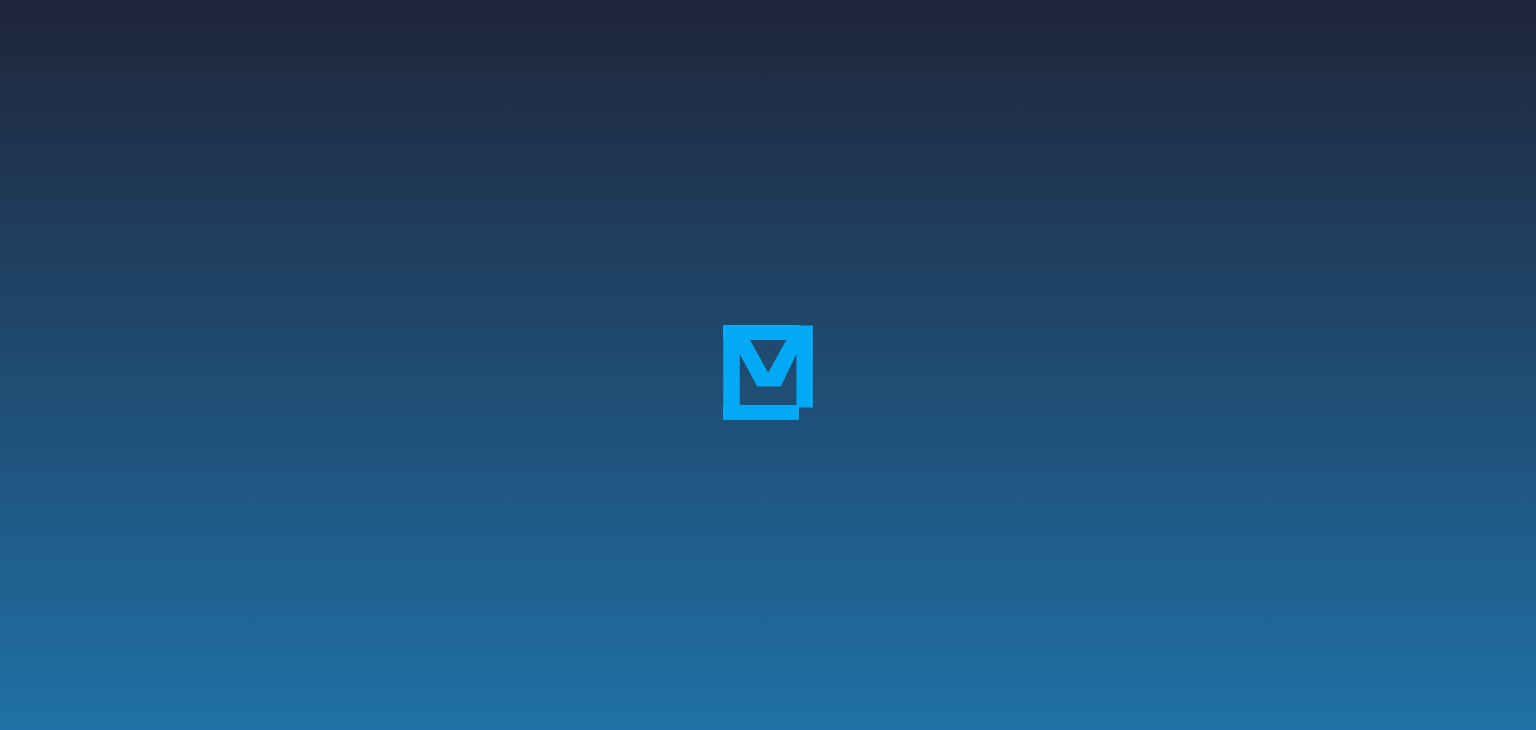 scroll, scrollTop: 0, scrollLeft: 0, axis: both 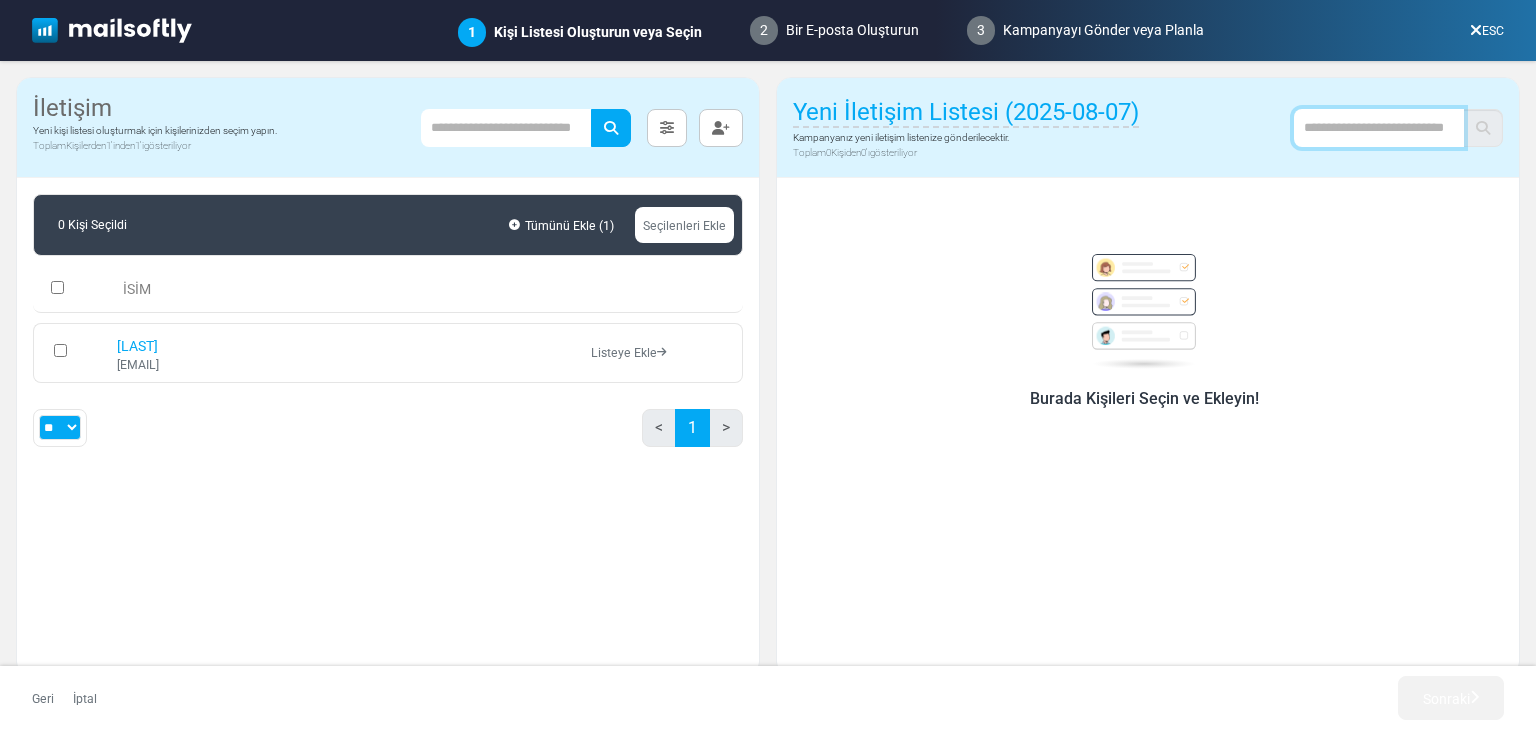 click at bounding box center (1379, 128) 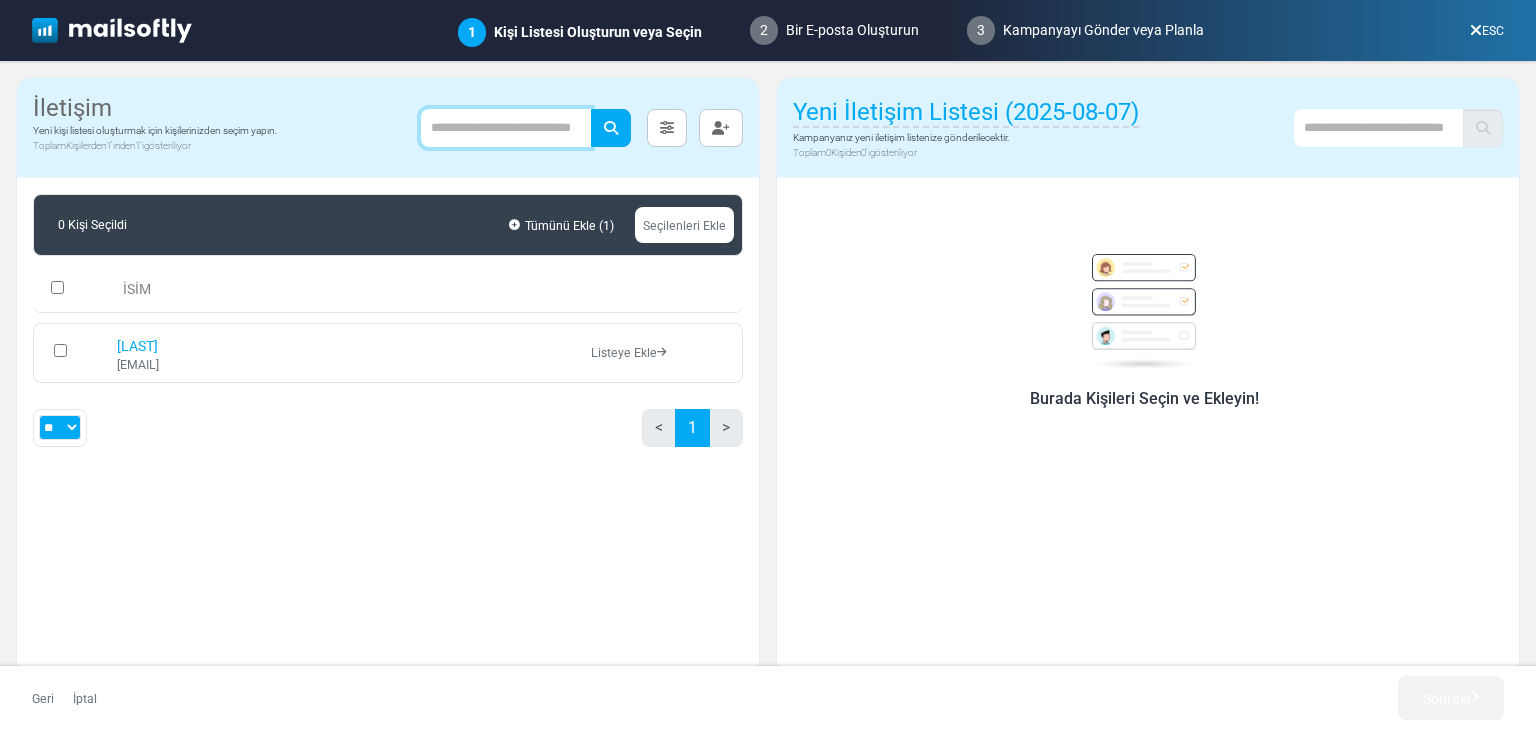 click at bounding box center [506, 128] 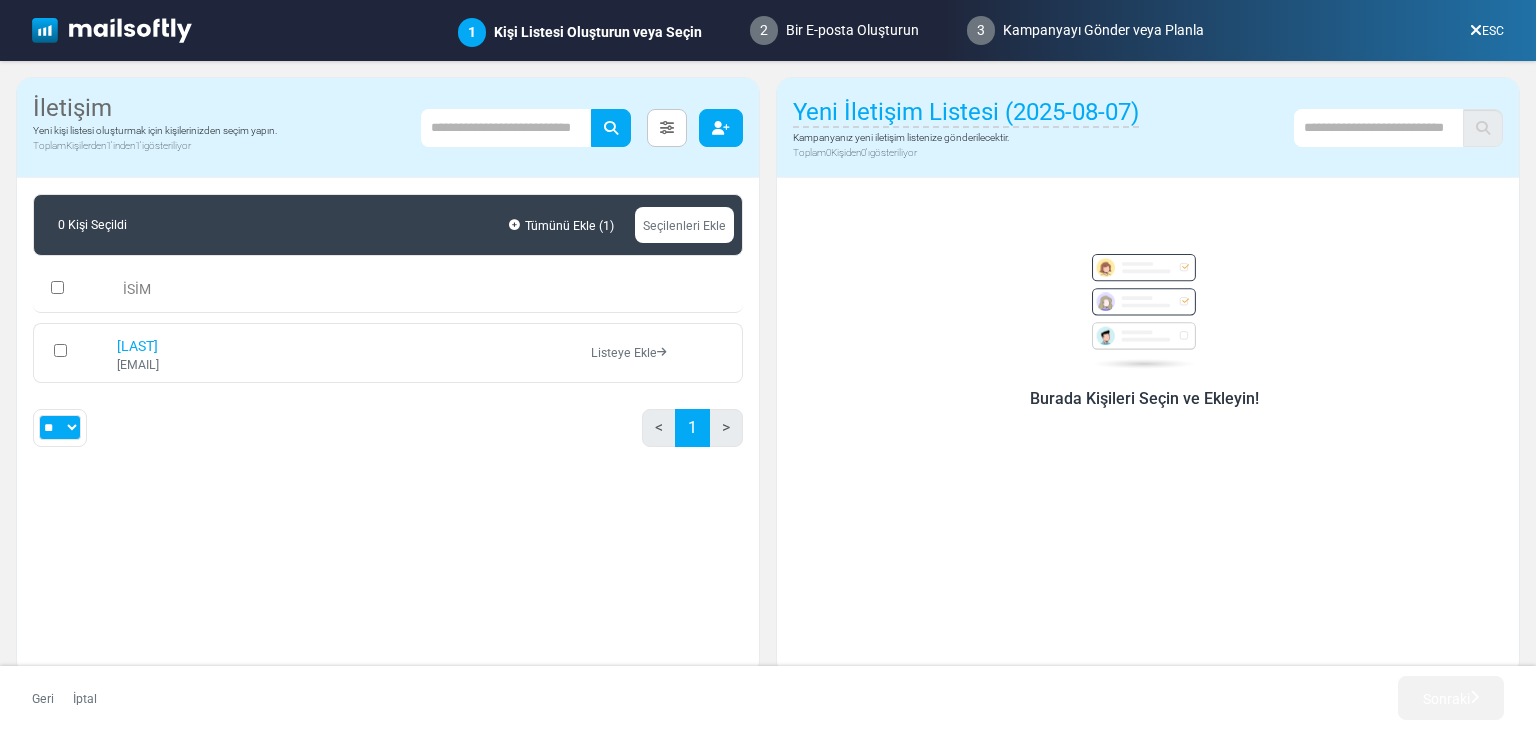 click at bounding box center (721, 128) 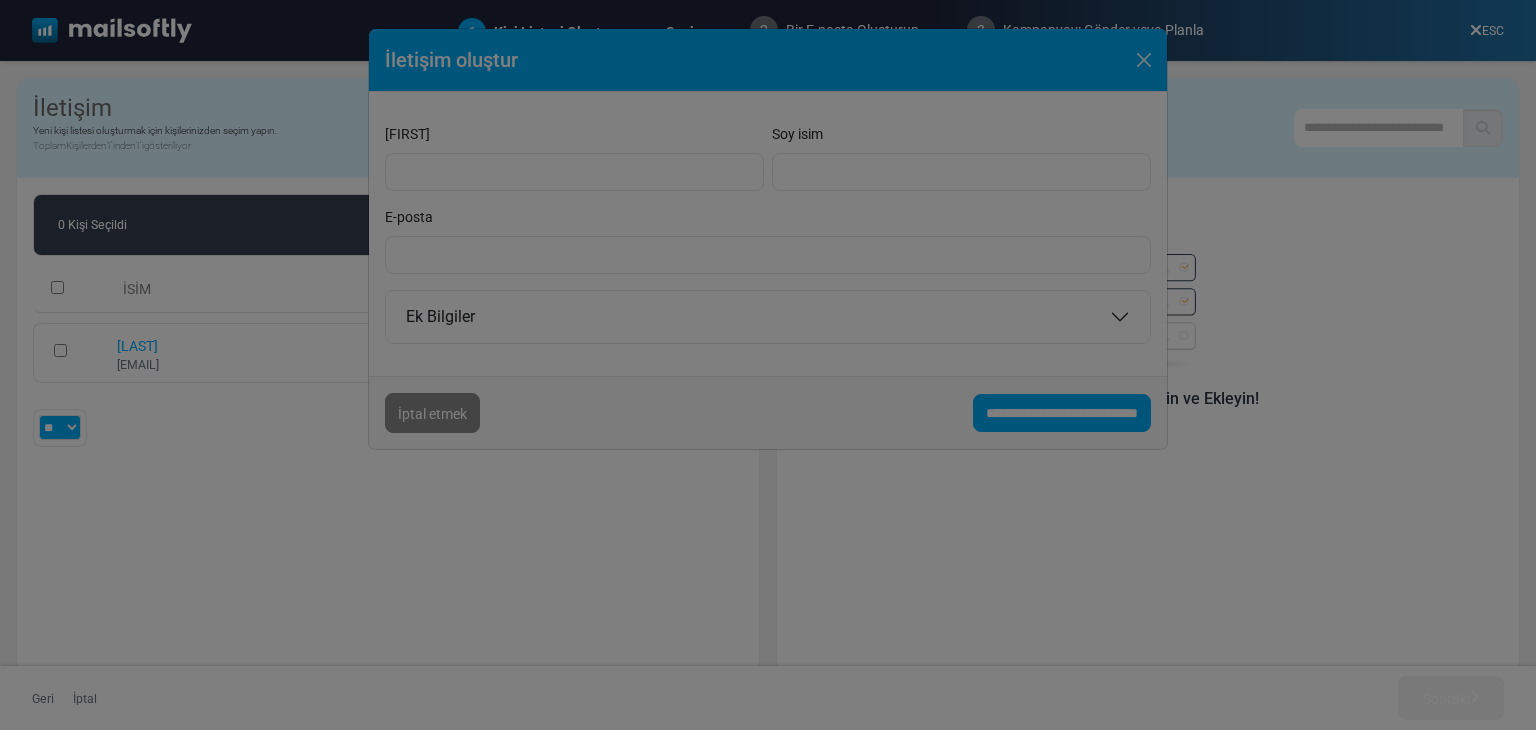 click at bounding box center [768, 365] 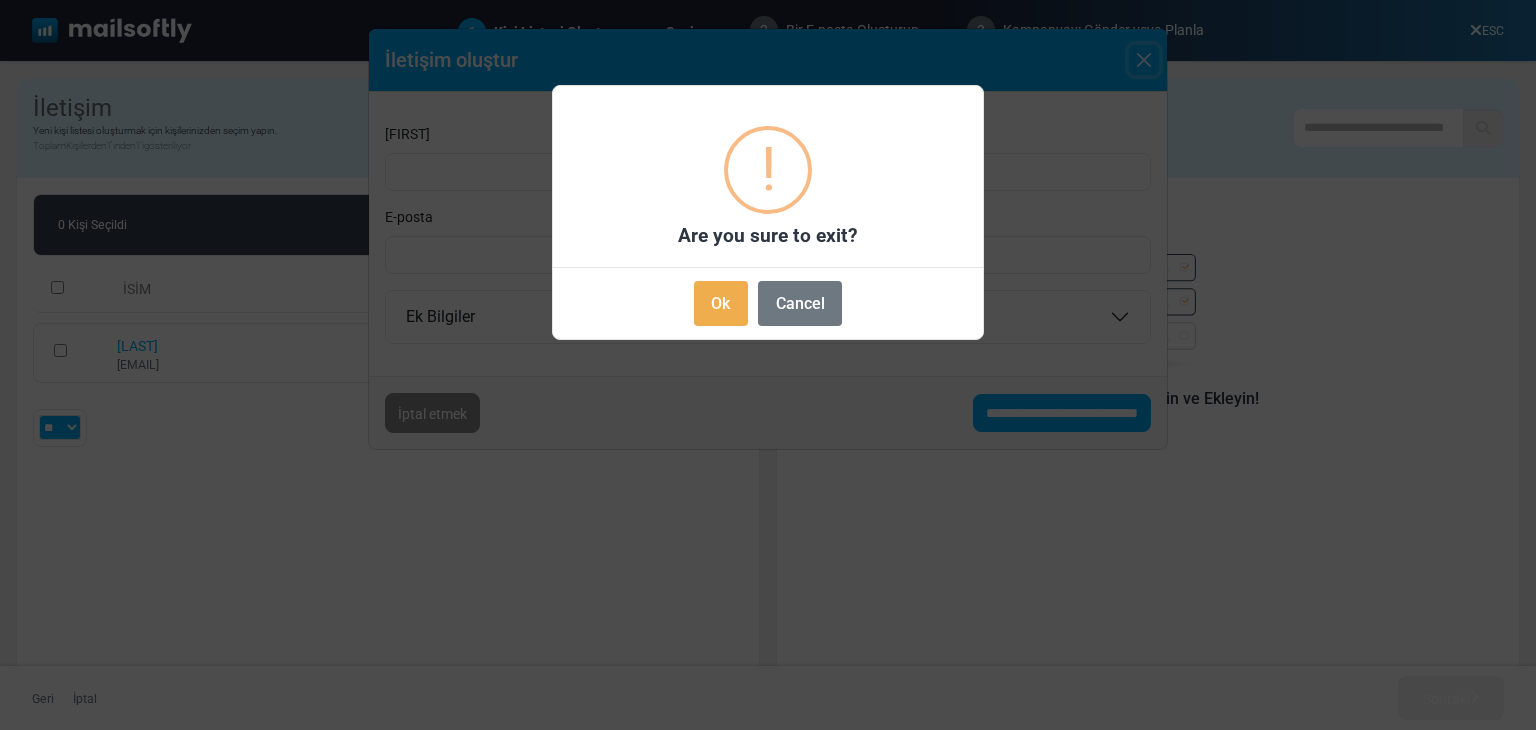 type 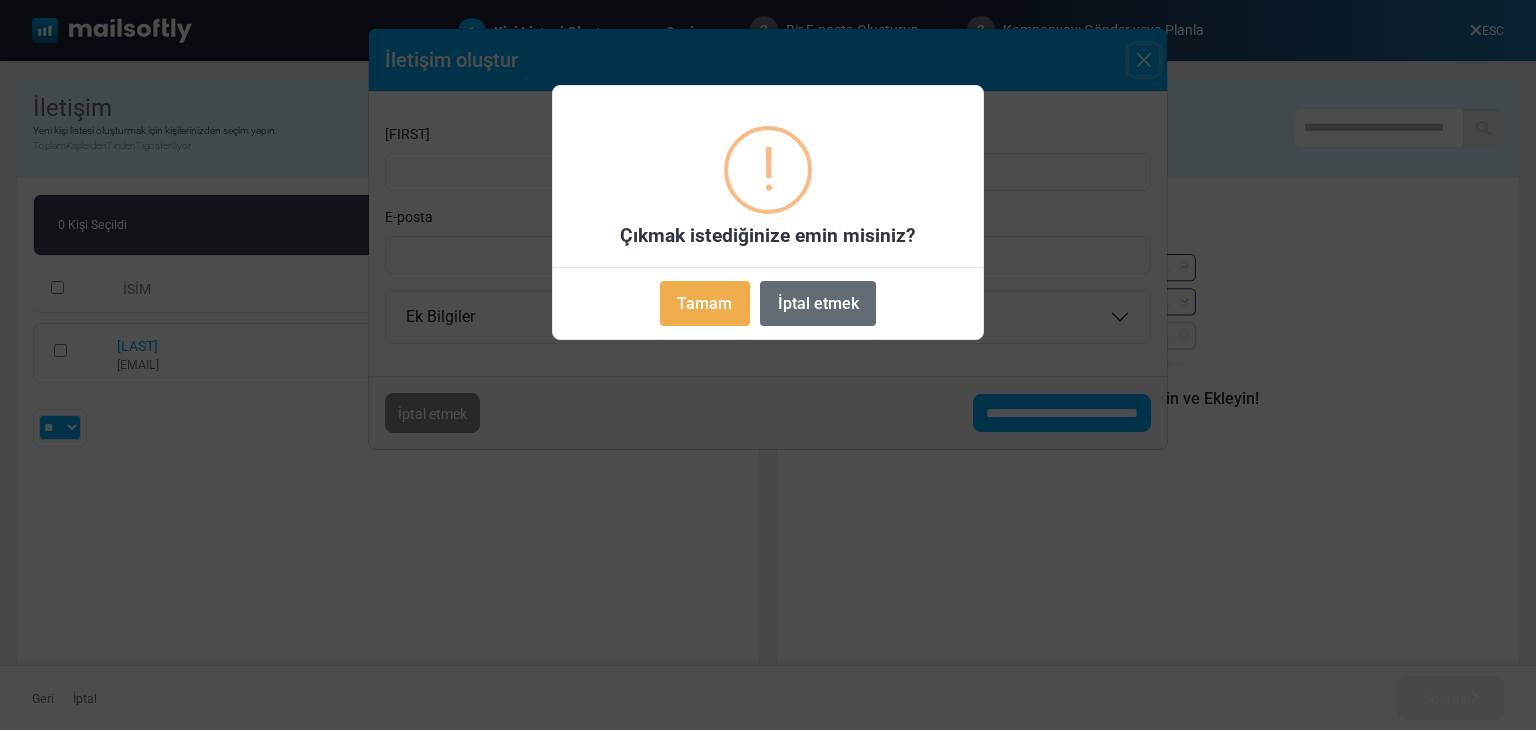 click on "İptal etmek" at bounding box center [818, 303] 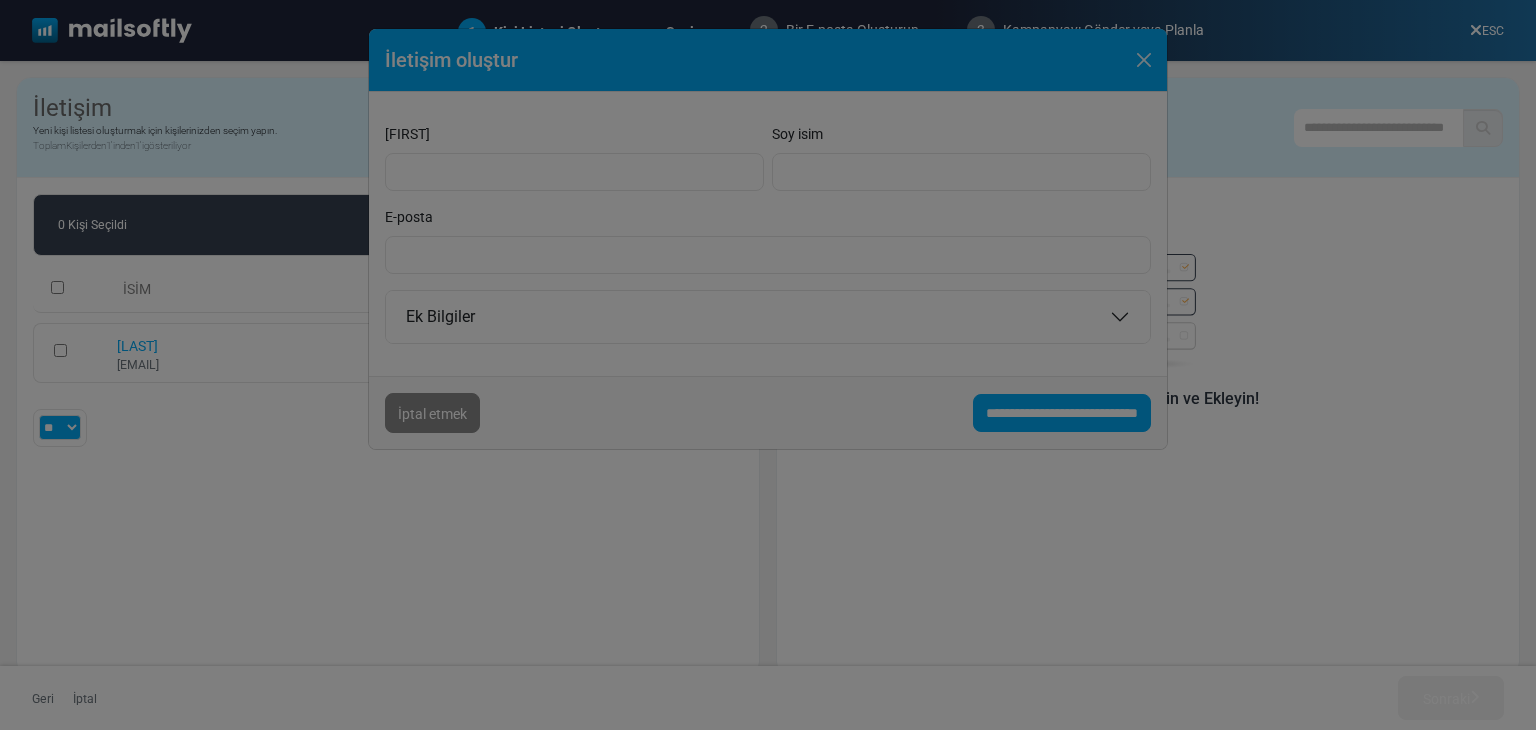 click at bounding box center (768, 365) 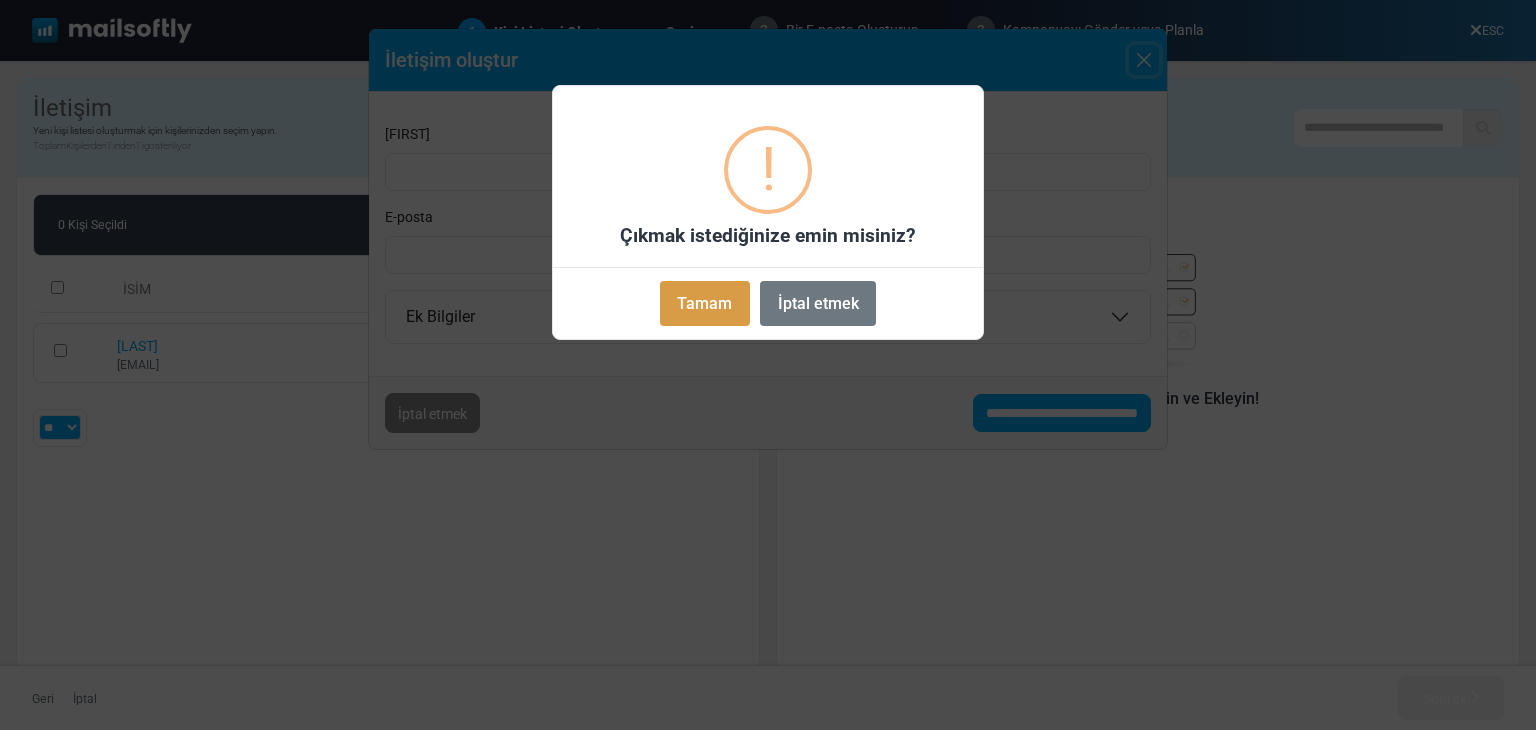 click on "Tamam" at bounding box center [705, 303] 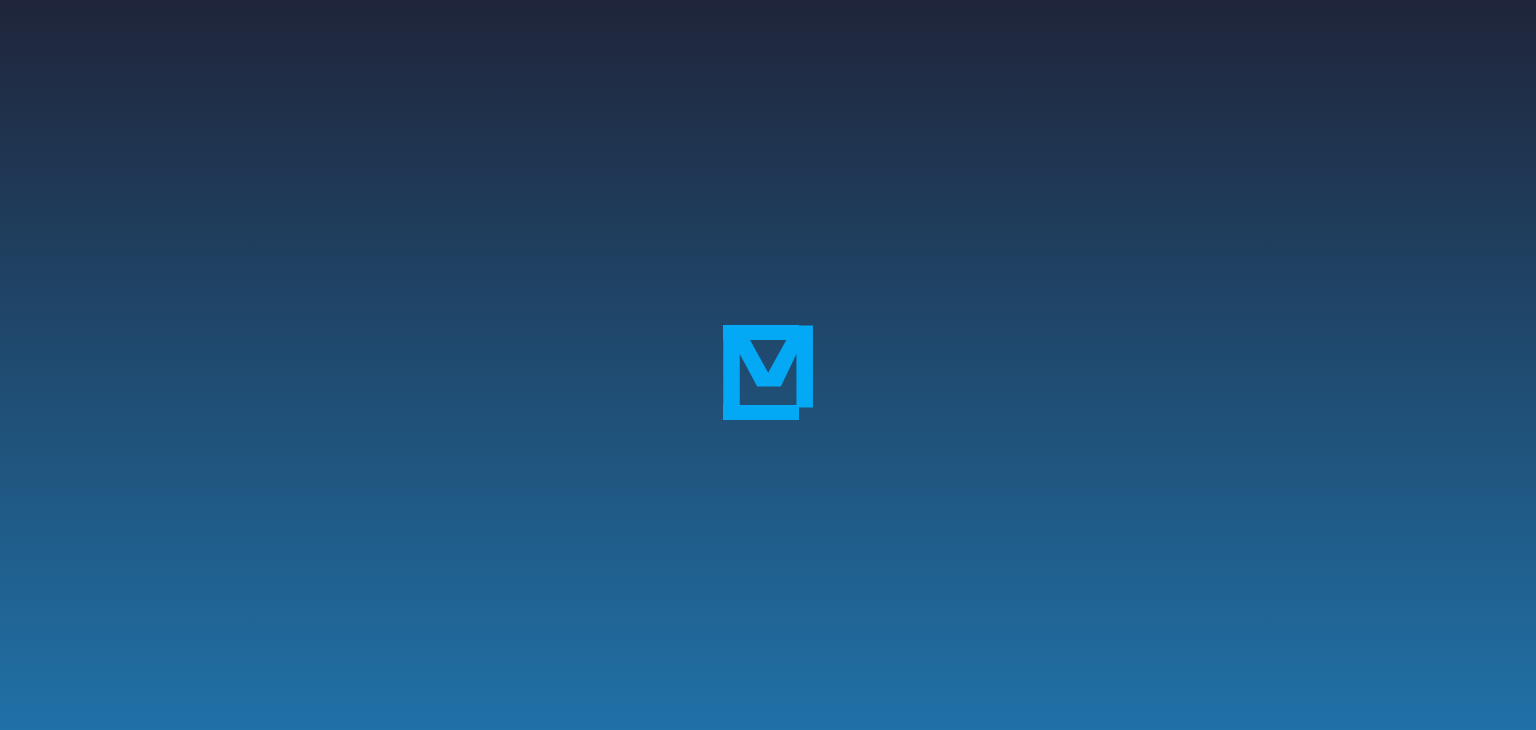scroll, scrollTop: 0, scrollLeft: 0, axis: both 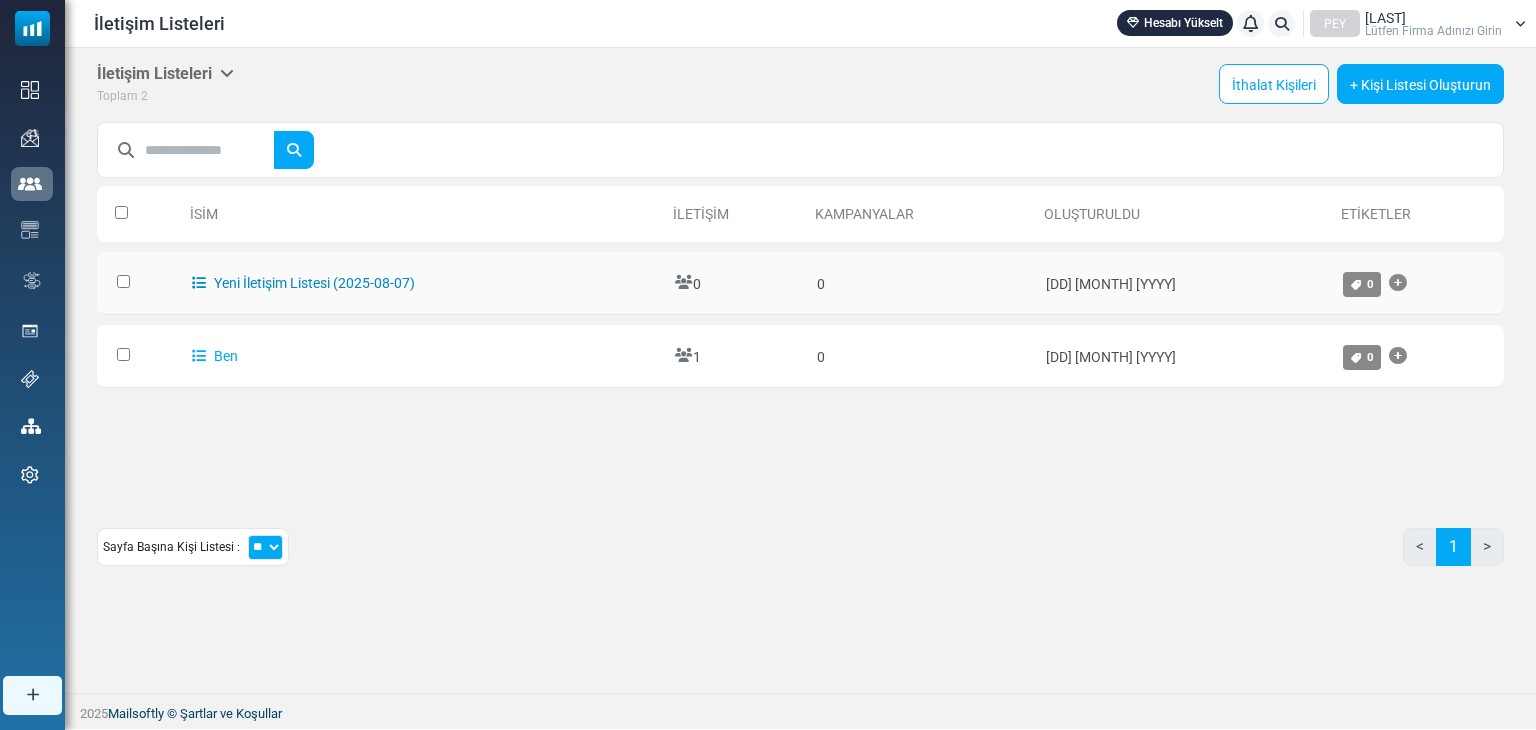 click on "Yeni İletişim Listesi (2025-08-07)" at bounding box center [314, 283] 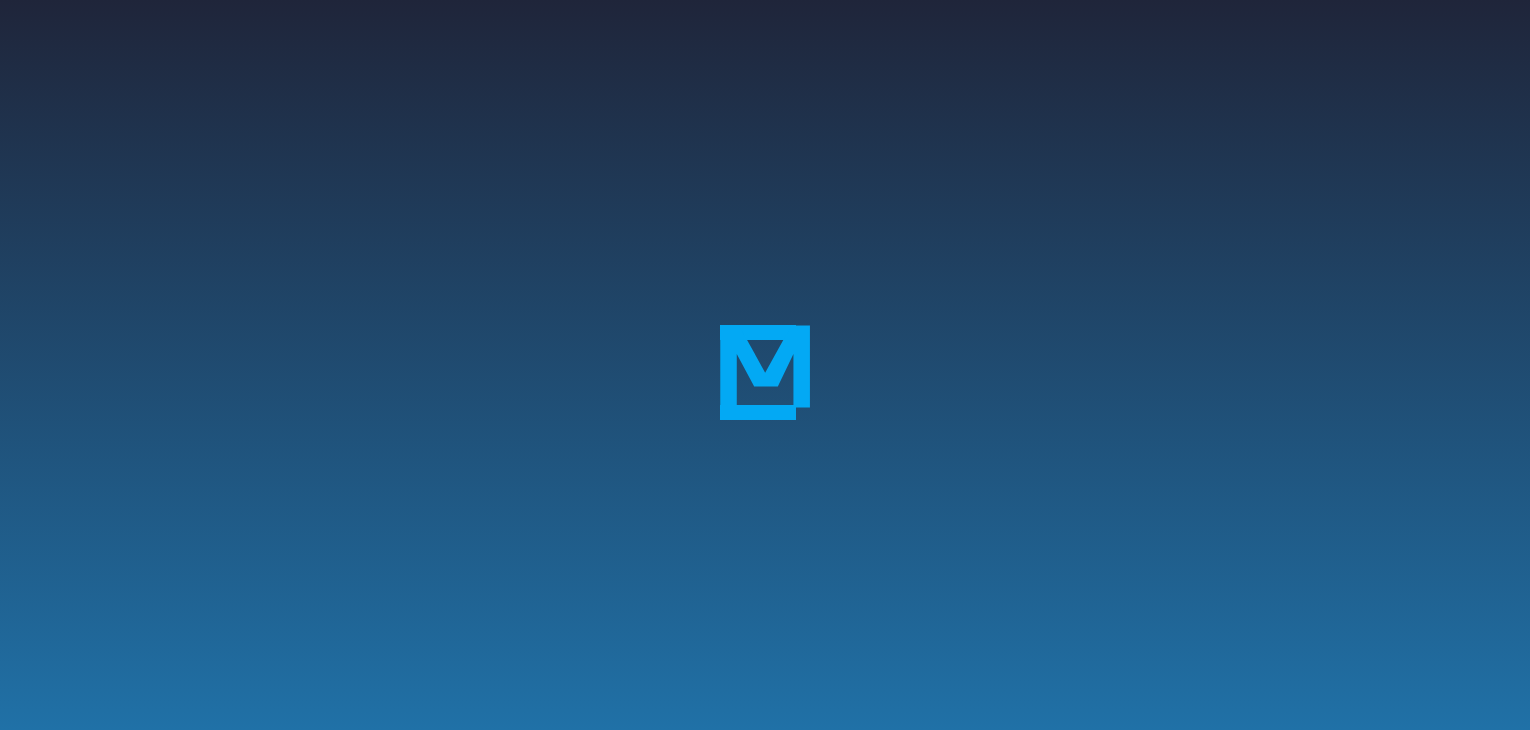 scroll, scrollTop: 0, scrollLeft: 0, axis: both 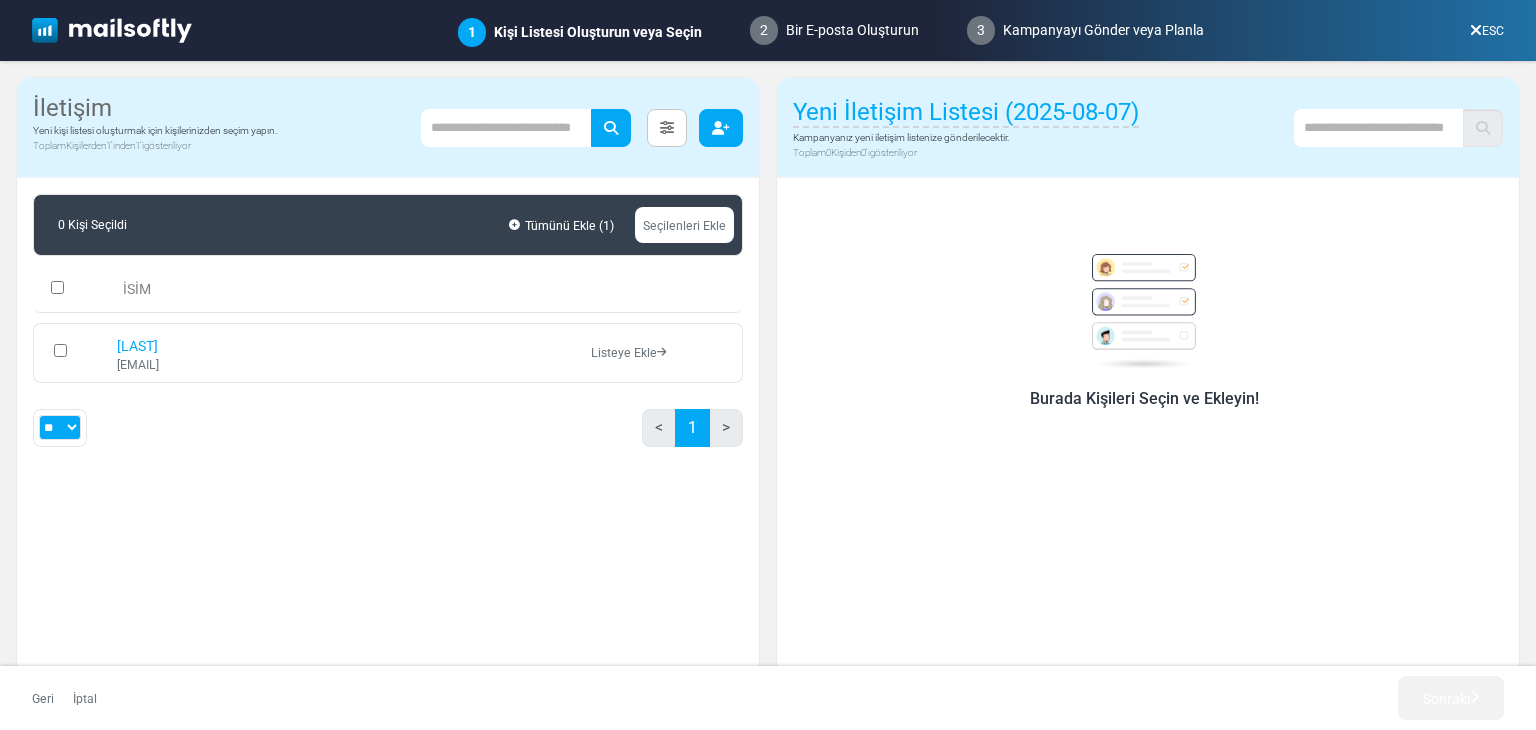 click at bounding box center [721, 128] 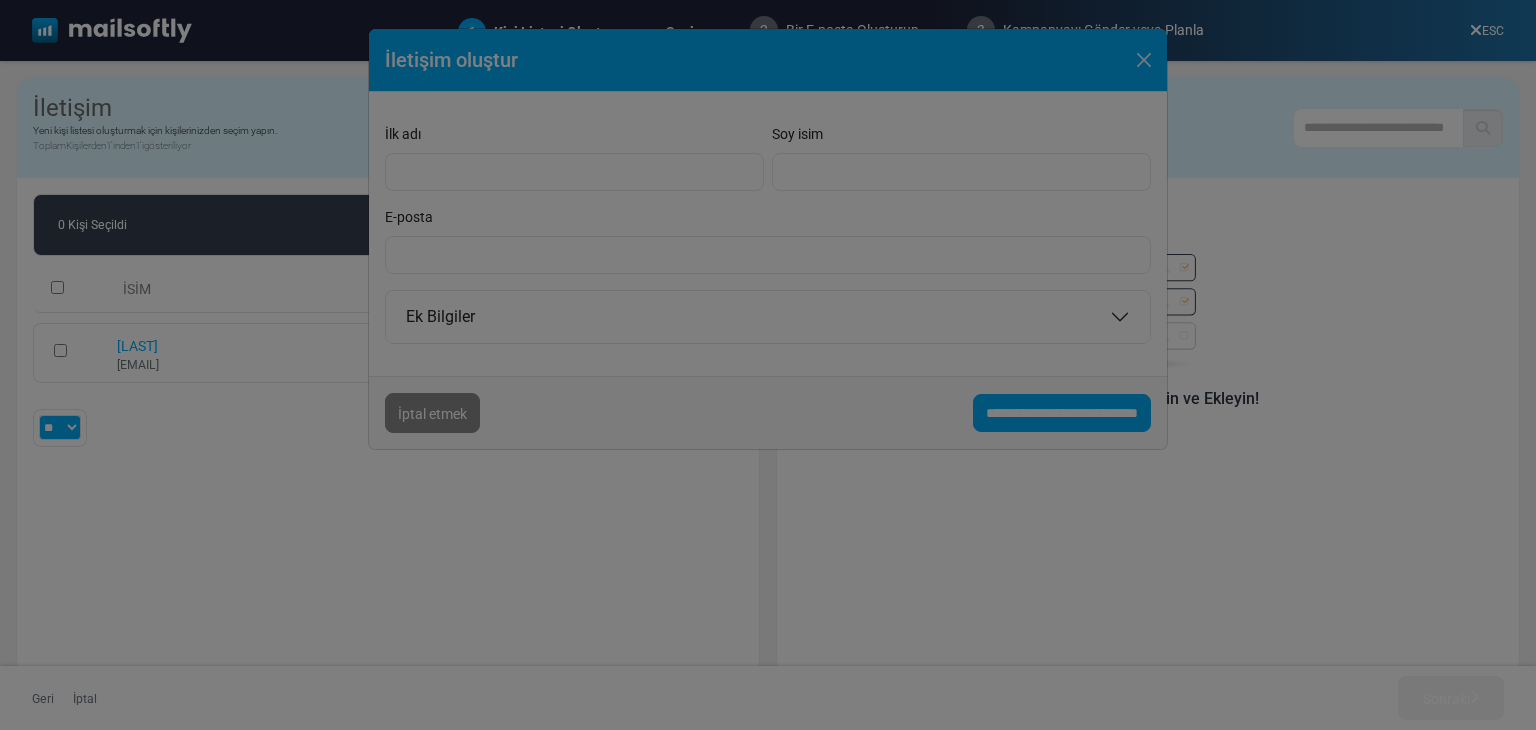 click at bounding box center [768, 365] 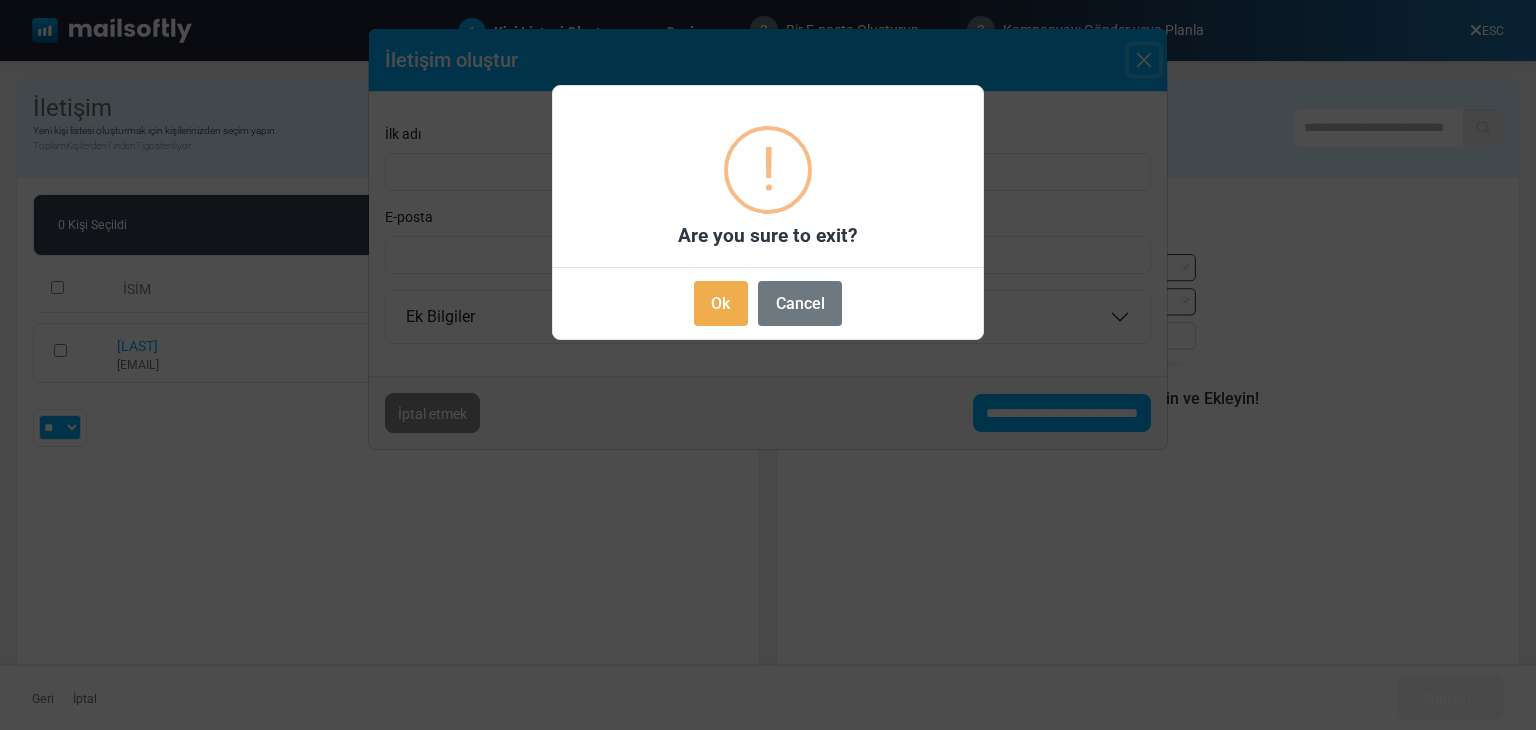 type 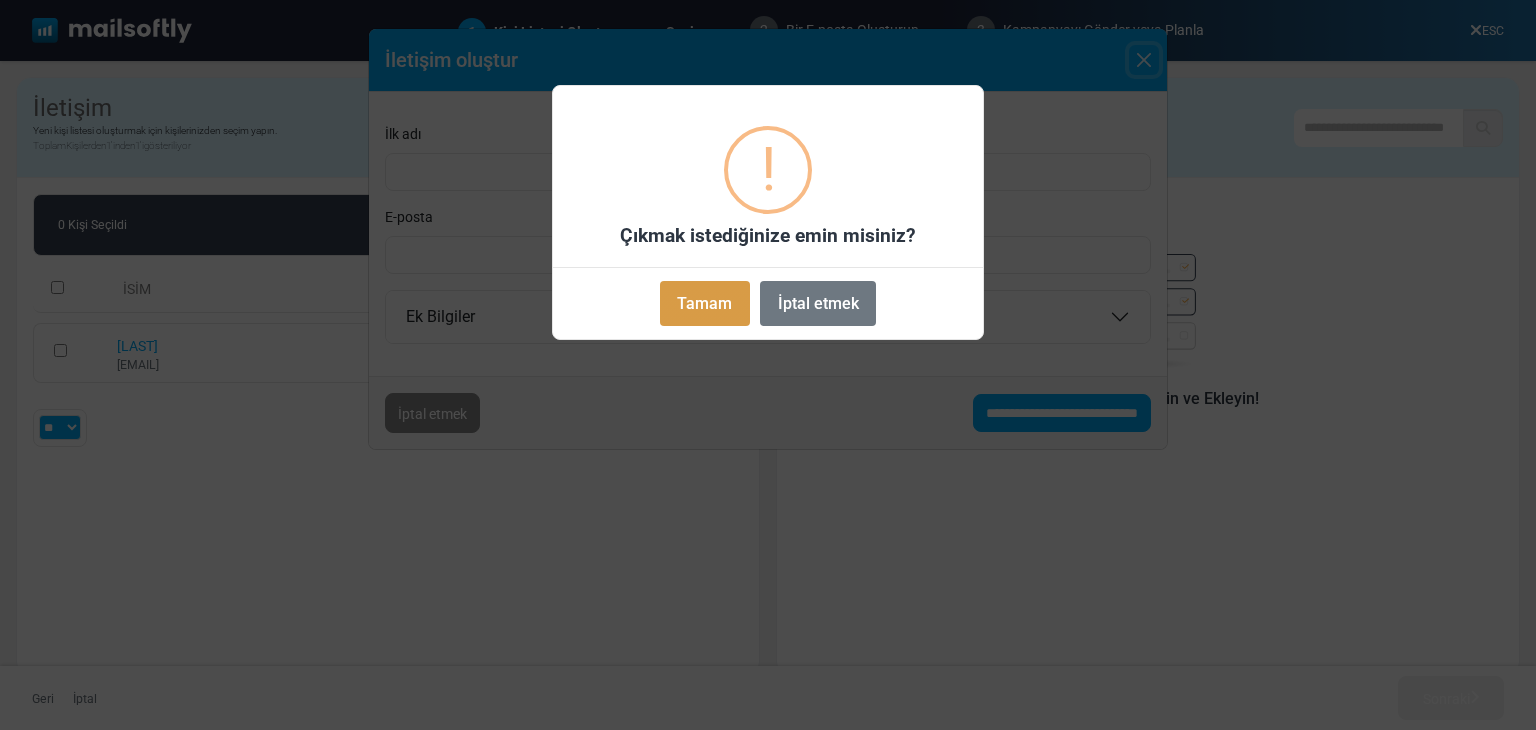 click on "Tamam" at bounding box center [704, 303] 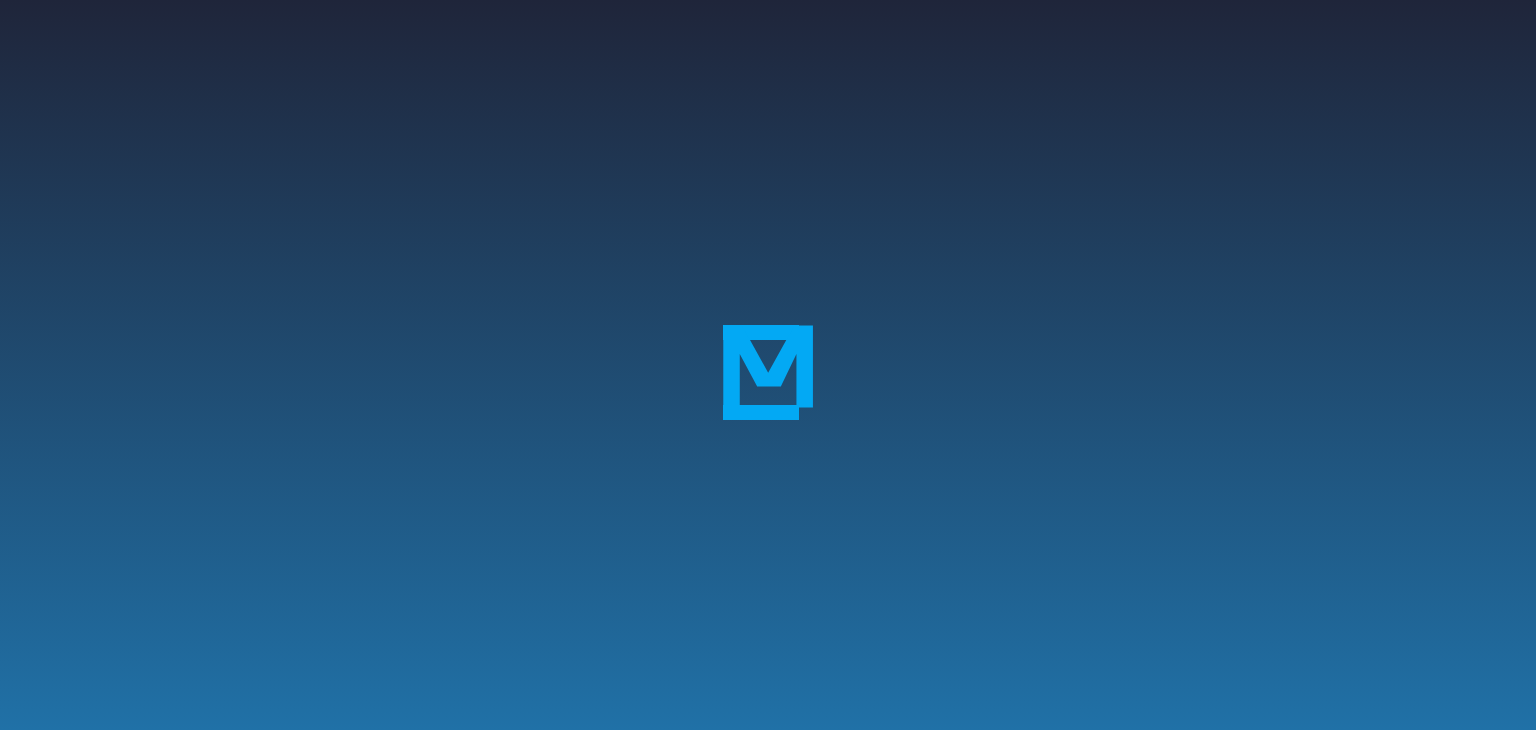 scroll, scrollTop: 0, scrollLeft: 0, axis: both 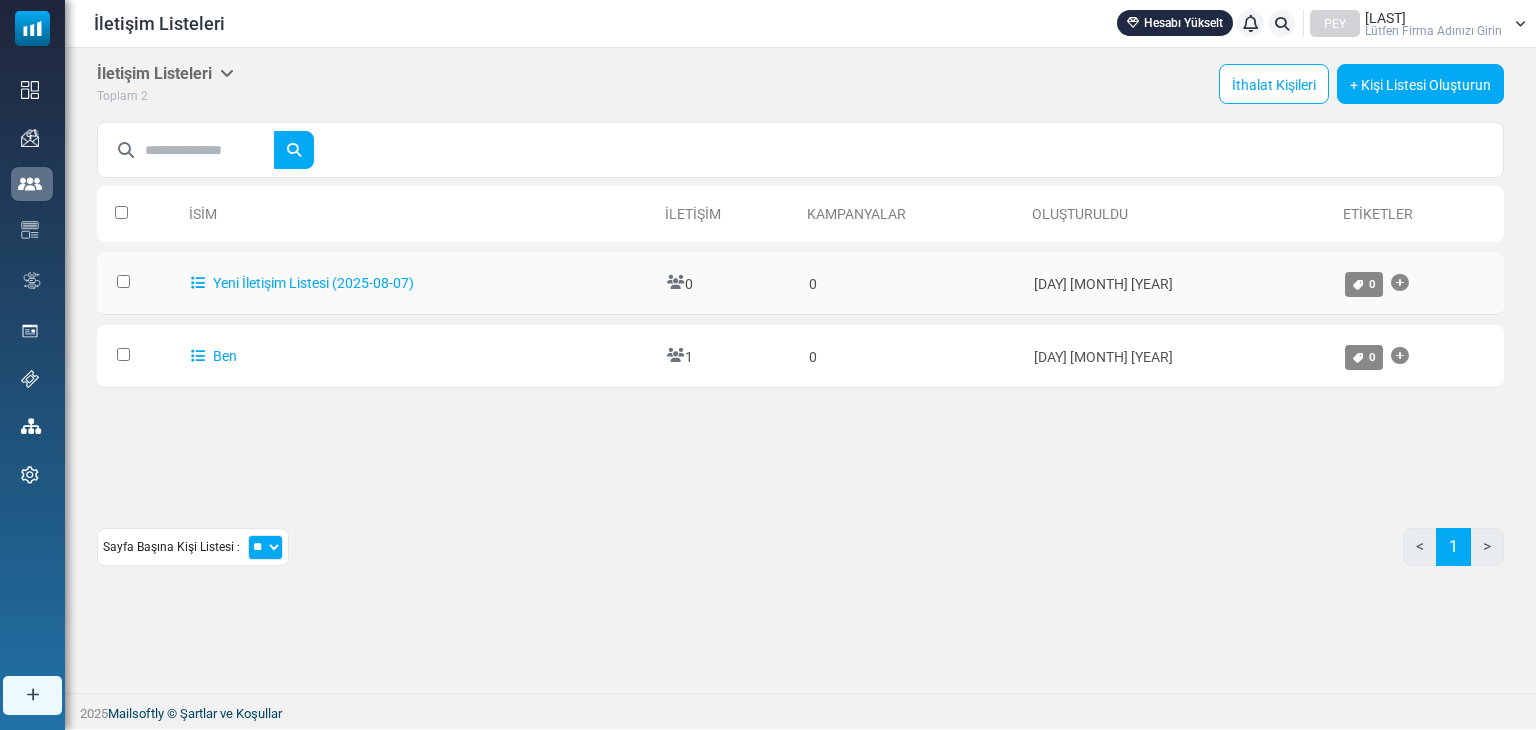 click on "Yeni İletişim Listesi (2025-08-07)" at bounding box center (419, 283) 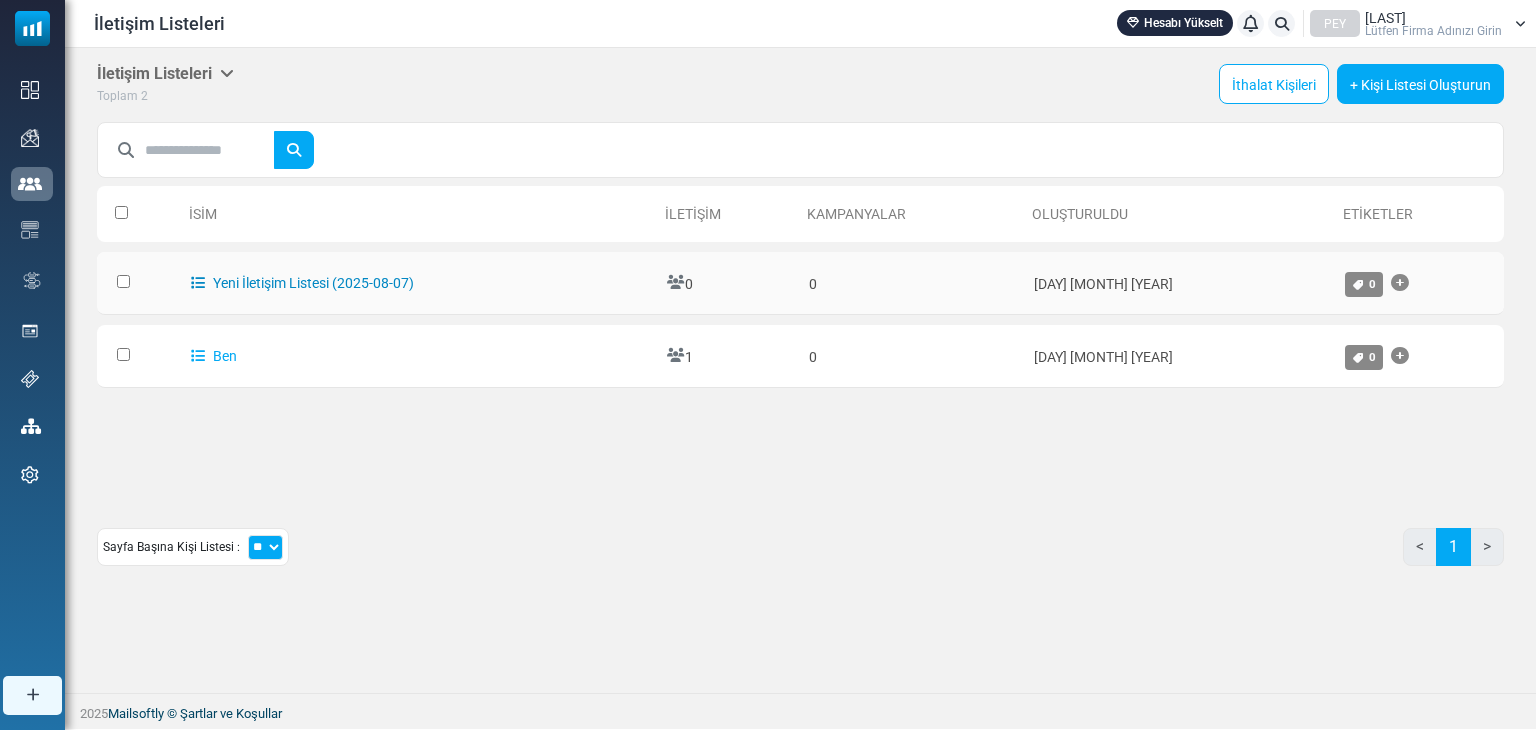 click on "Yeni İletişim Listesi (2025-08-07)" at bounding box center (313, 283) 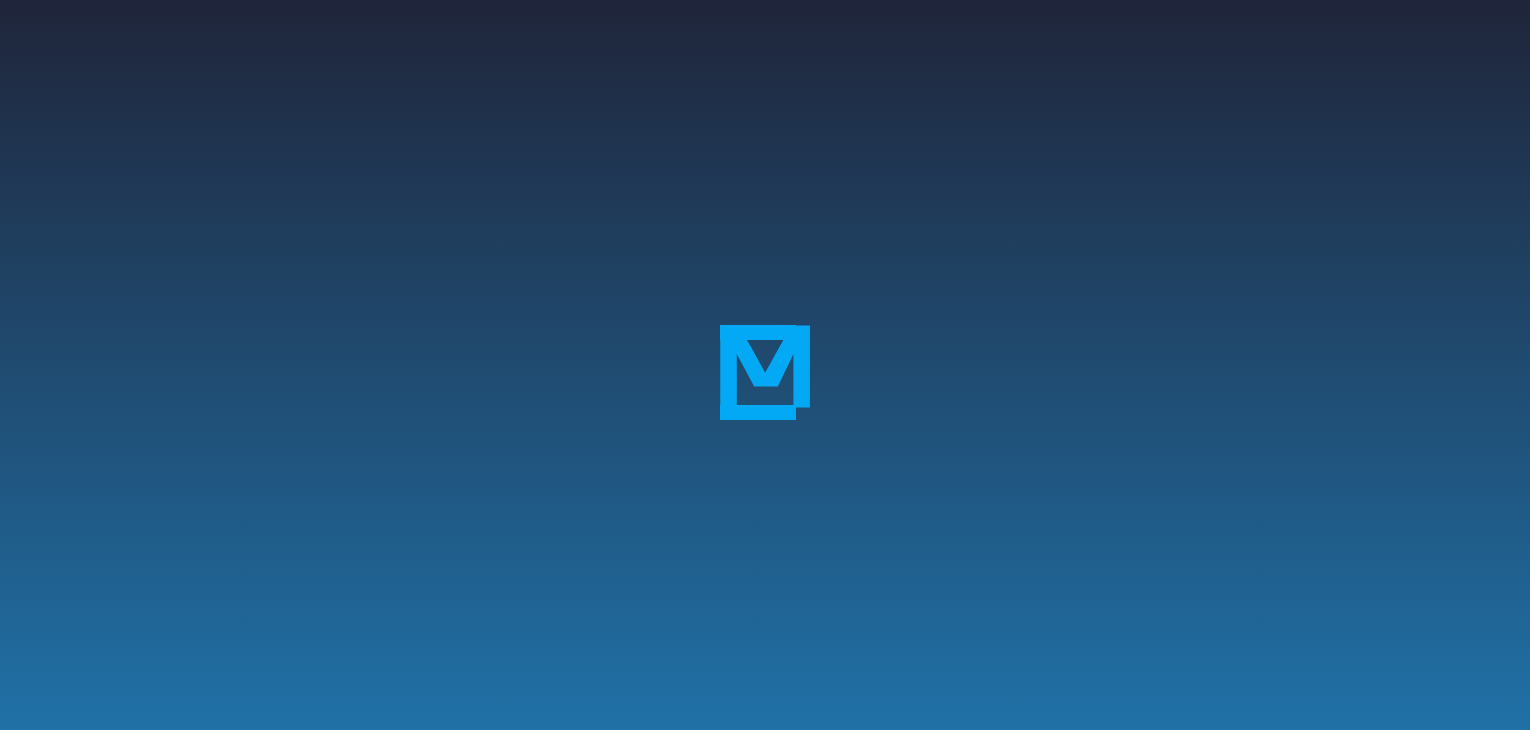 scroll, scrollTop: 0, scrollLeft: 0, axis: both 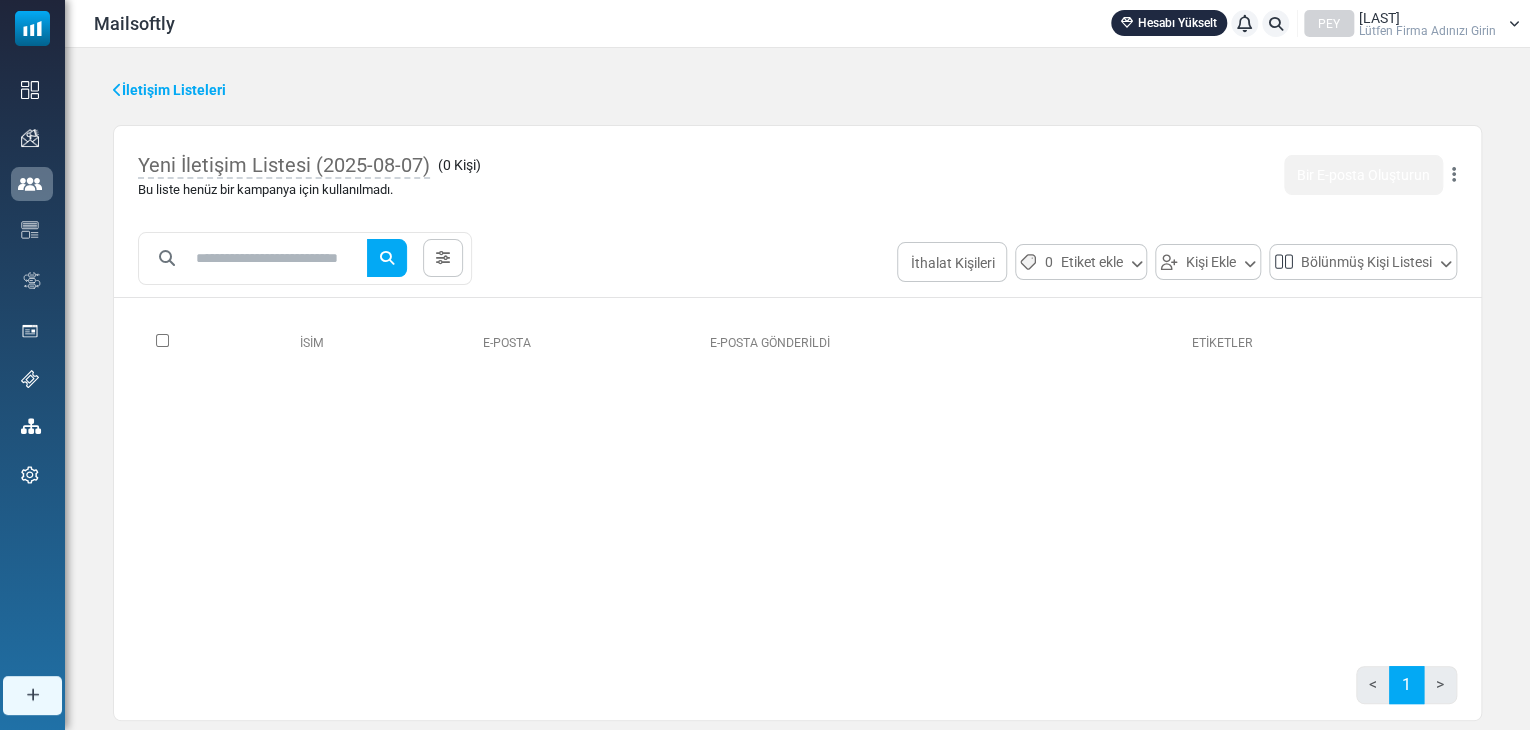 click on "E-posta gönderildi" at bounding box center [943, 342] 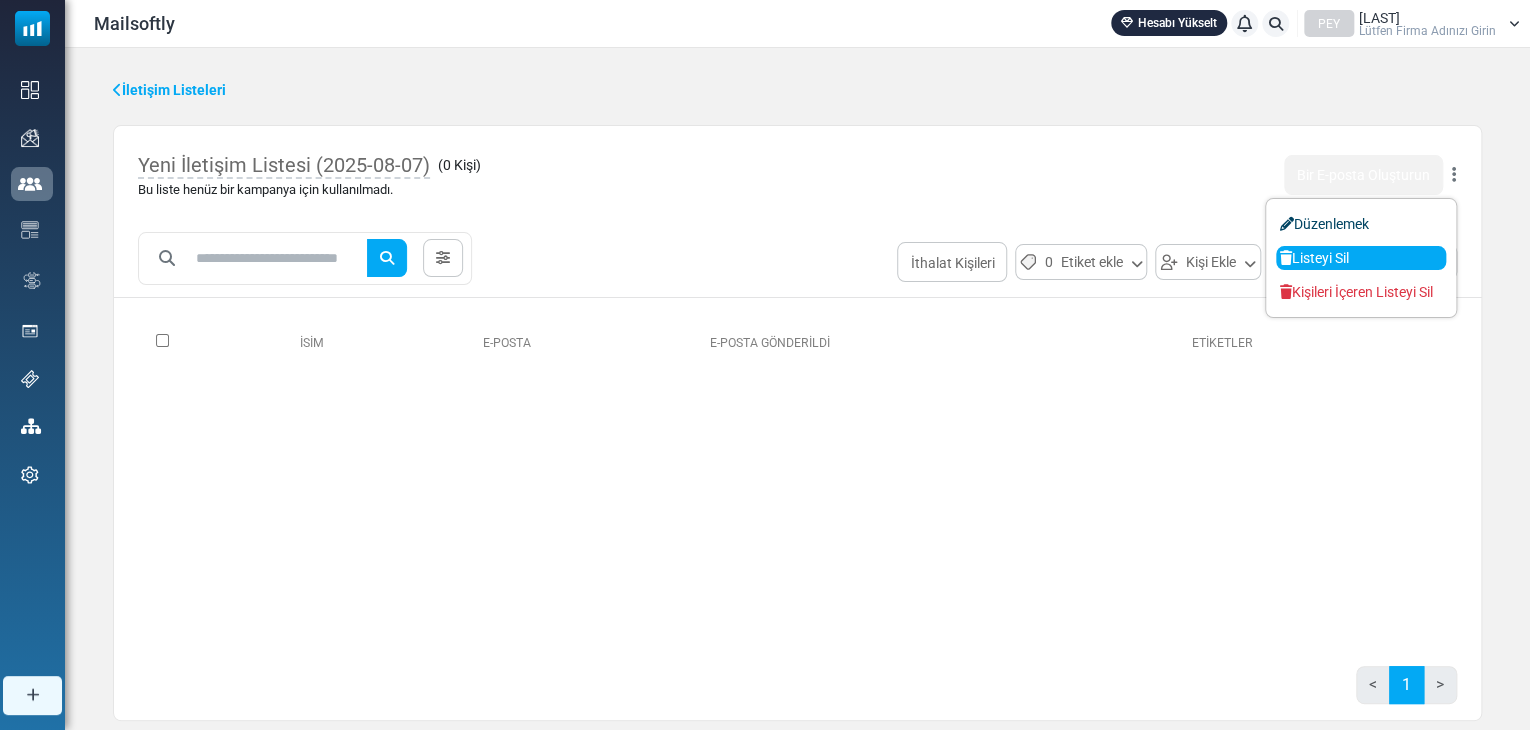 click on "Listeyi Sil" at bounding box center [1361, 258] 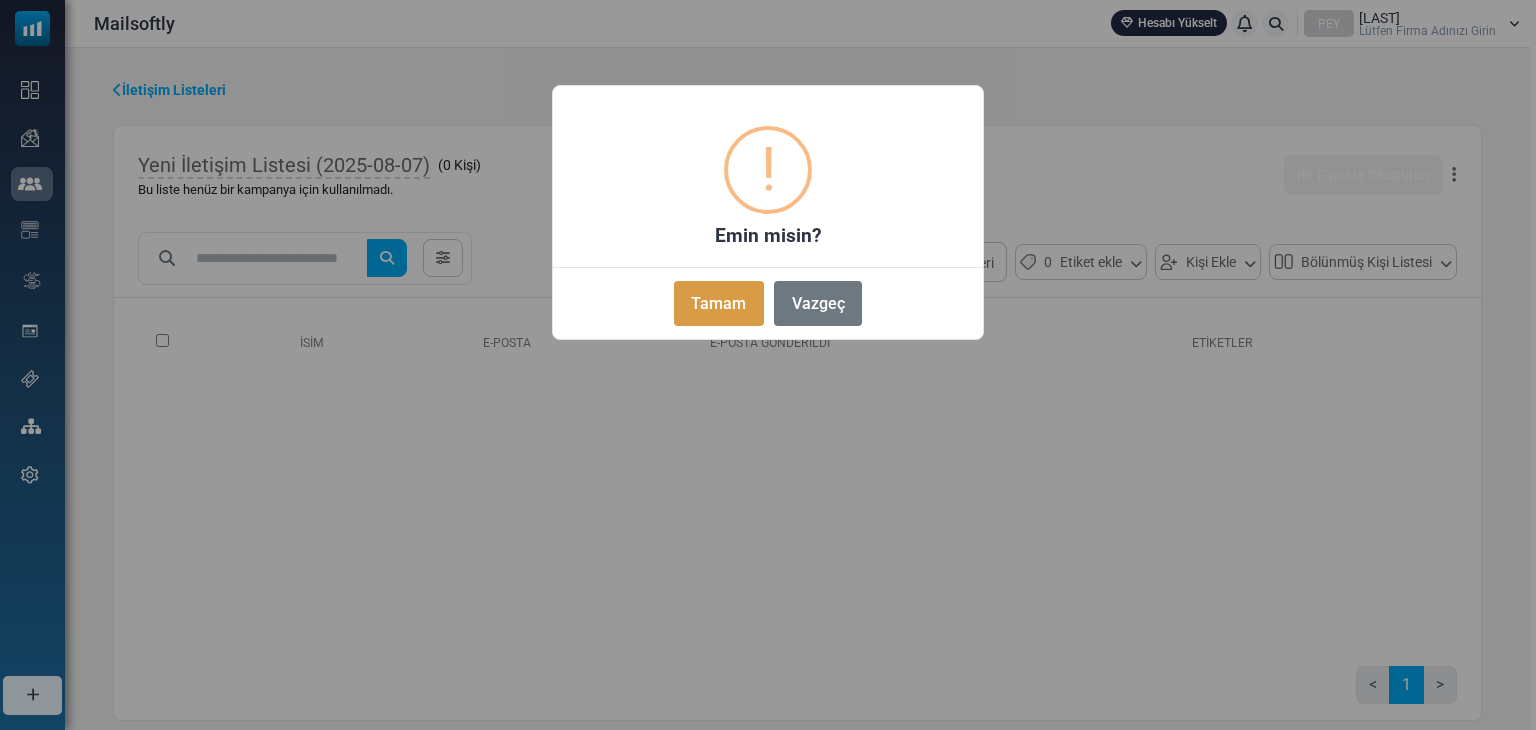 click on "Tamam" at bounding box center [718, 303] 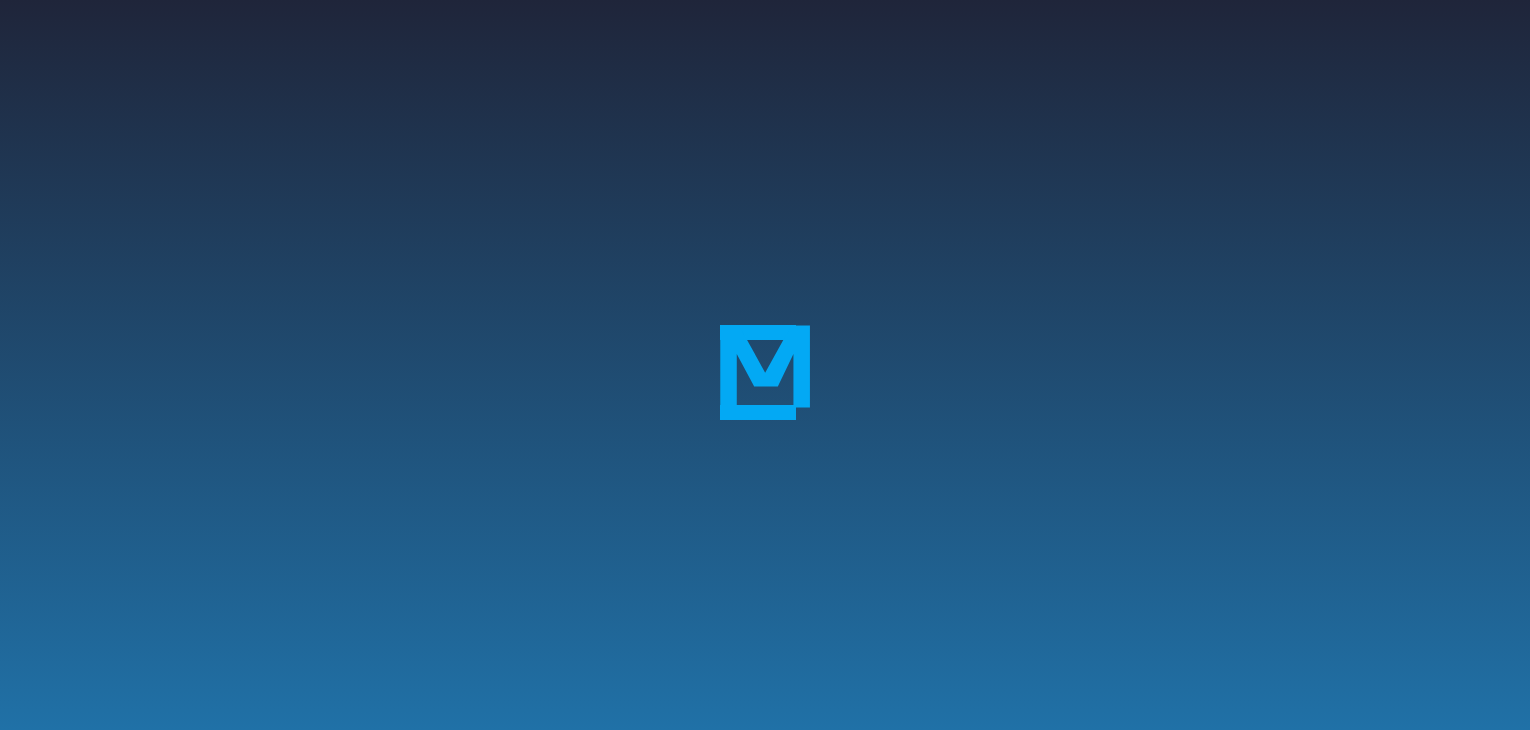 scroll, scrollTop: 0, scrollLeft: 0, axis: both 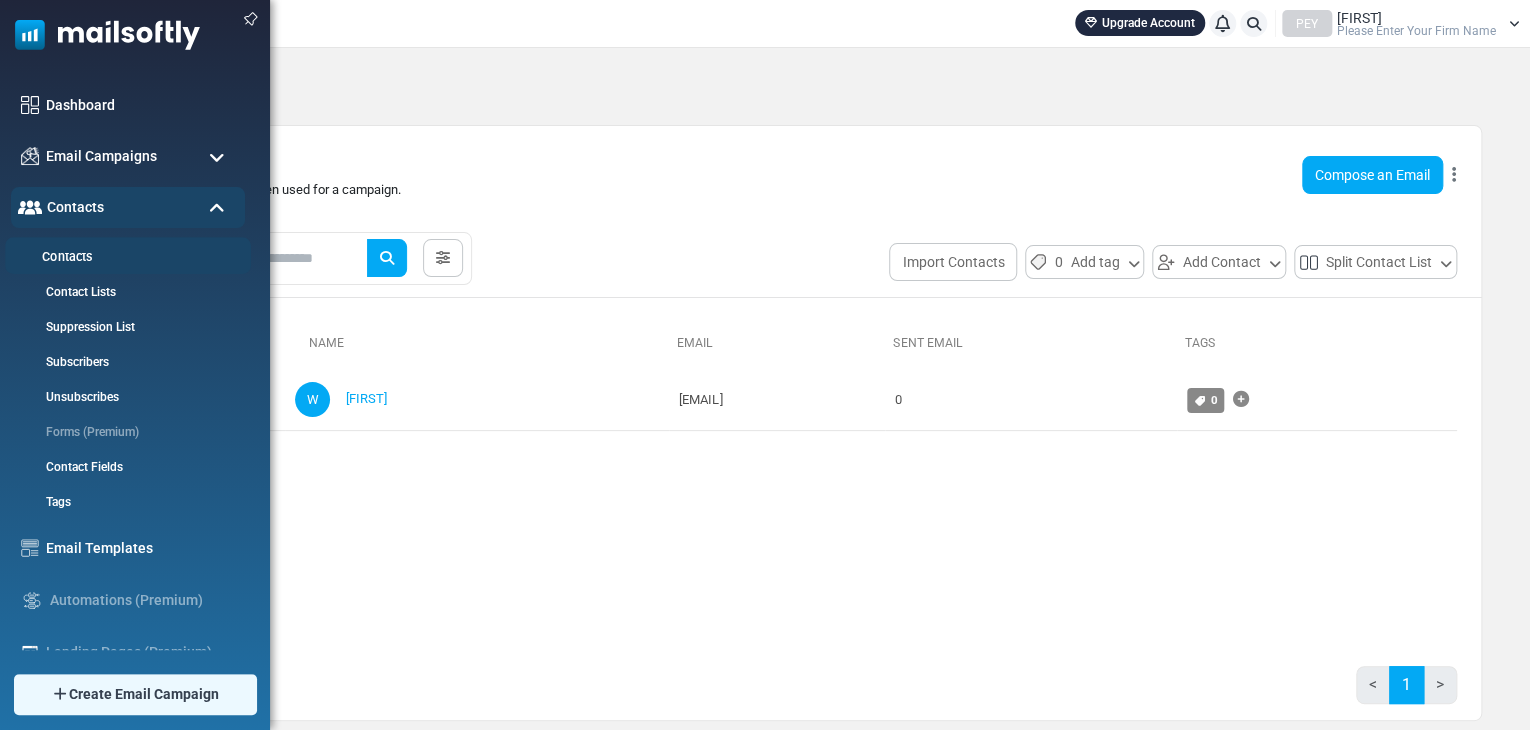 click on "Contacts" at bounding box center [125, 257] 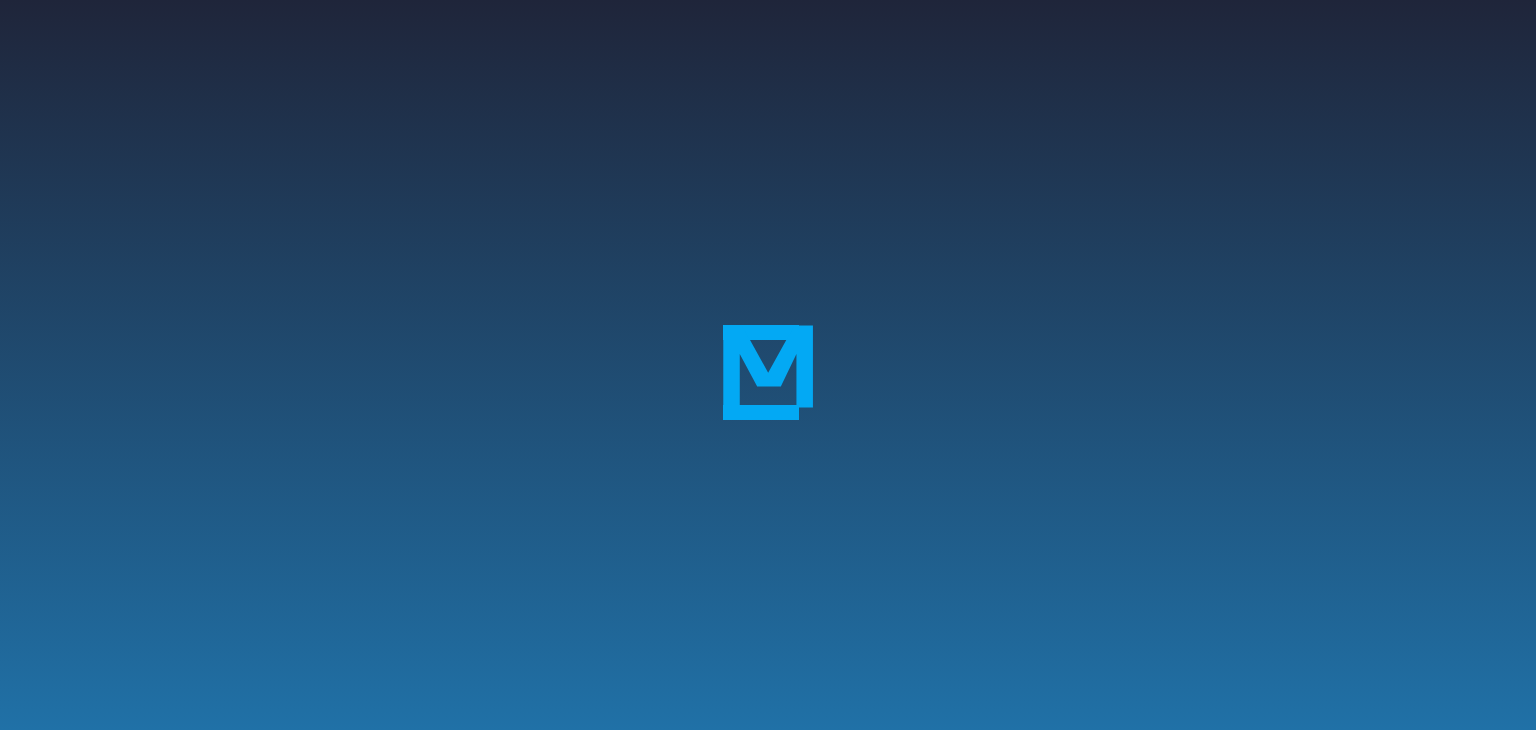 scroll, scrollTop: 0, scrollLeft: 0, axis: both 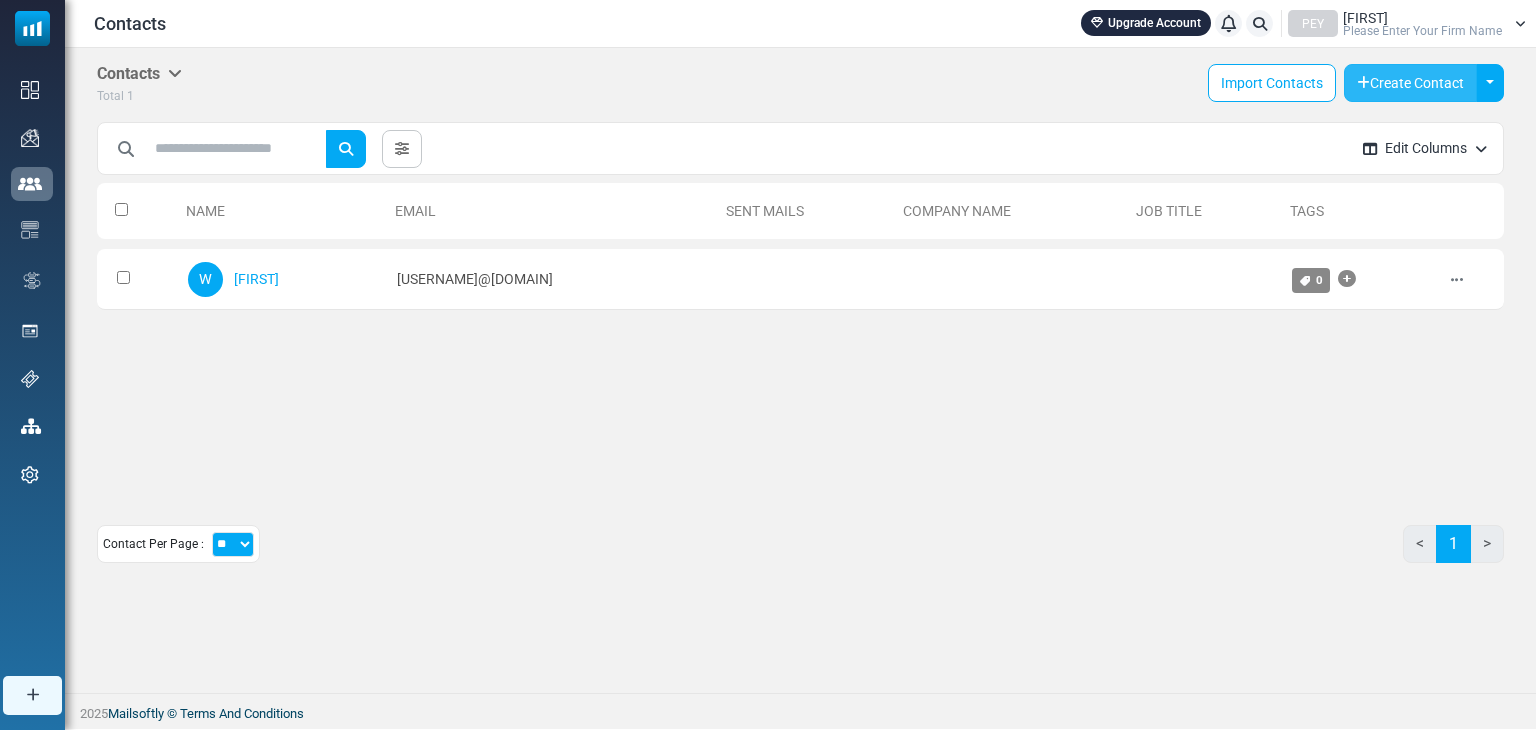 click on "Create Contact" at bounding box center [1410, 83] 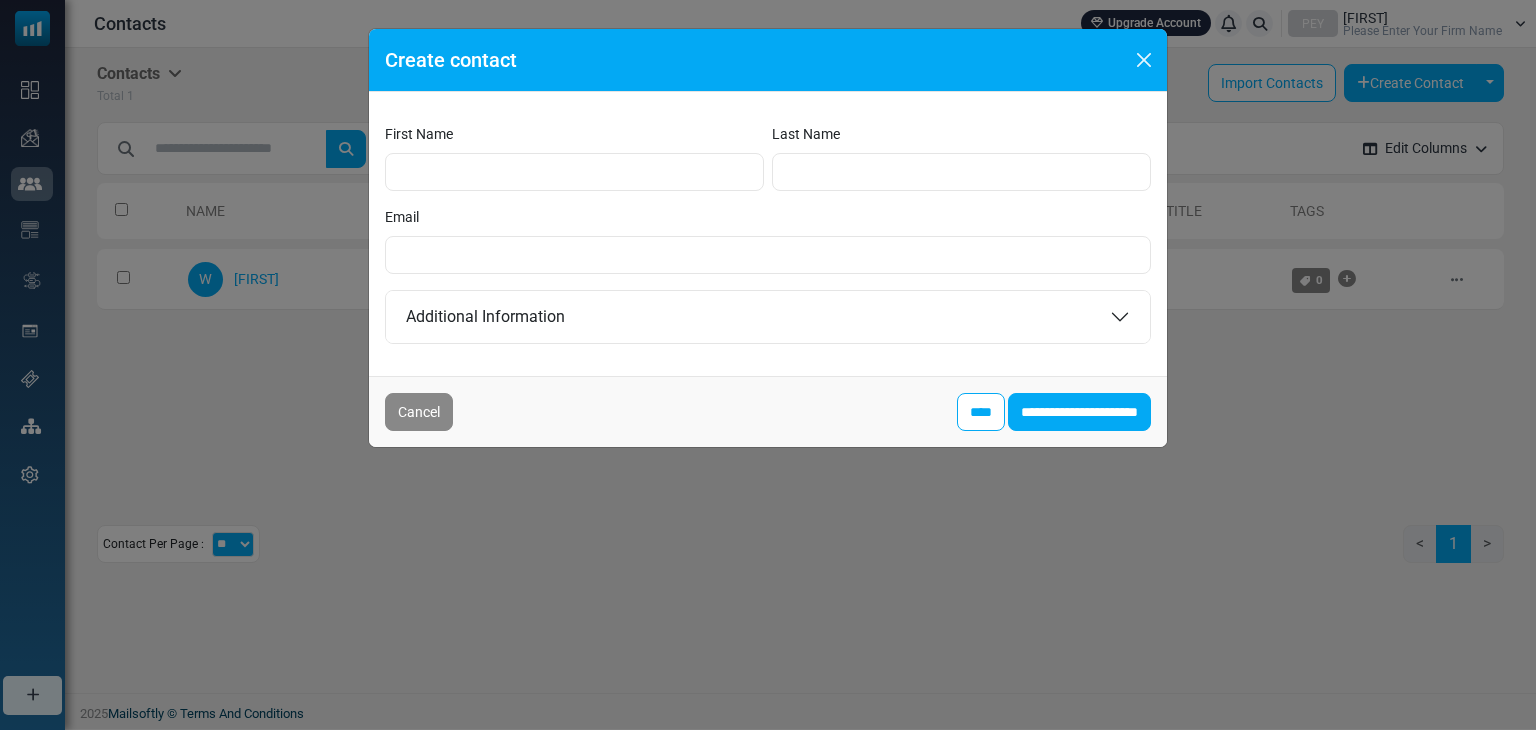 click on "[FIRST NAME]
[LAST NAME]
[EMAIL]
Additional Information
[DATE OF BIRTH]
***
****
****
*****
*****
*****
*****
*****
*****
*****
*****
*****
*
*
*
*
*
*
*
*
*
**
**
**
**
**
**
**
**
**
**
**
**
**
**
**
**
**
**
**
**
**
**" at bounding box center (768, 234) 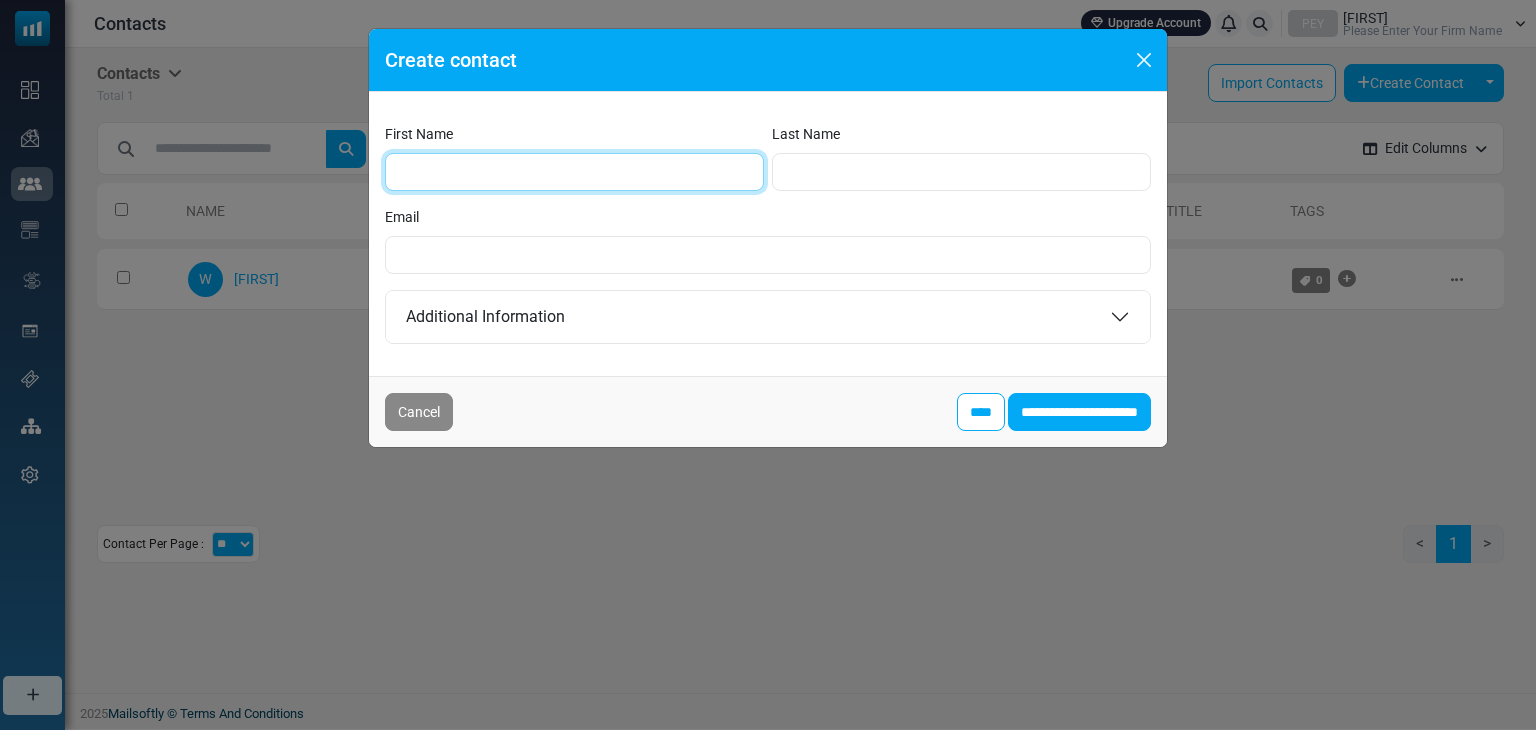 click on "First Name" at bounding box center [574, 172] 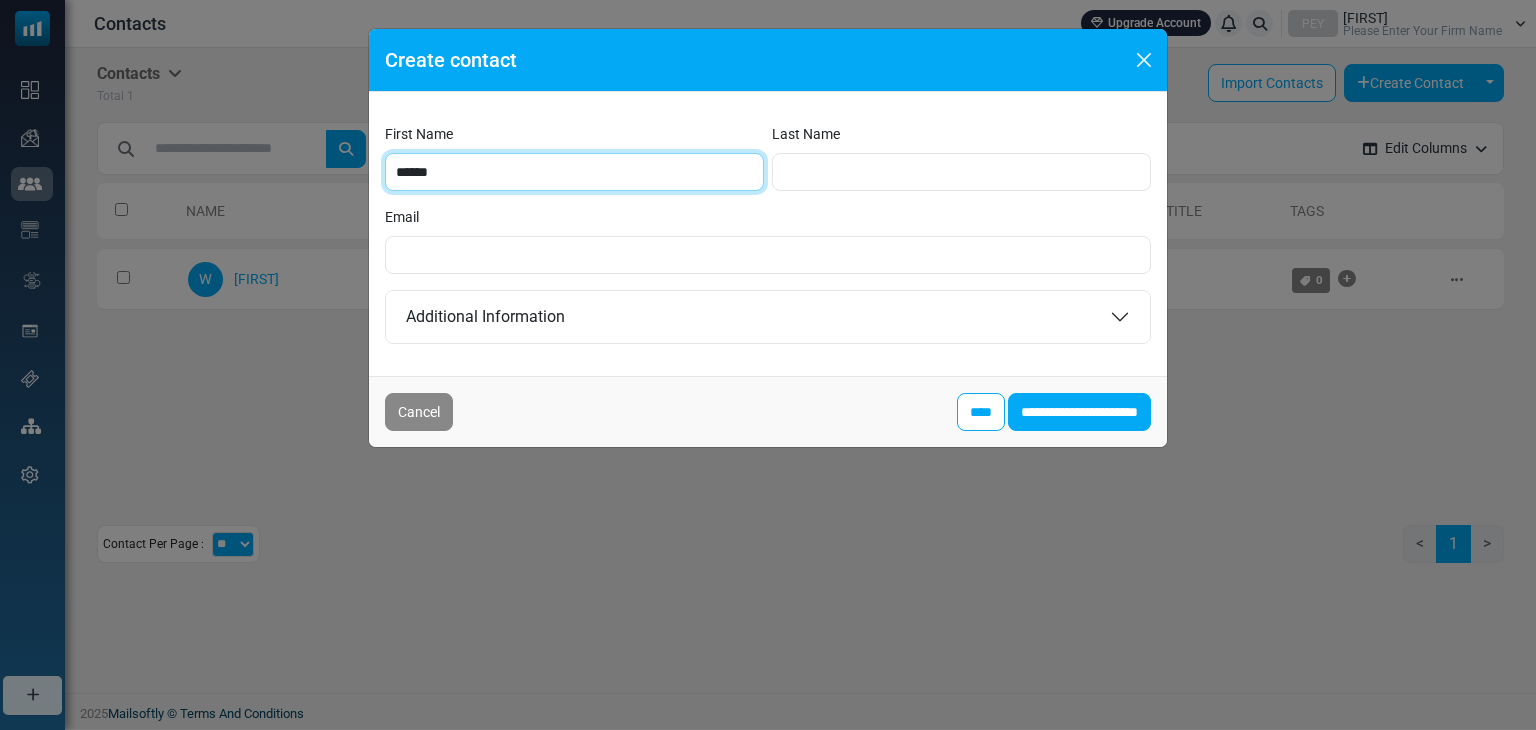 type on "*****" 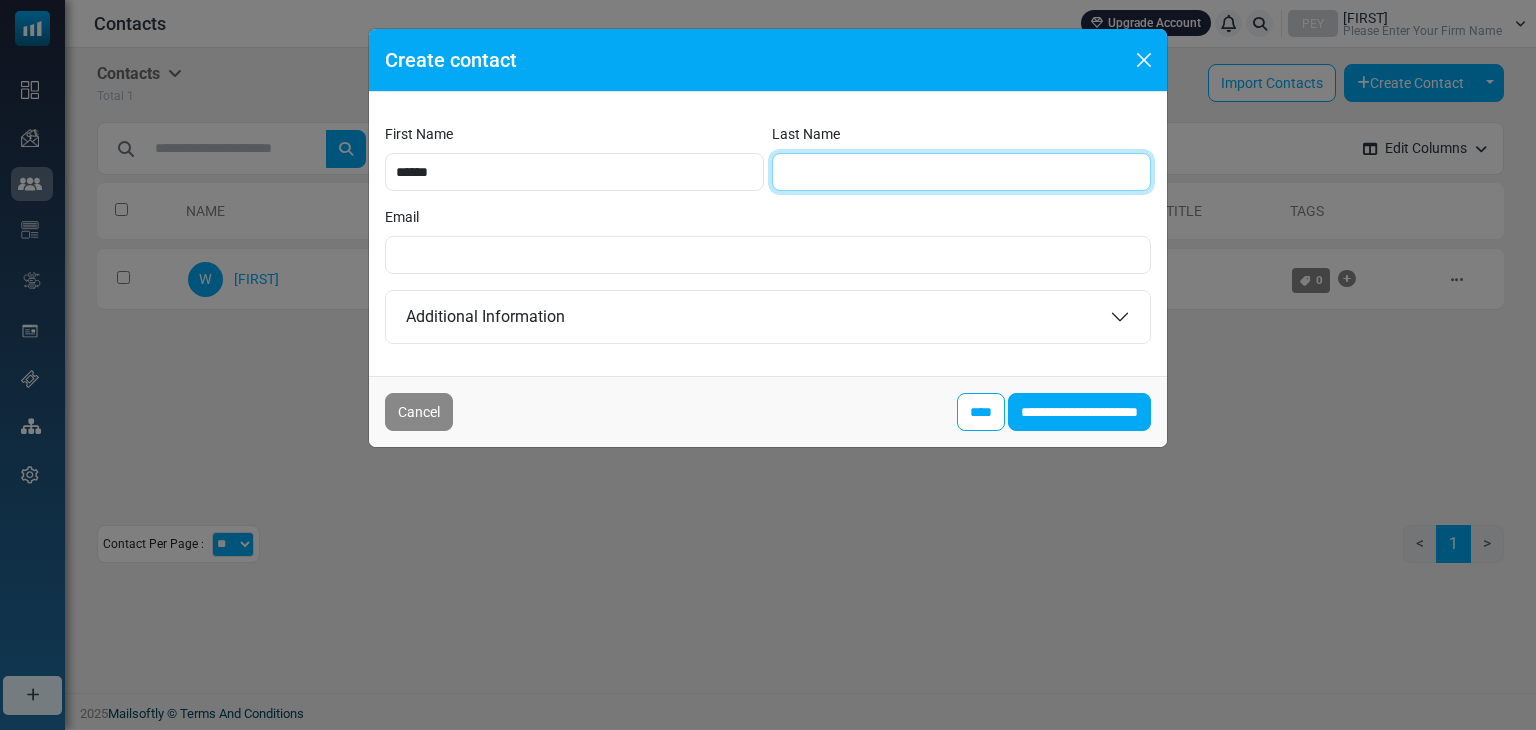 click on "Last Name" at bounding box center (961, 172) 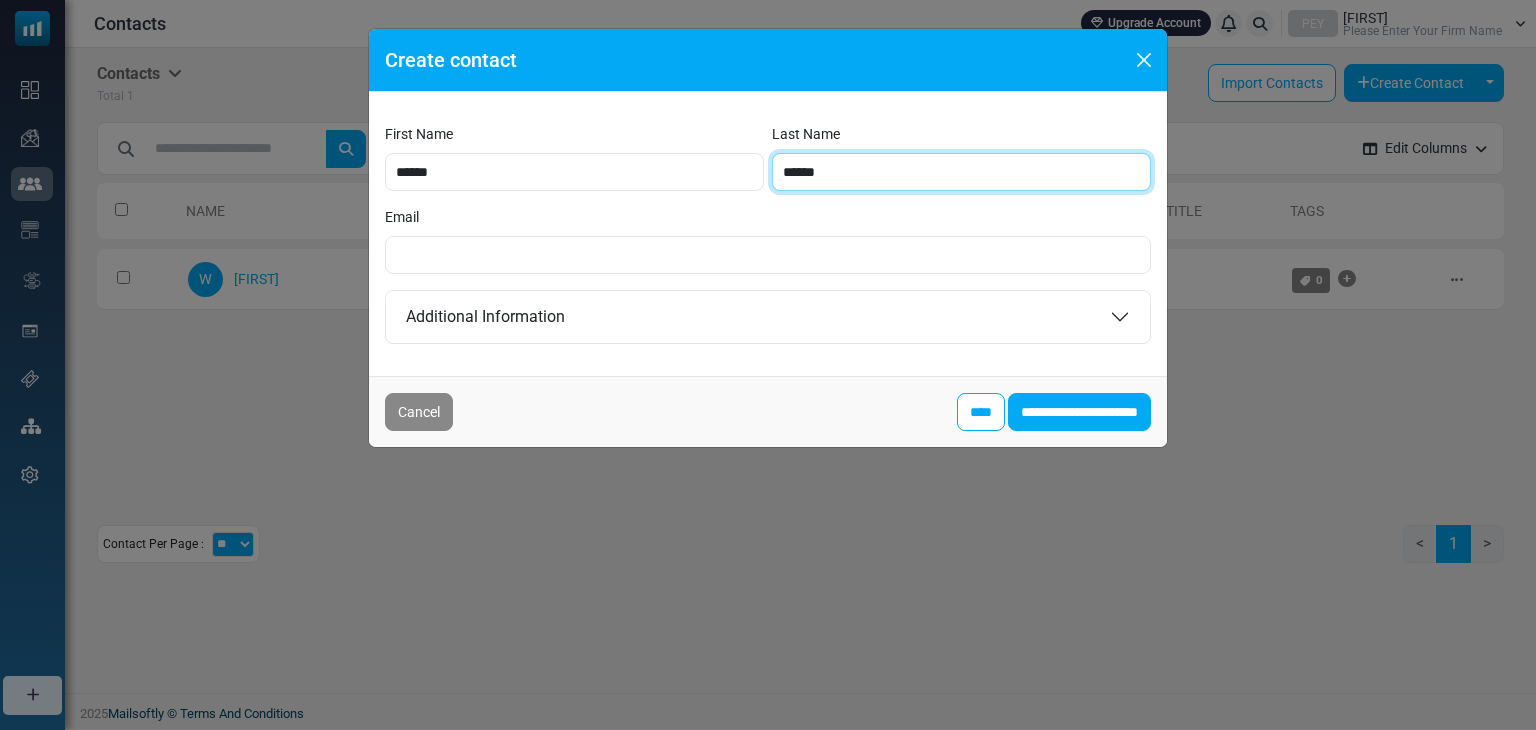 type on "******" 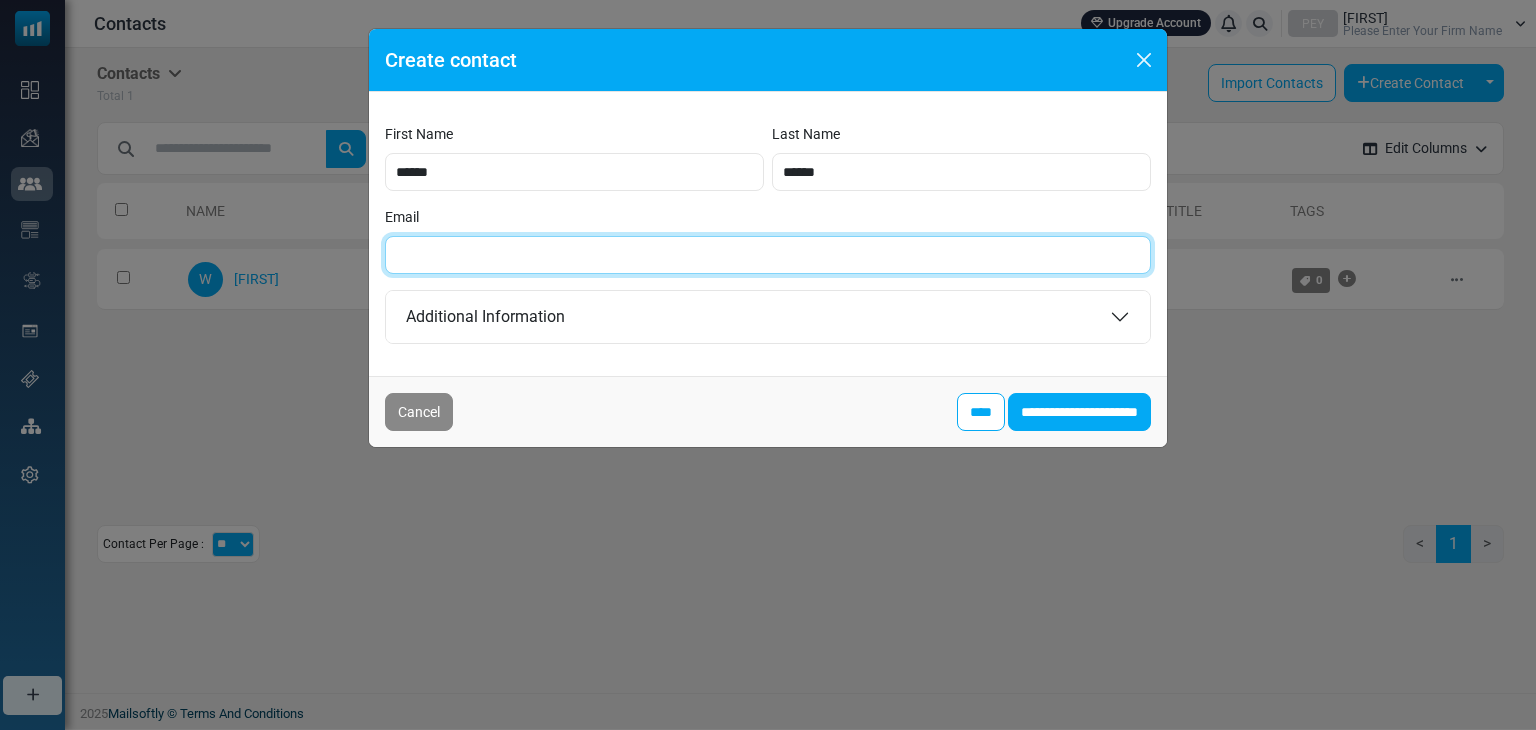 click on "Email" at bounding box center (768, 255) 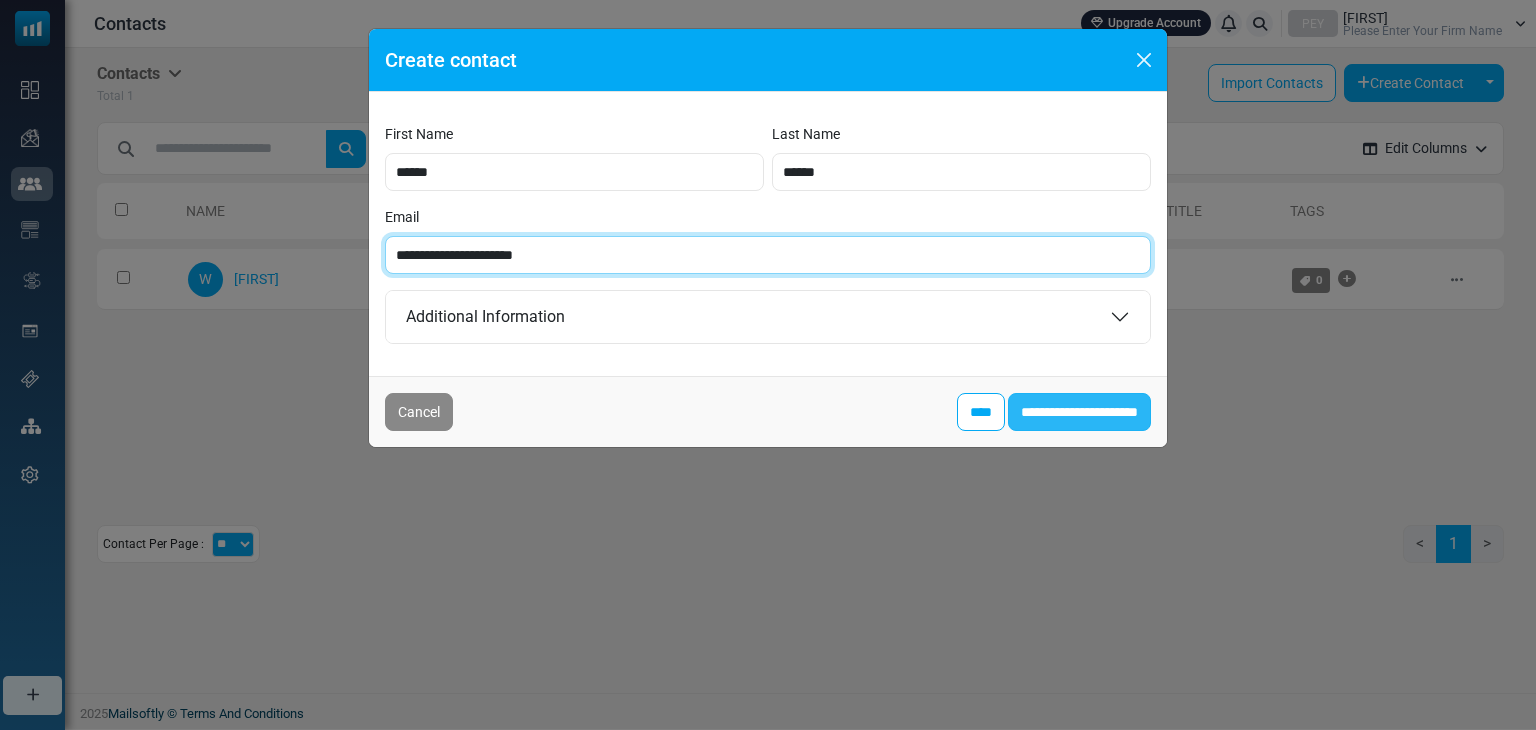 type on "**********" 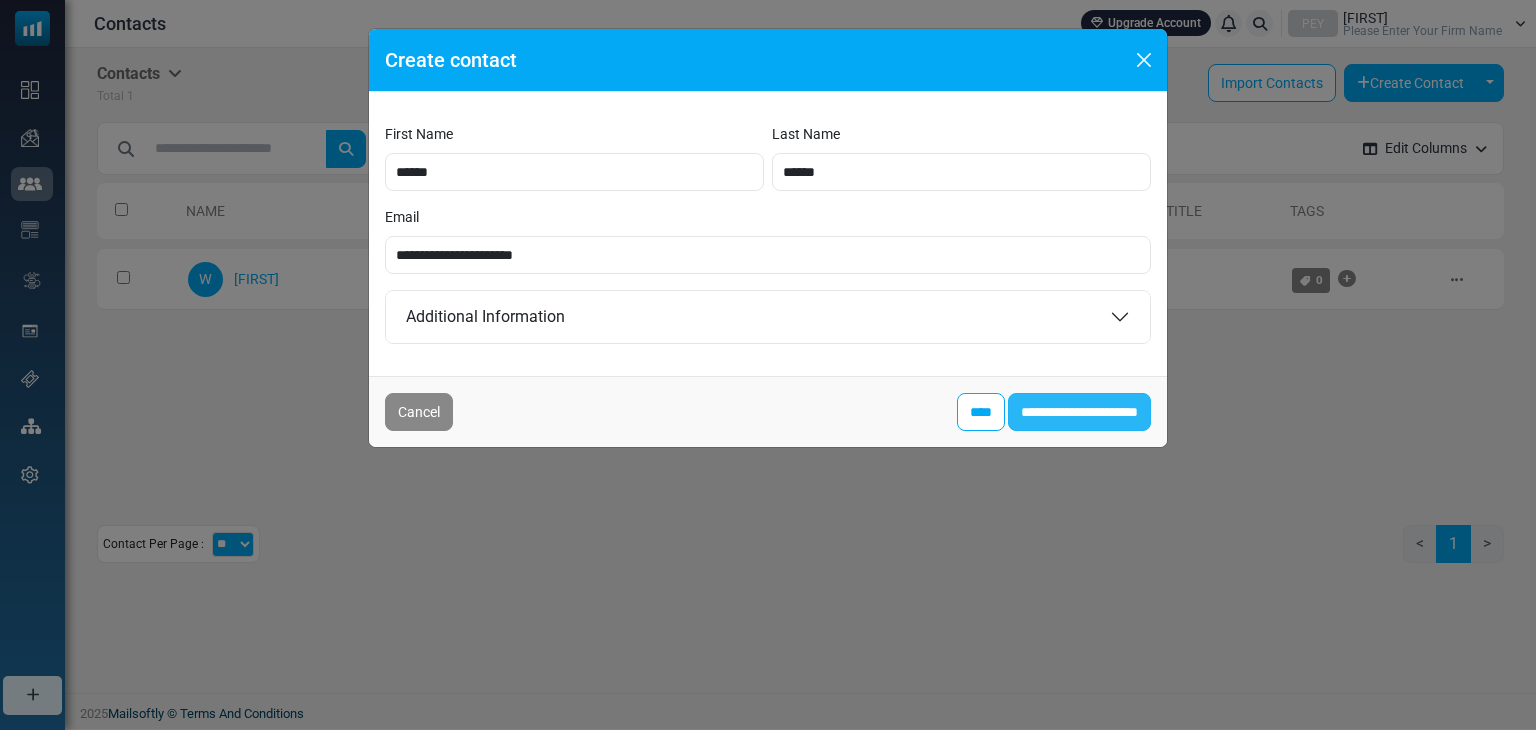 click on "**********" at bounding box center [1079, 412] 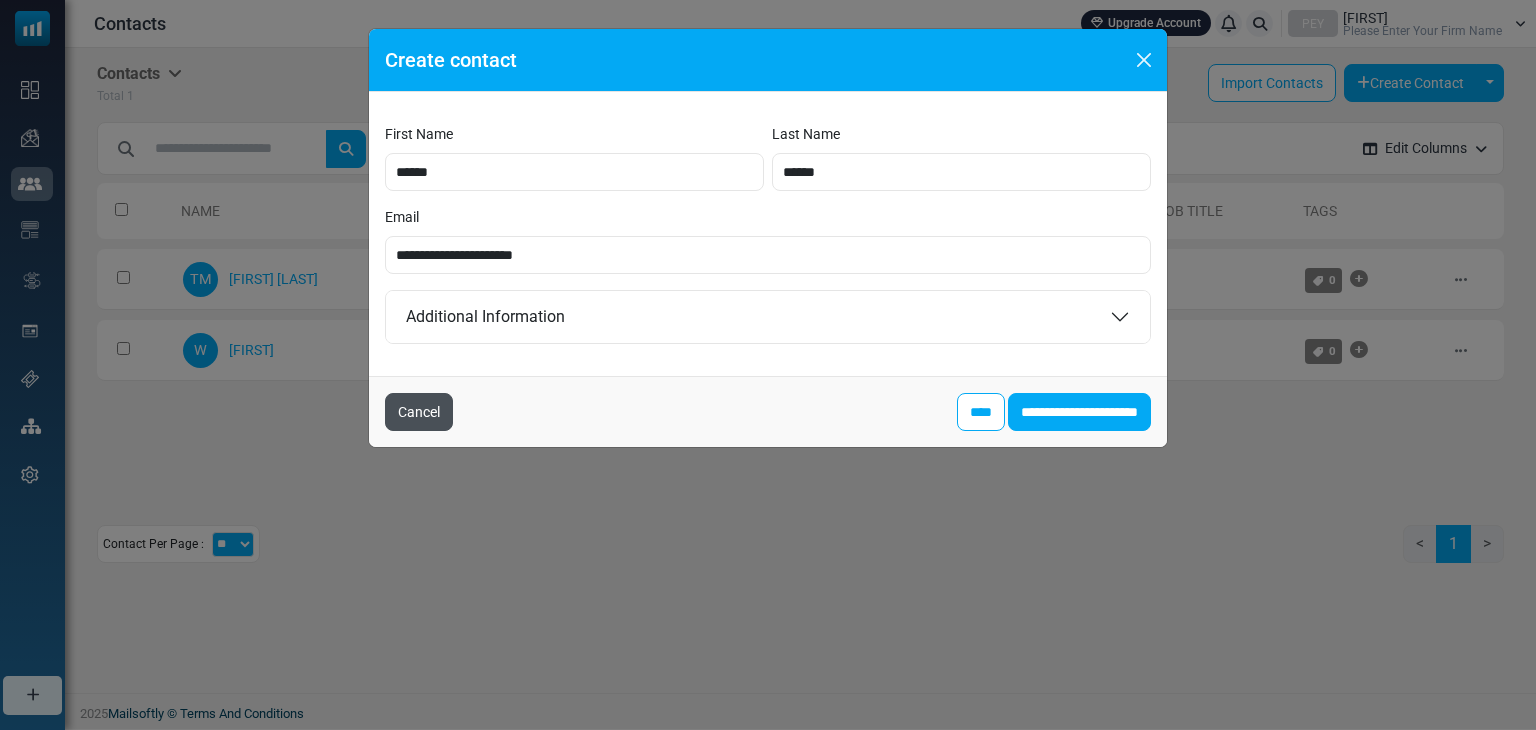 click on "Cancel" at bounding box center [419, 412] 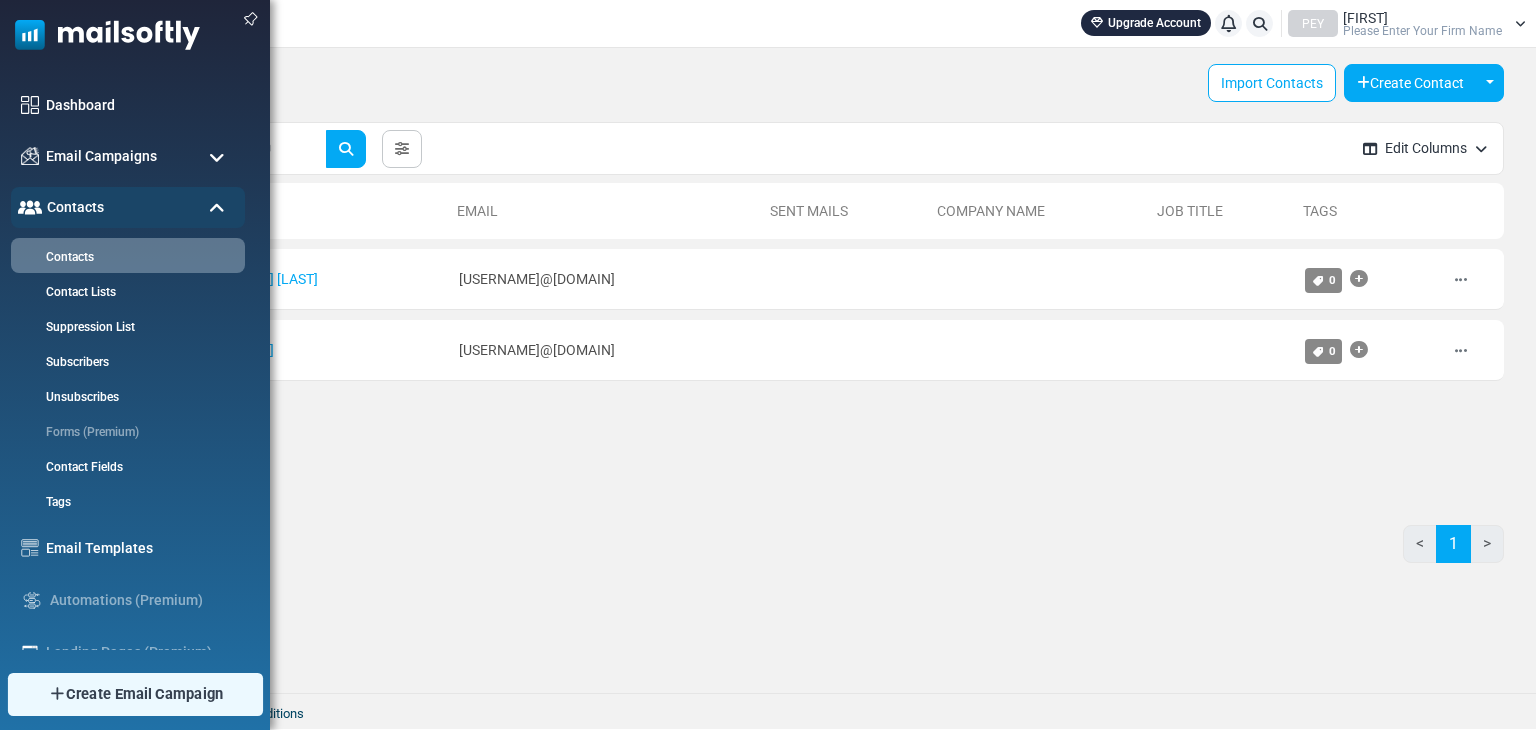 click on "Create Email Campaign" at bounding box center [134, 694] 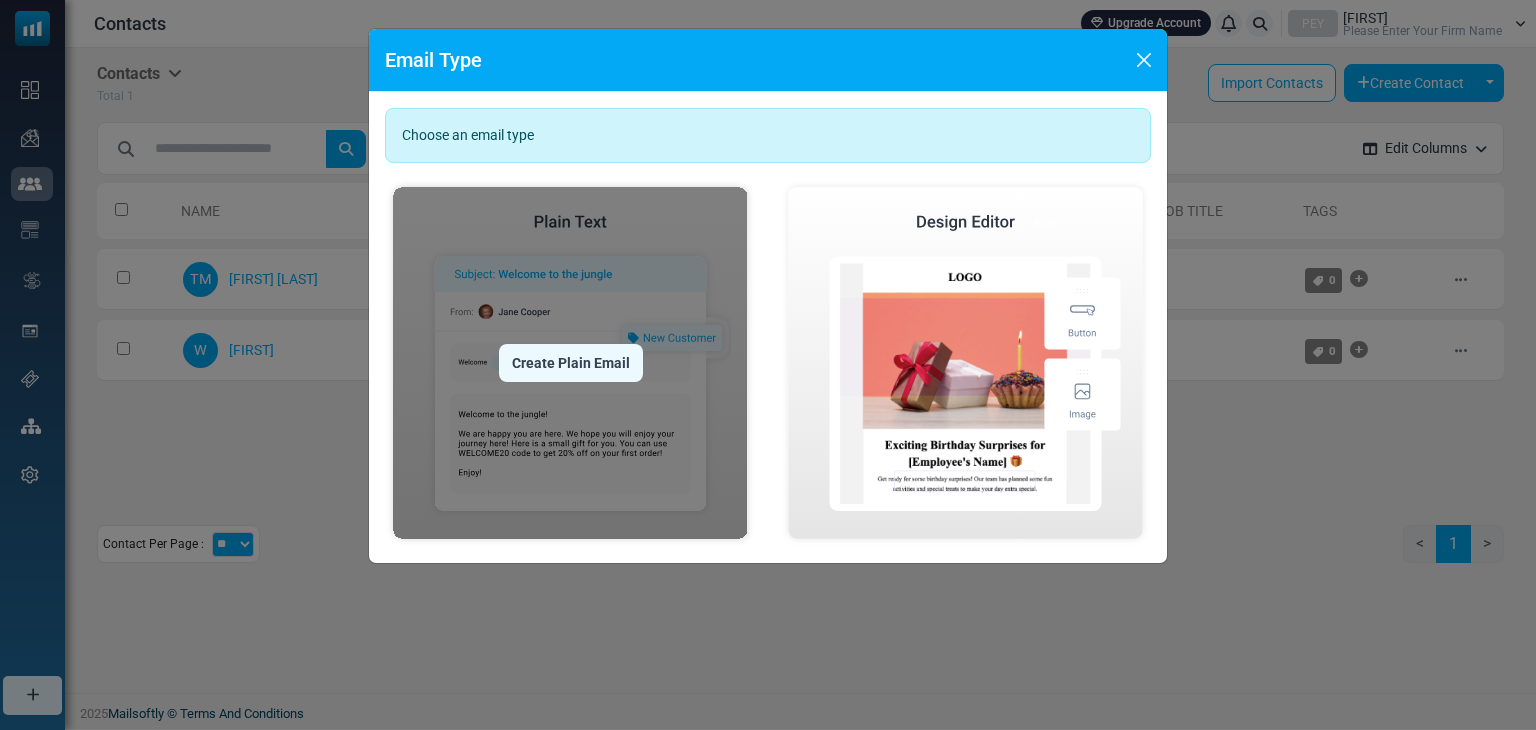 click at bounding box center (570, 363) 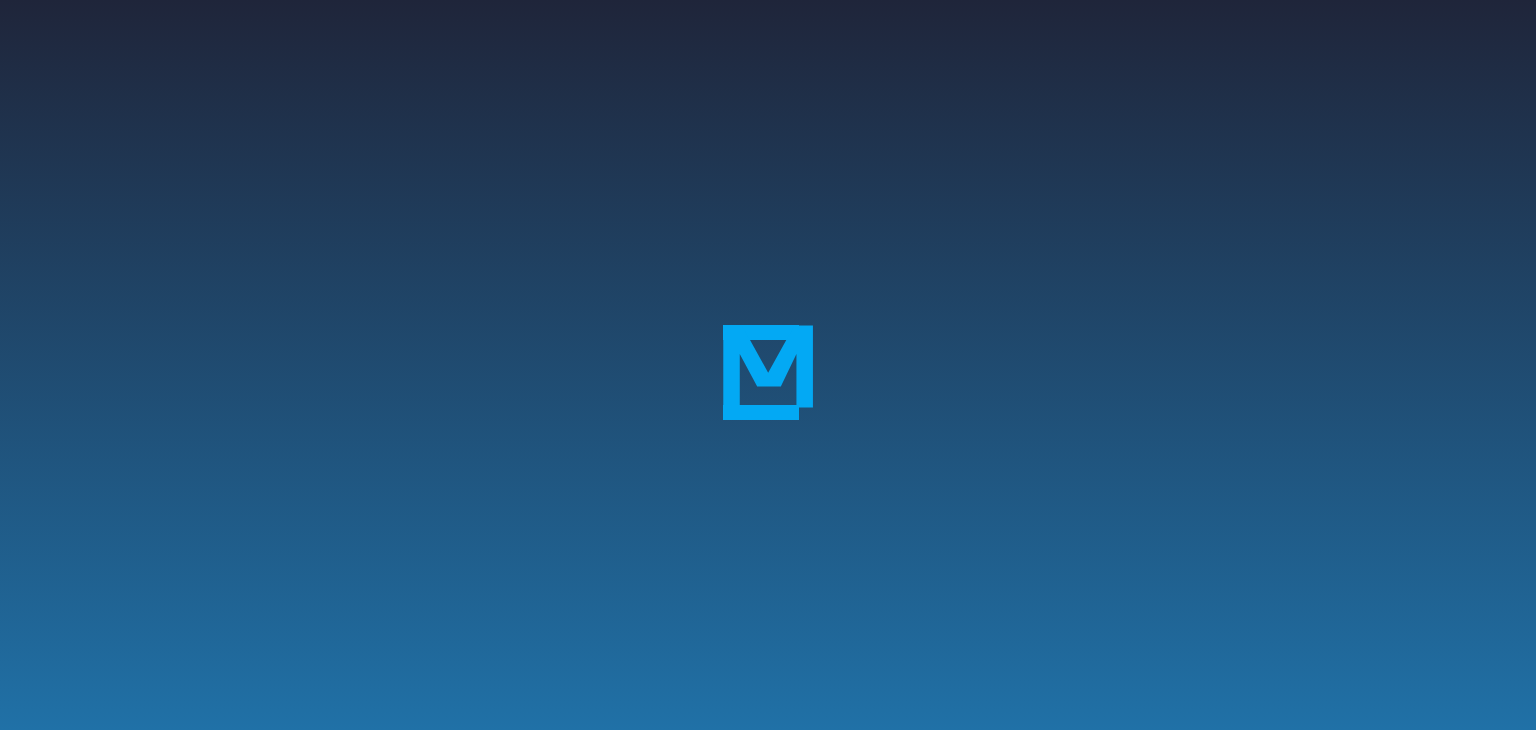 scroll, scrollTop: 0, scrollLeft: 0, axis: both 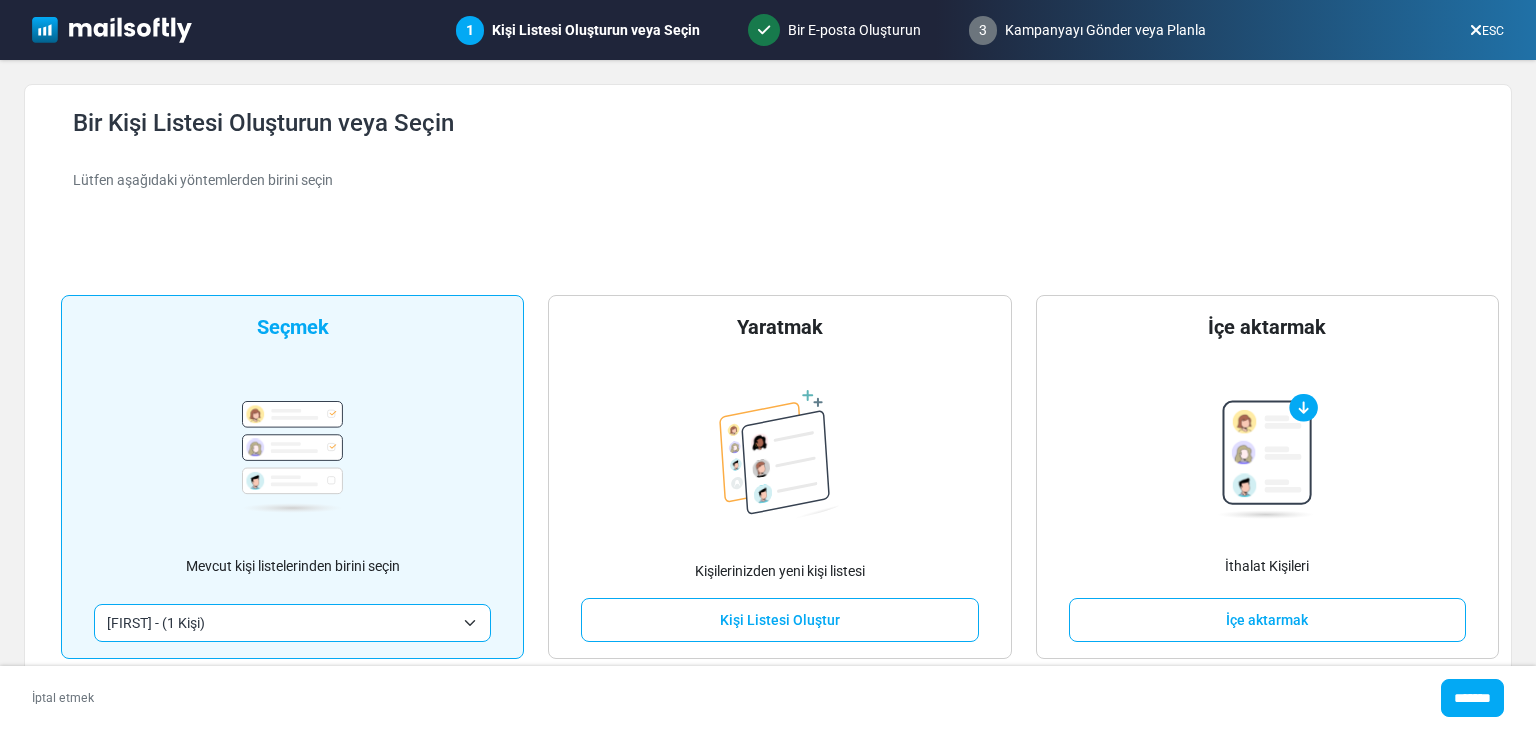 click on "**********" at bounding box center (292, 477) 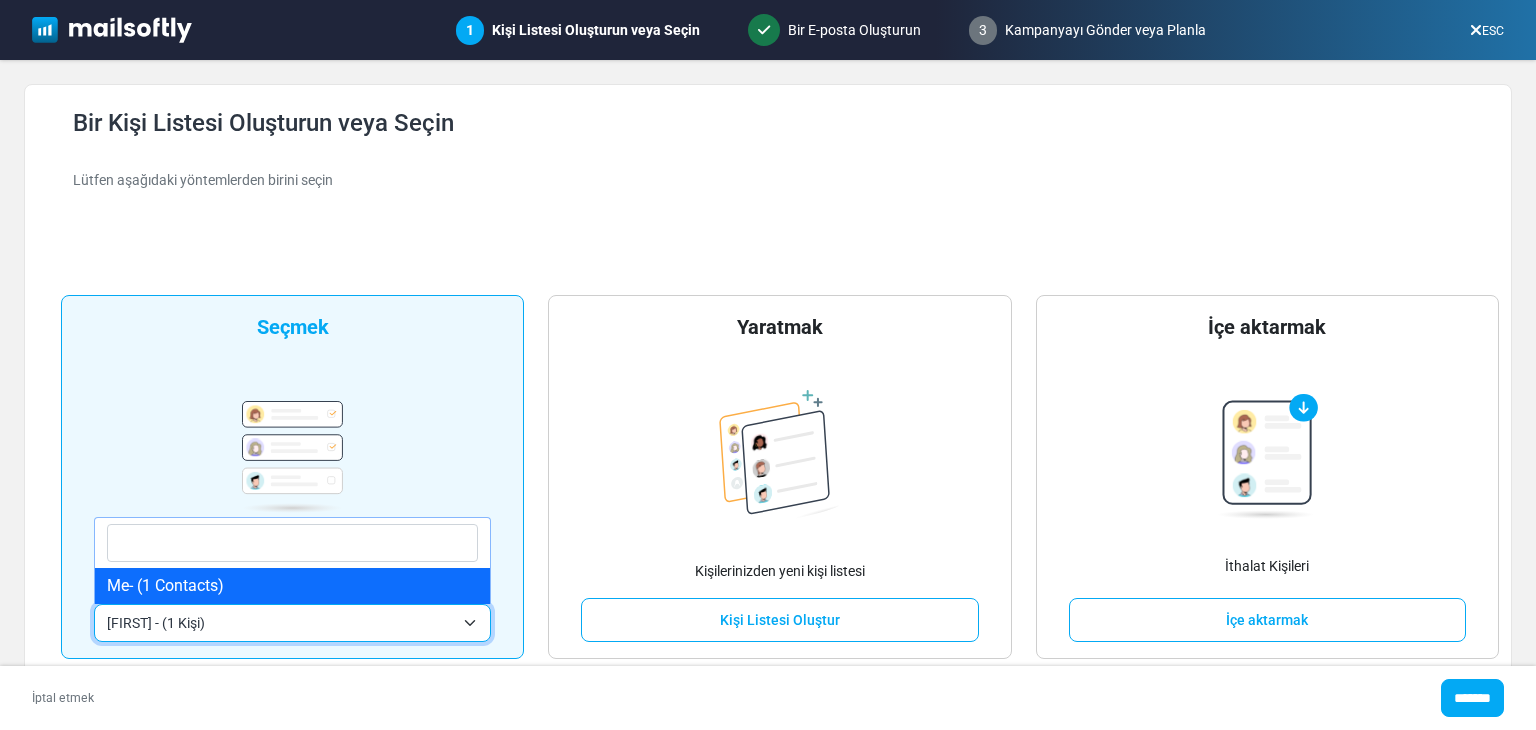 click on "Ben- (1 Kişi)" at bounding box center [280, 623] 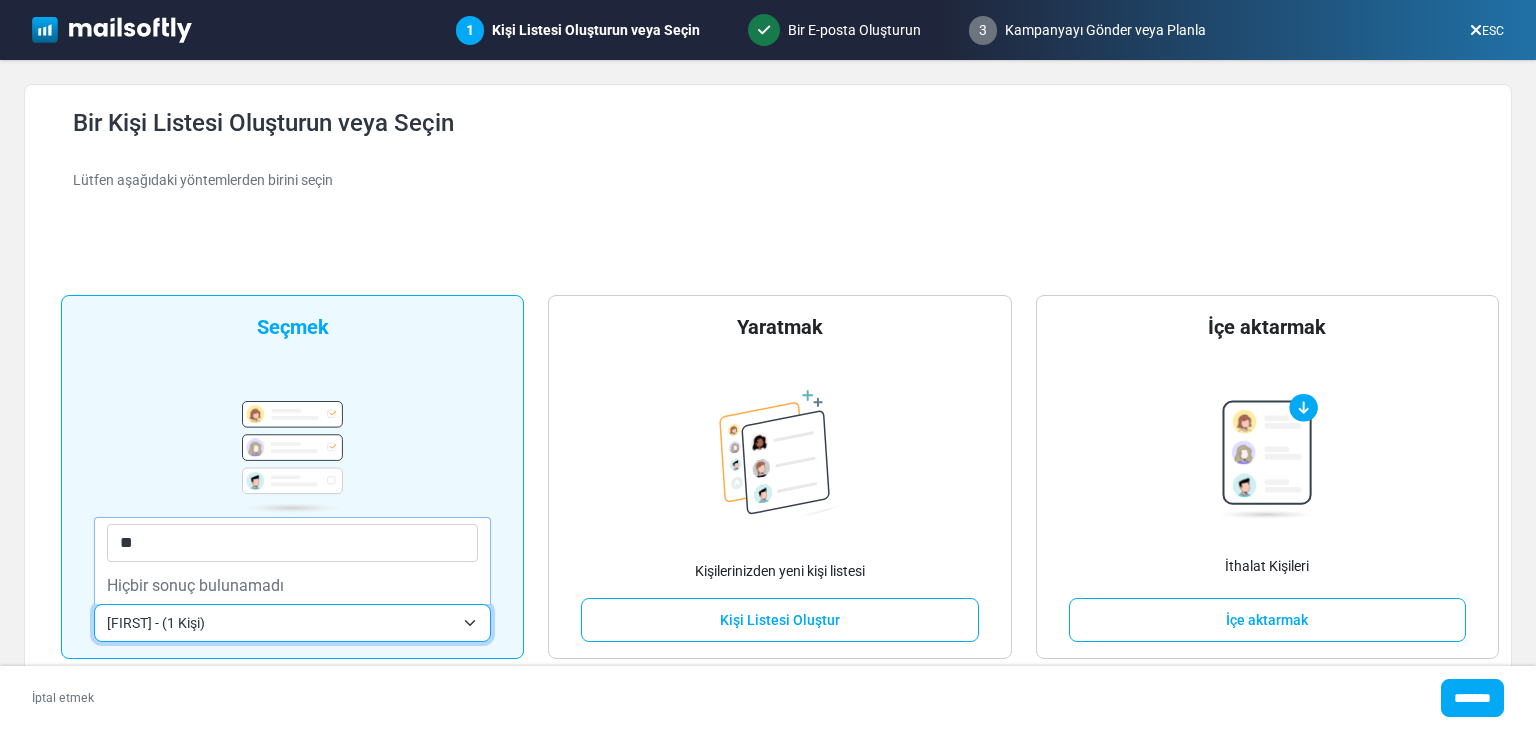 type on "*" 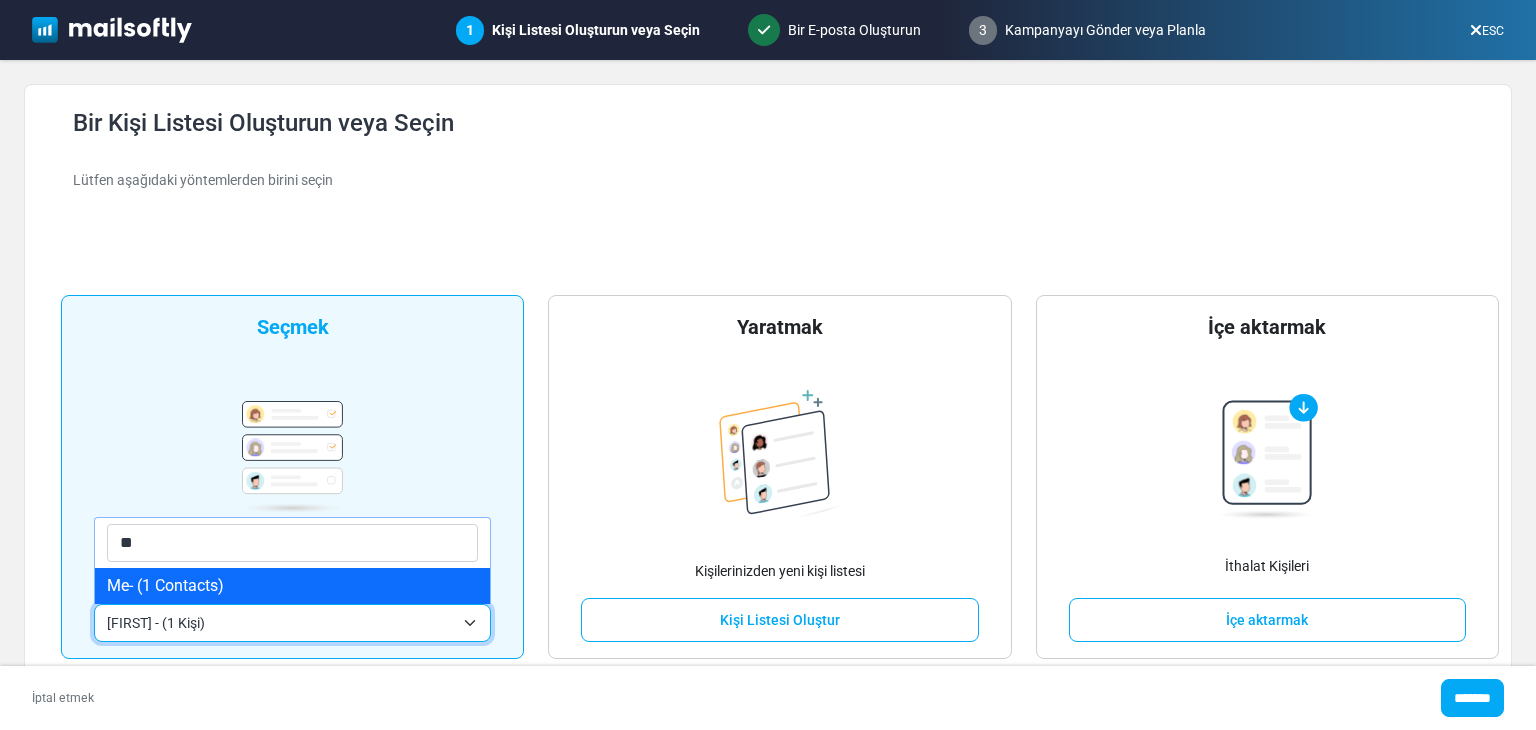 type on "***" 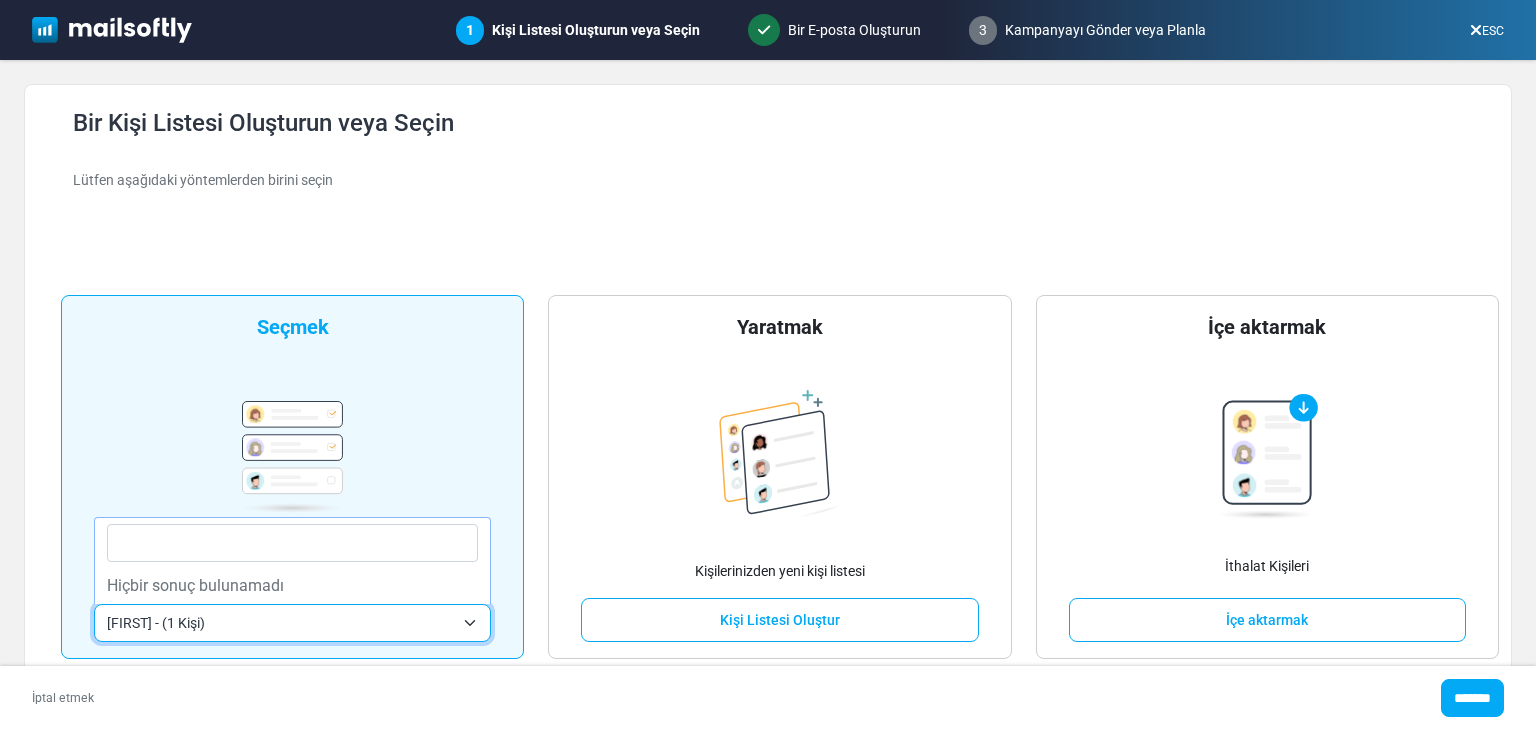 click on "**********" at bounding box center (292, 477) 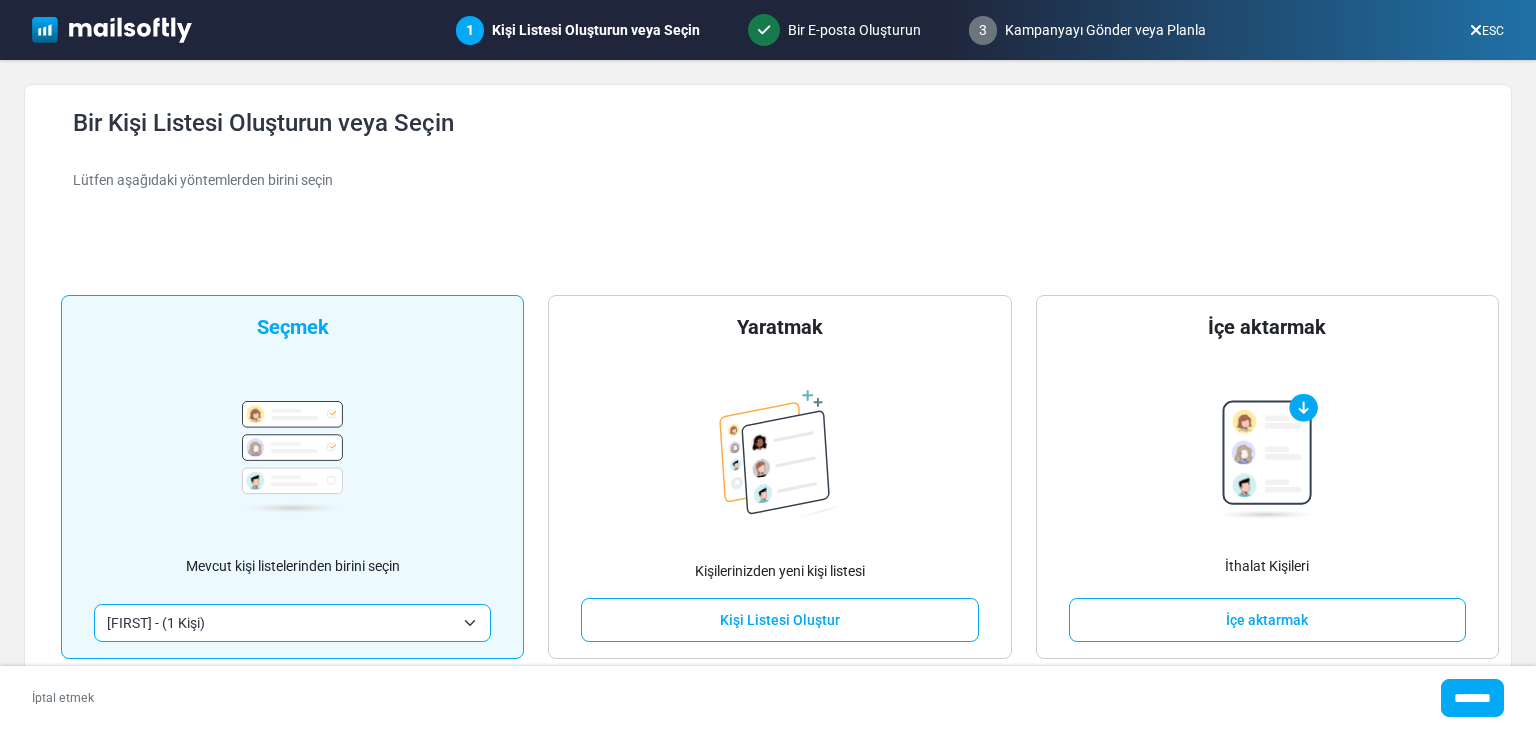 click at bounding box center (292, 457) 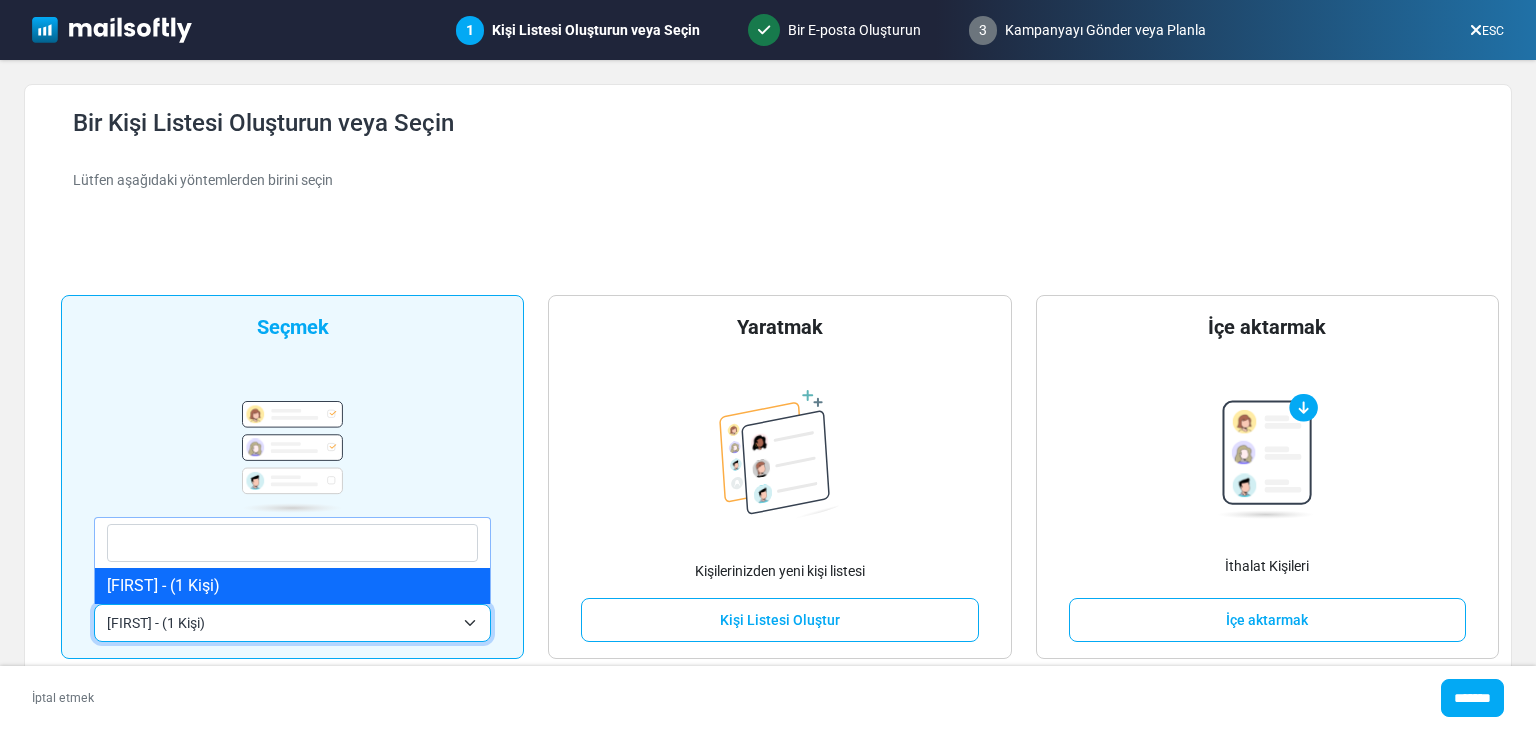click at bounding box center (293, 543) 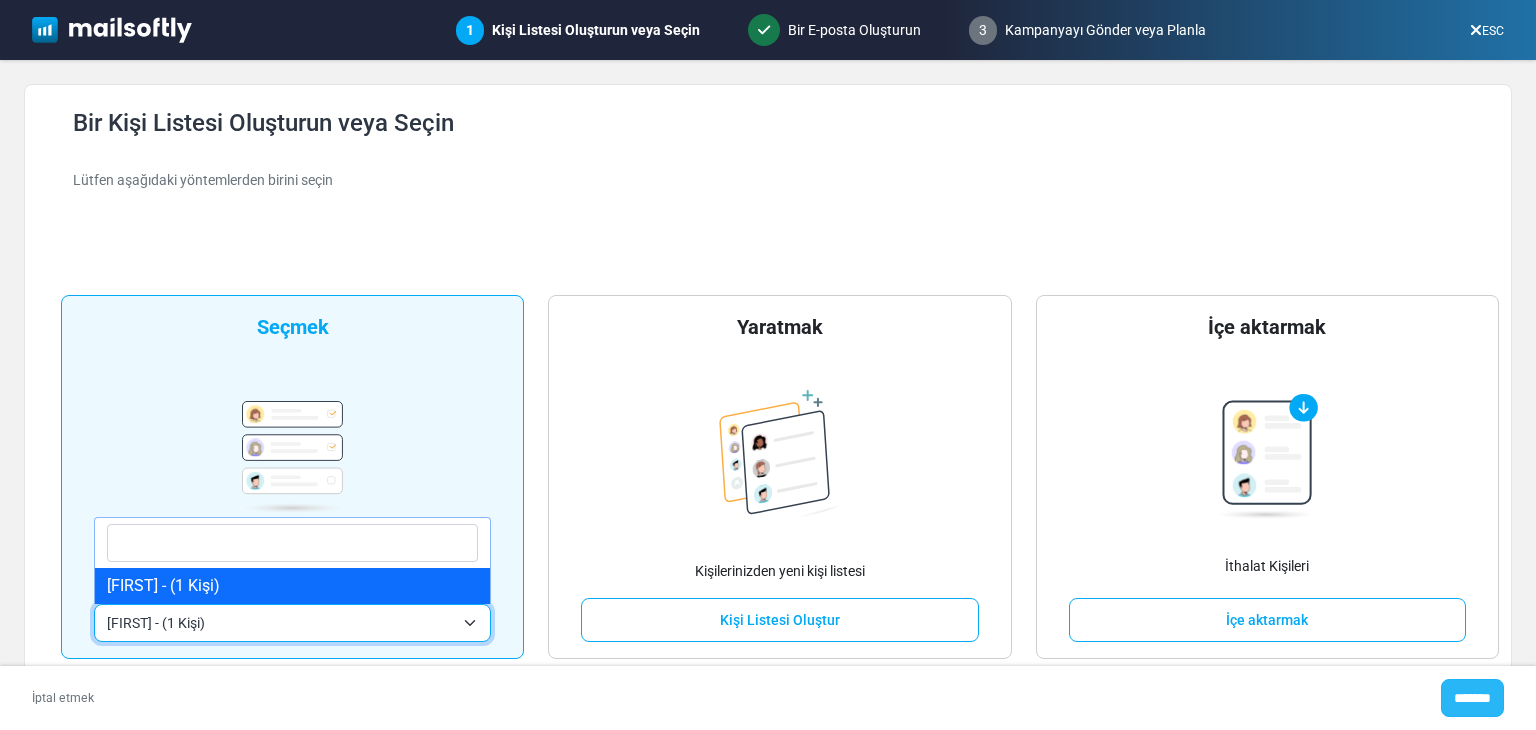 click on "*******" at bounding box center [1472, 698] 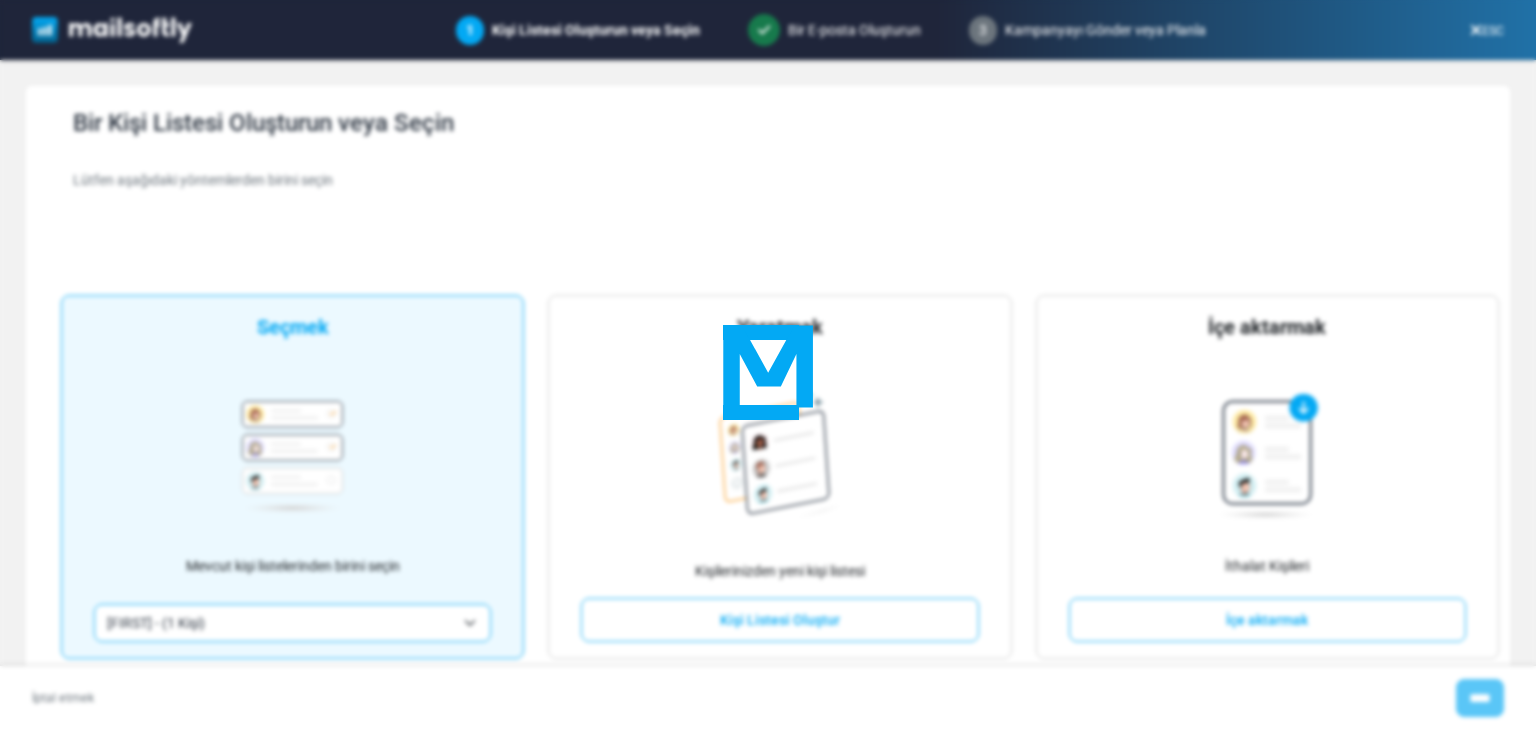 type on "****" 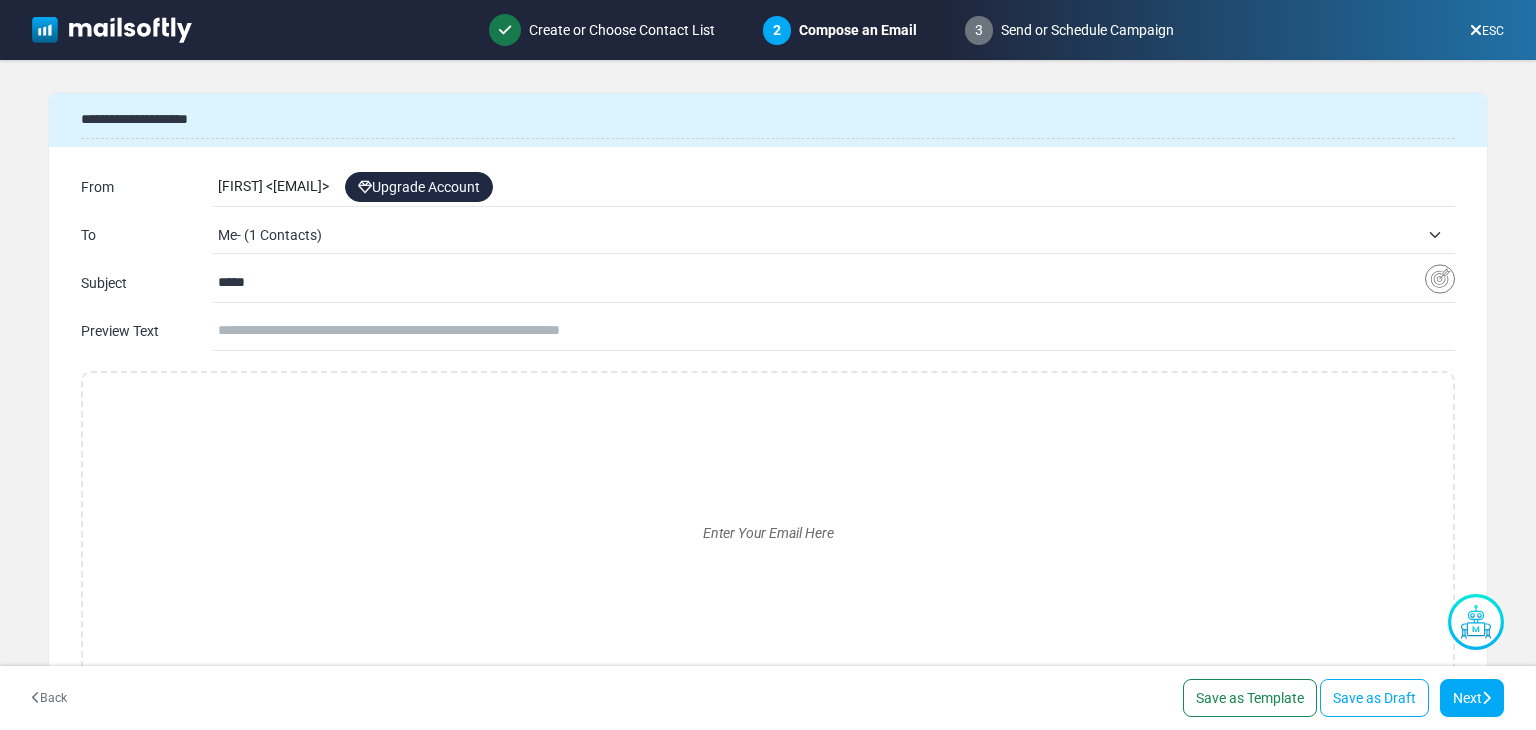 scroll, scrollTop: 0, scrollLeft: 0, axis: both 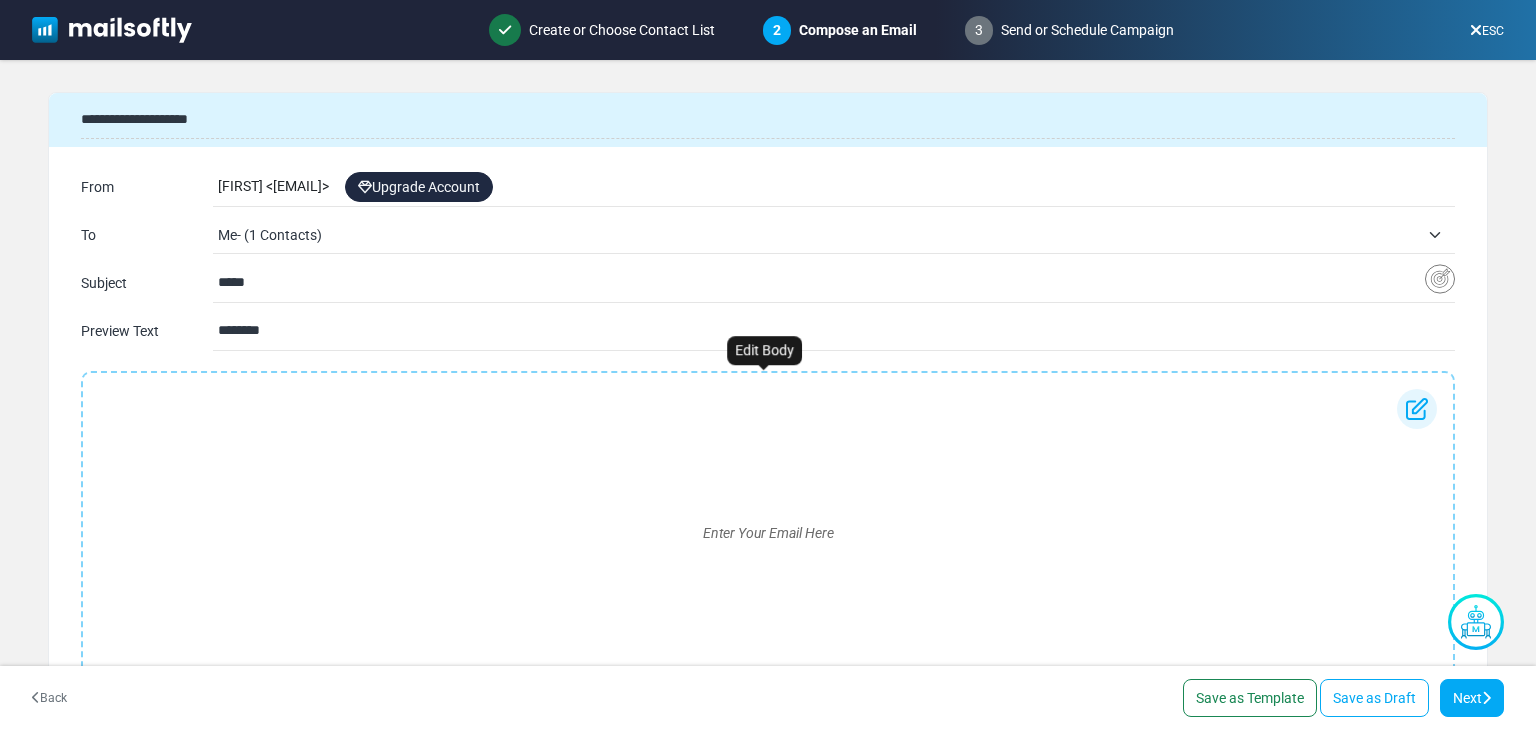 type on "********" 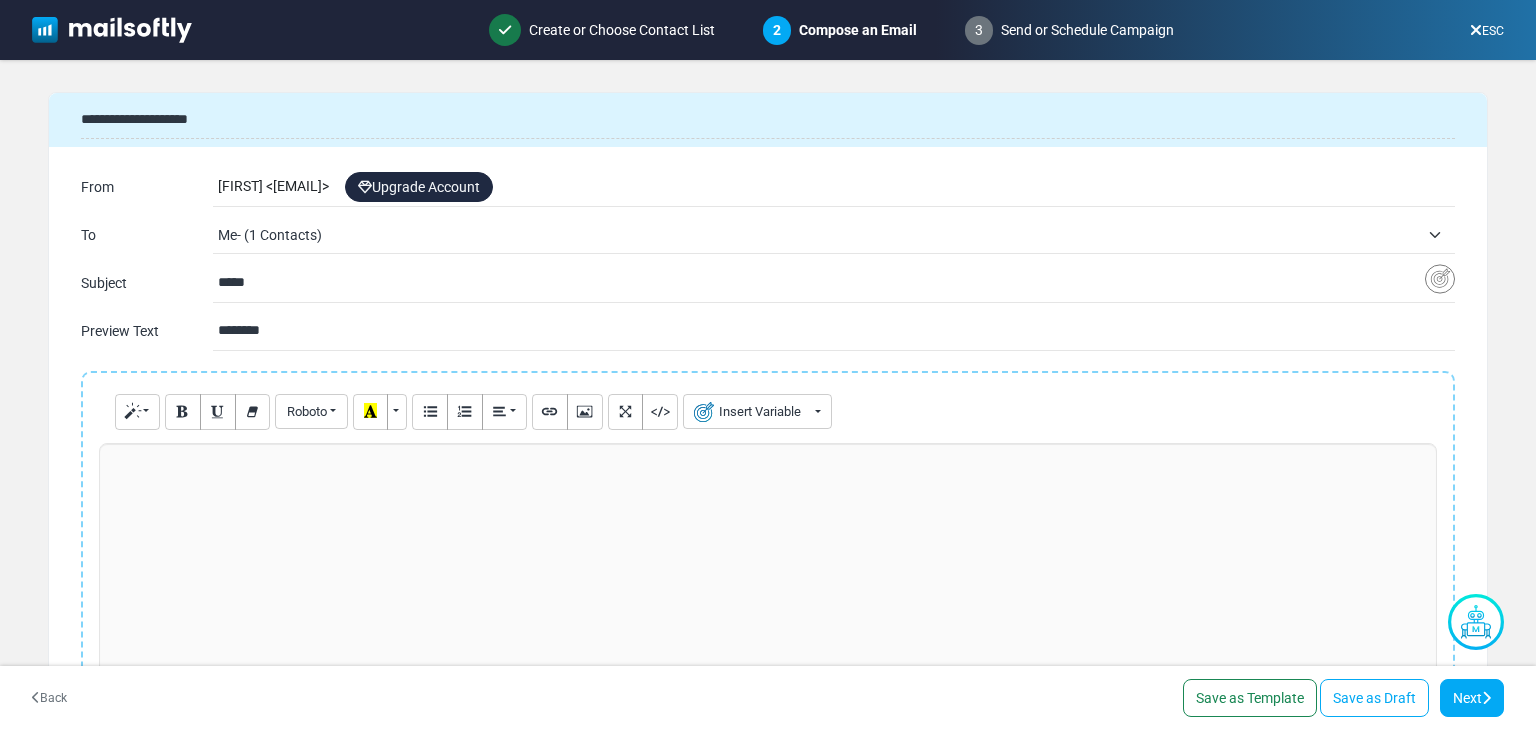 click at bounding box center [768, 593] 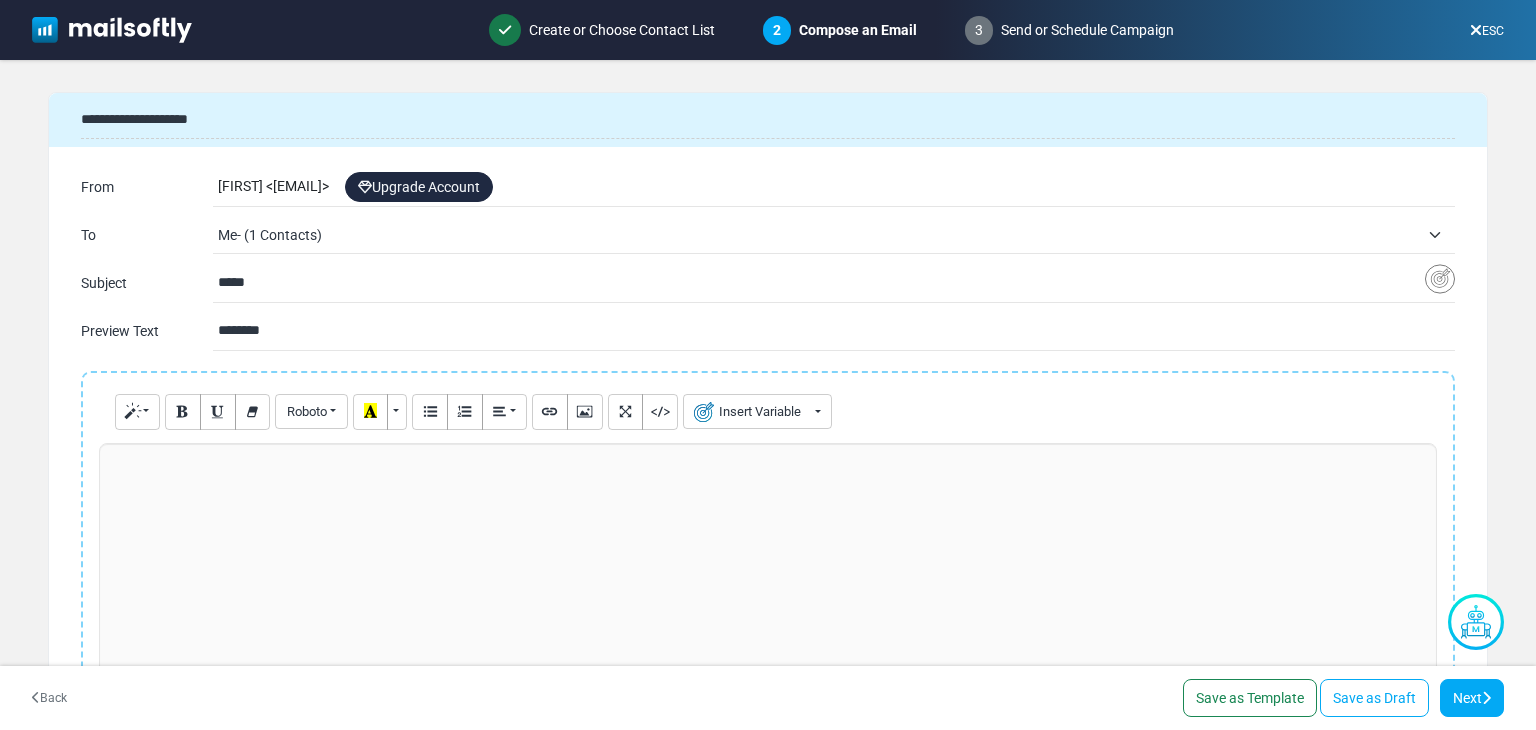 type 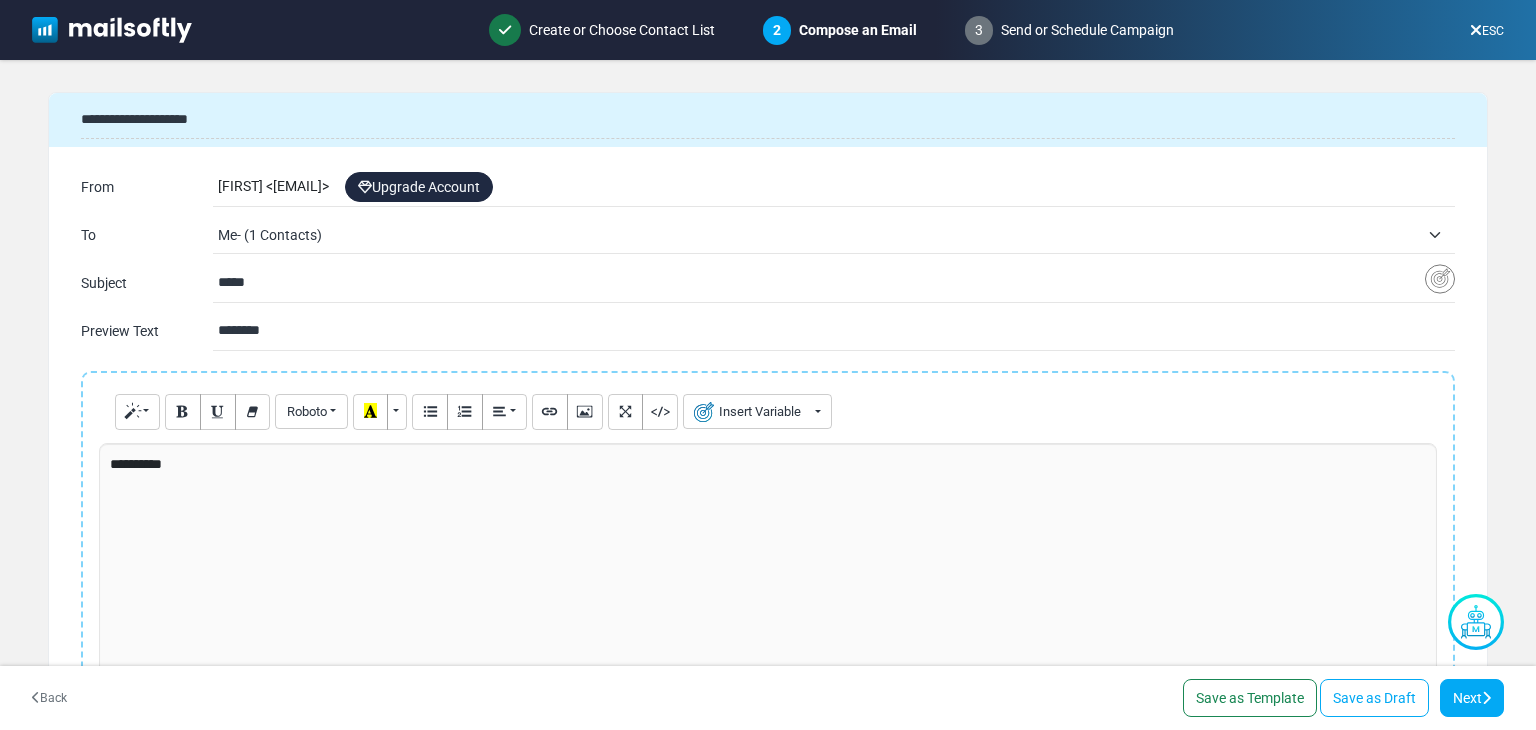 scroll, scrollTop: 351, scrollLeft: 0, axis: vertical 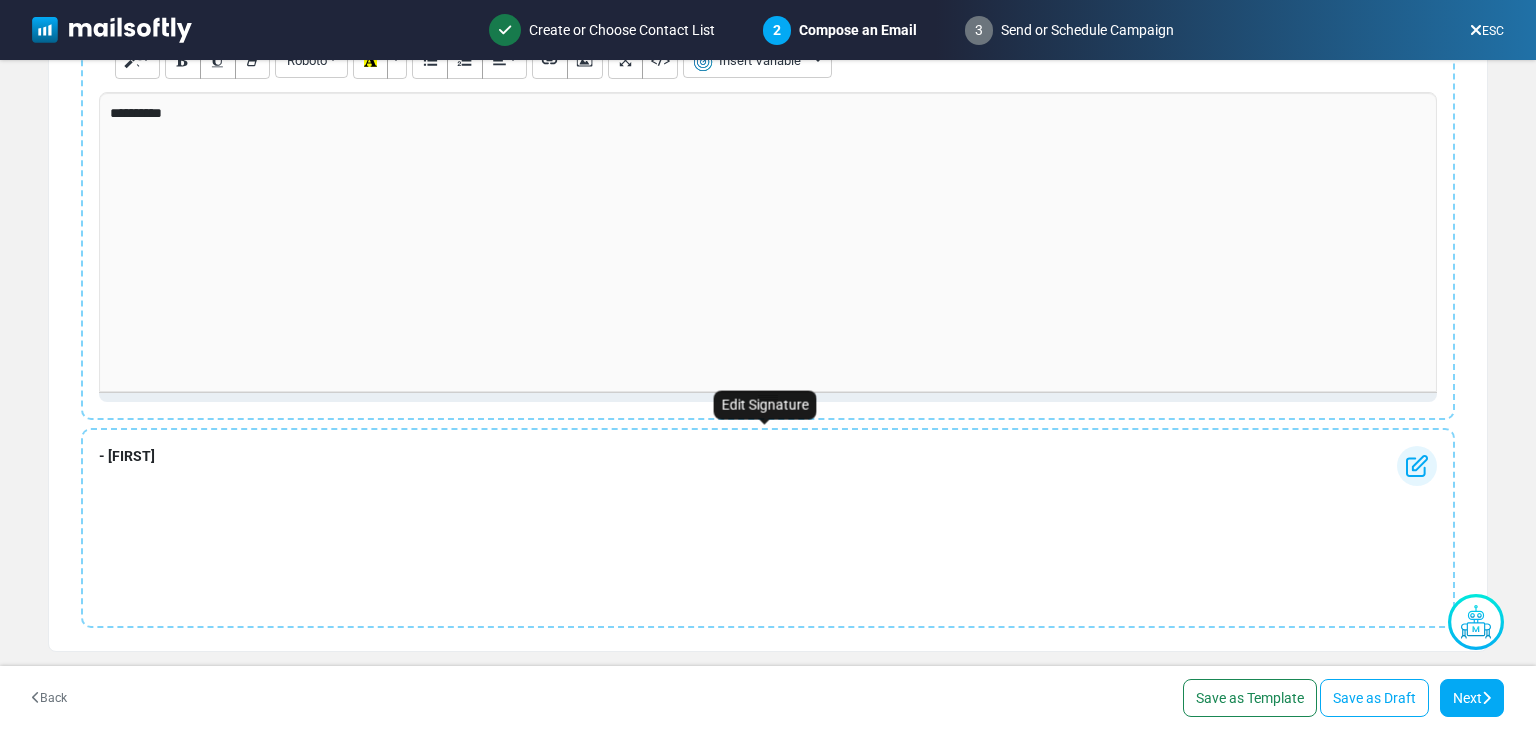 click on "- Wayne" at bounding box center [768, 528] 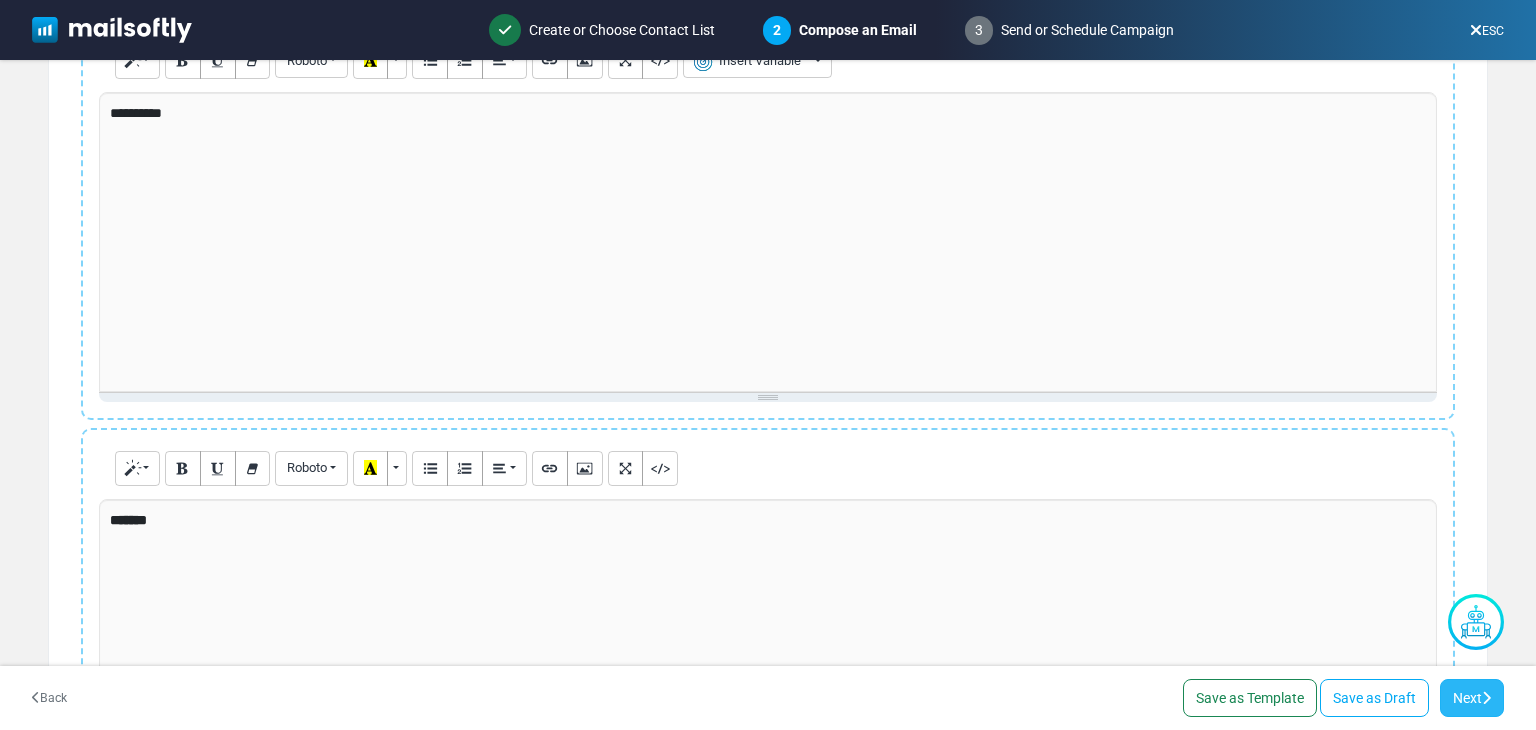 click on "Next" at bounding box center [1472, 698] 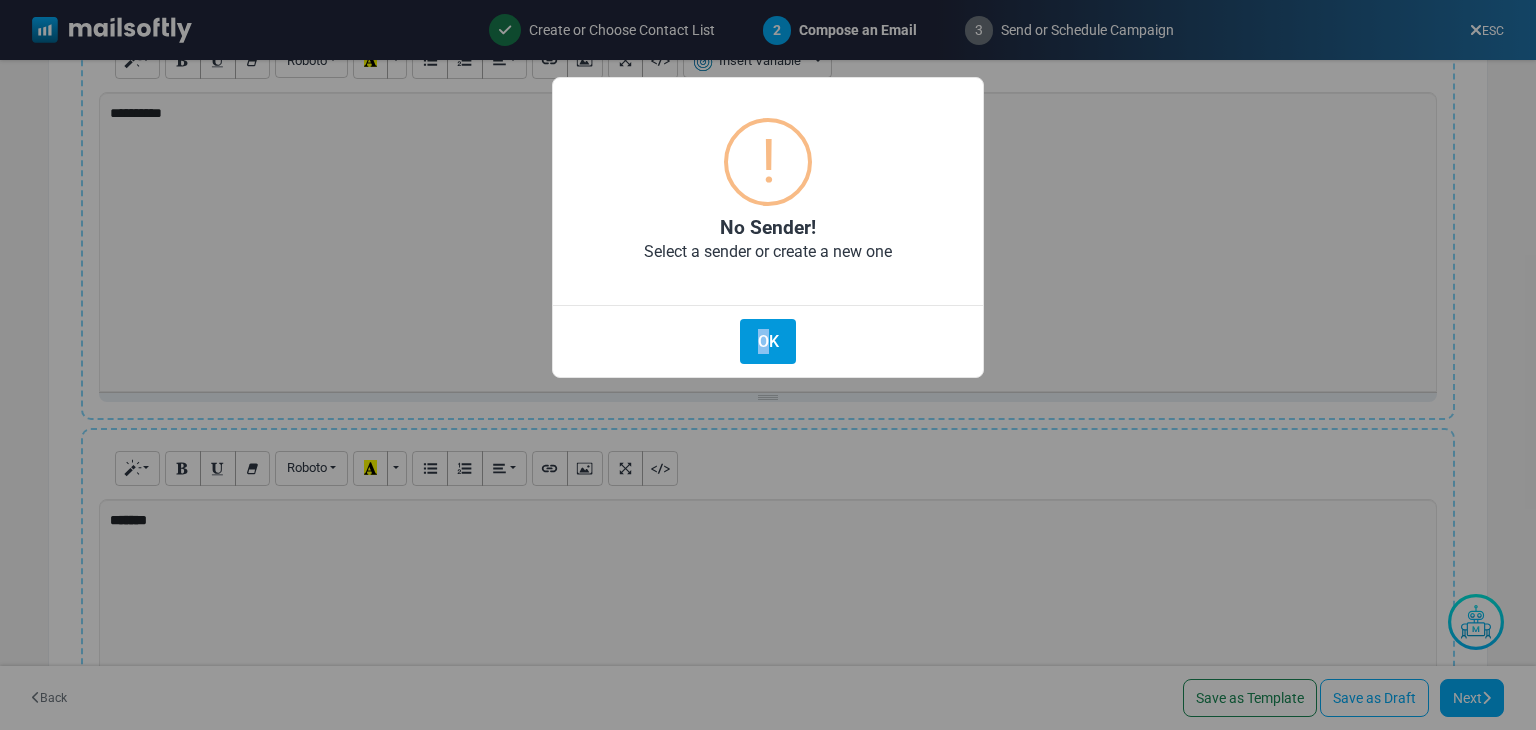 drag, startPoint x: 904, startPoint y: 253, endPoint x: 772, endPoint y: 324, distance: 149.88329 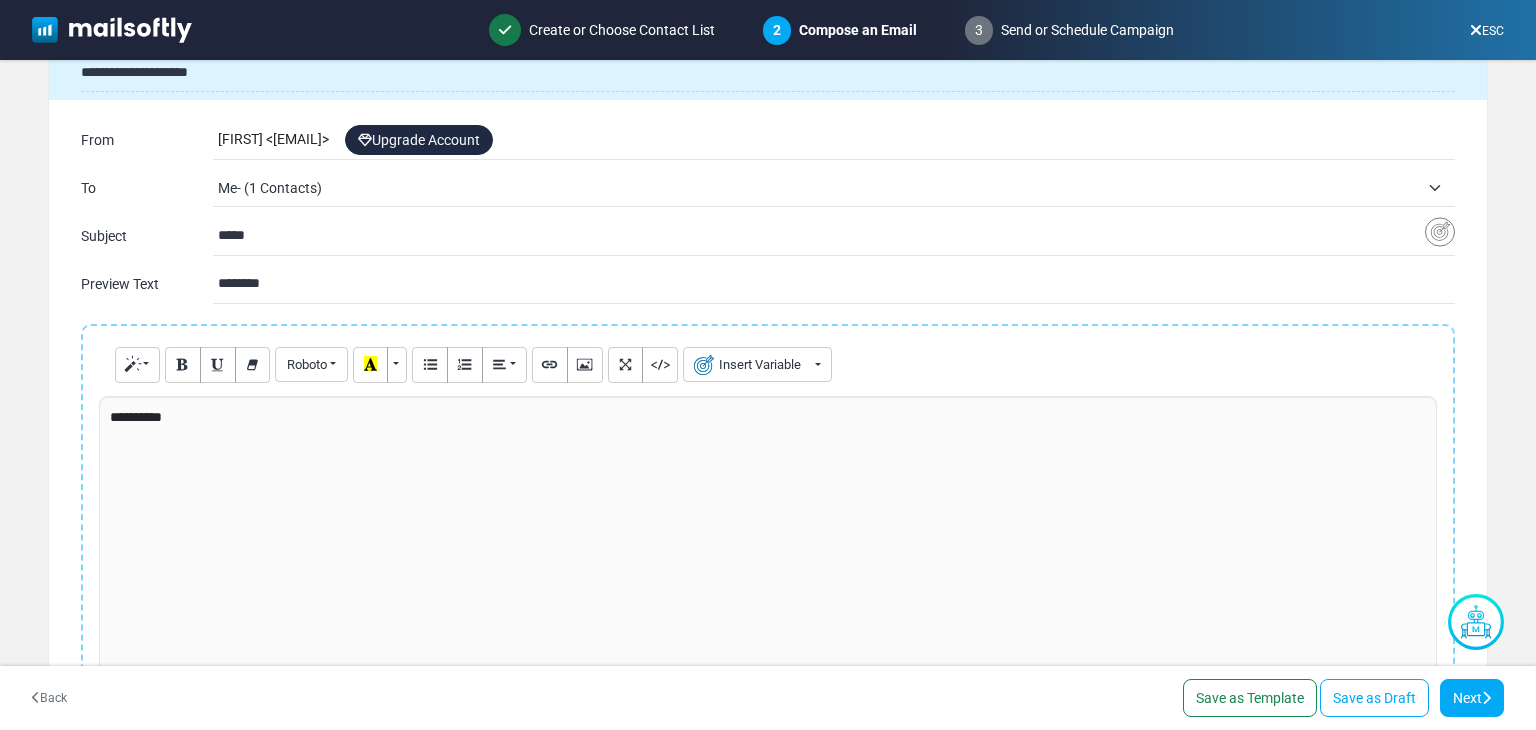 scroll, scrollTop: 0, scrollLeft: 0, axis: both 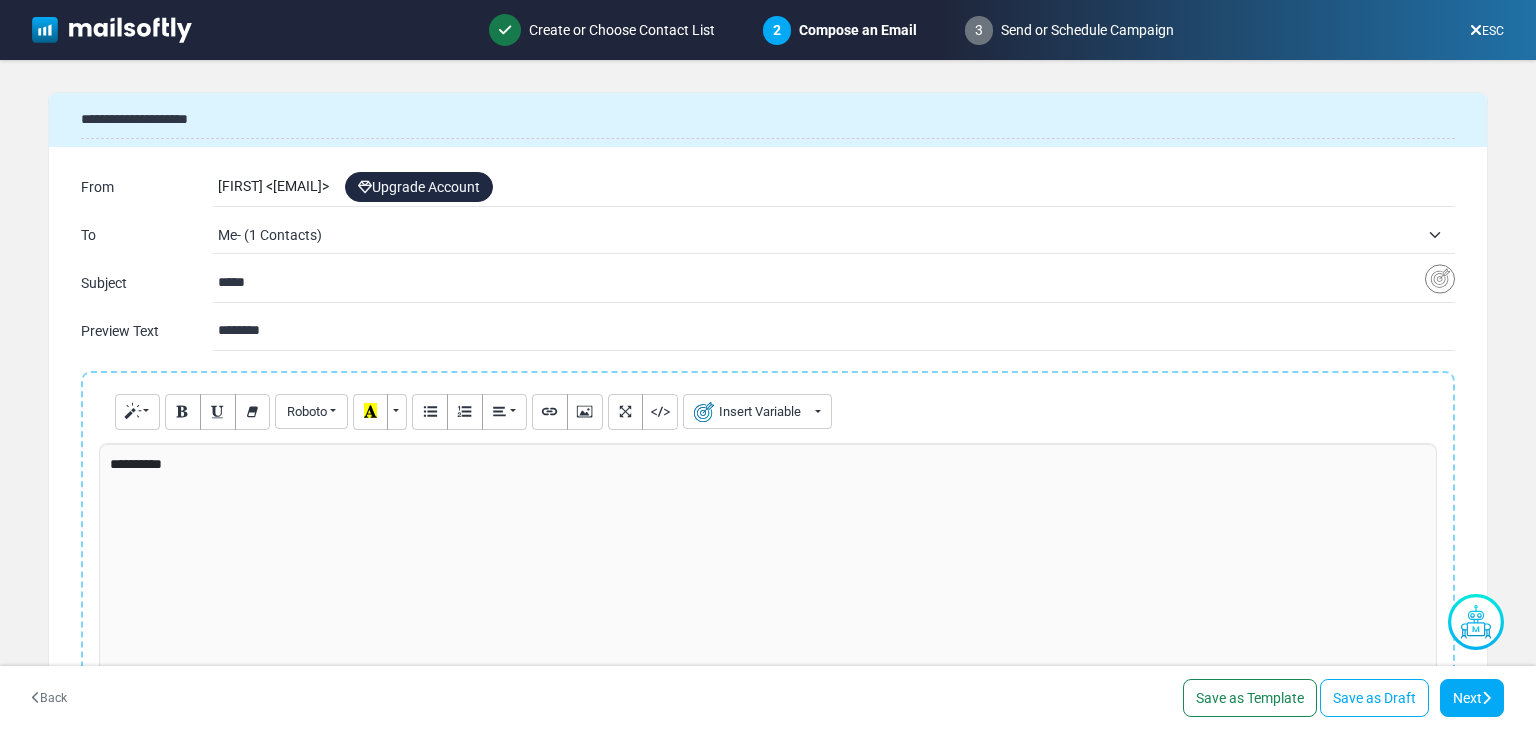 click on "Wayne  < thewinnerarea-gmail@cc.mailsends.net >
Upgrade Account" at bounding box center [836, 187] 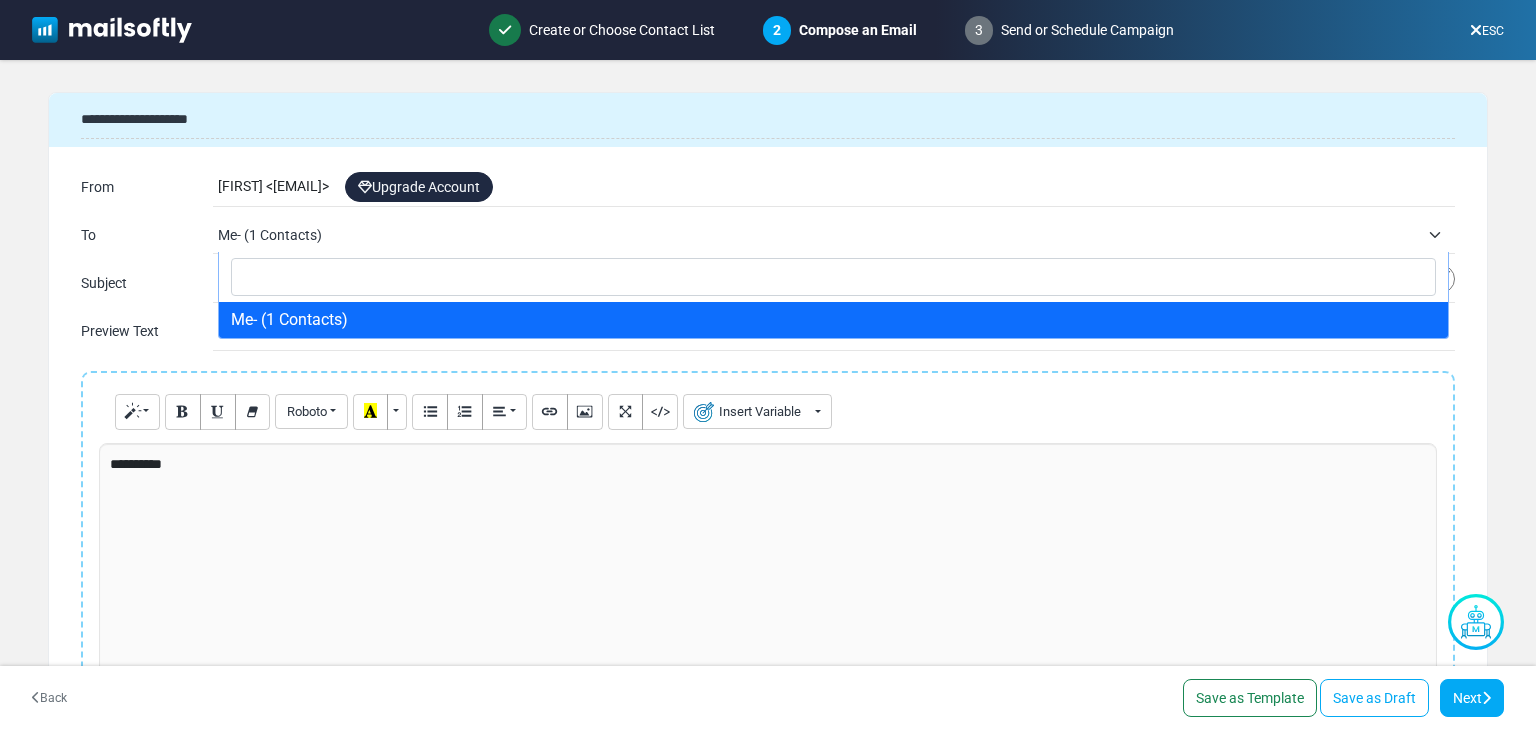 click on "Me- (1 Contacts)" at bounding box center (818, 235) 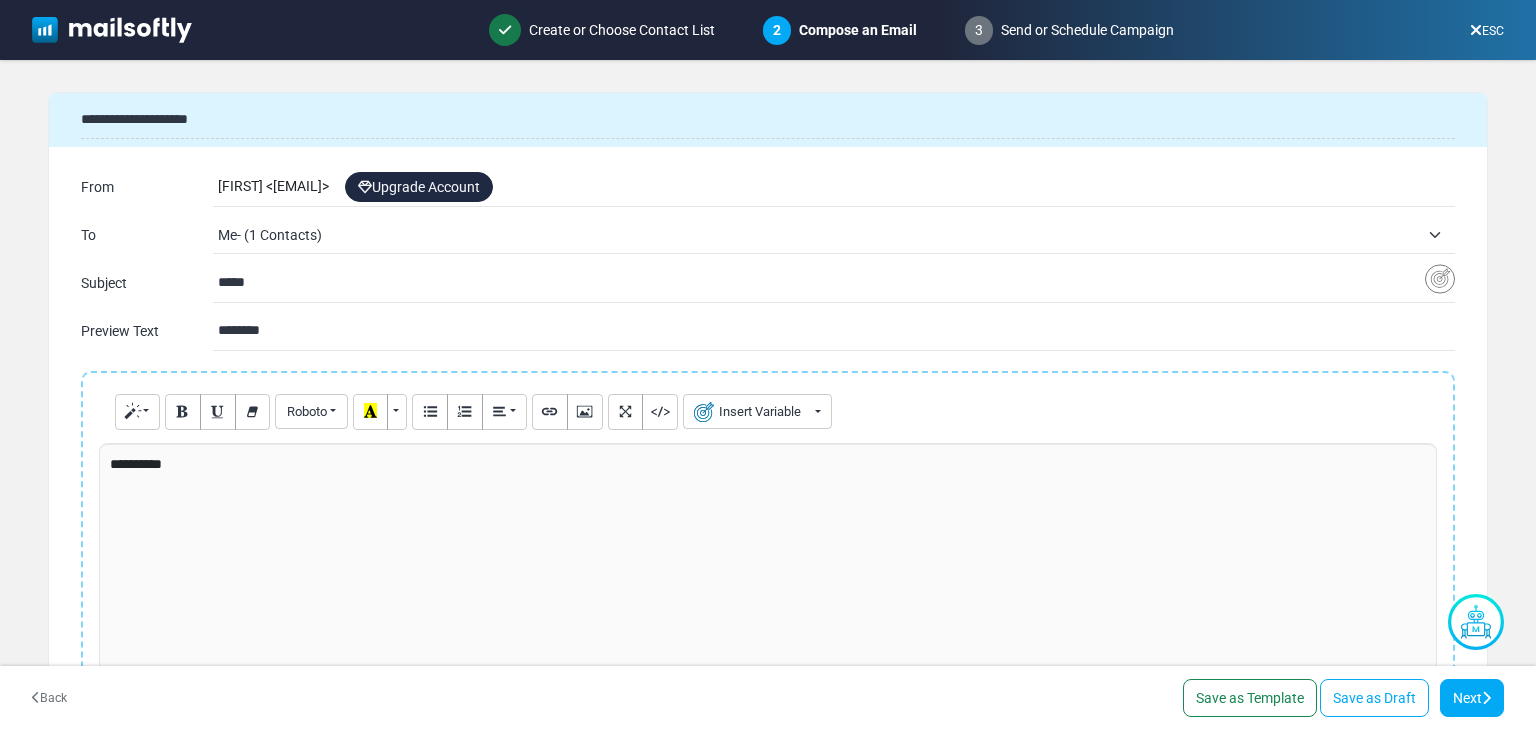 click on "*****" at bounding box center (821, 283) 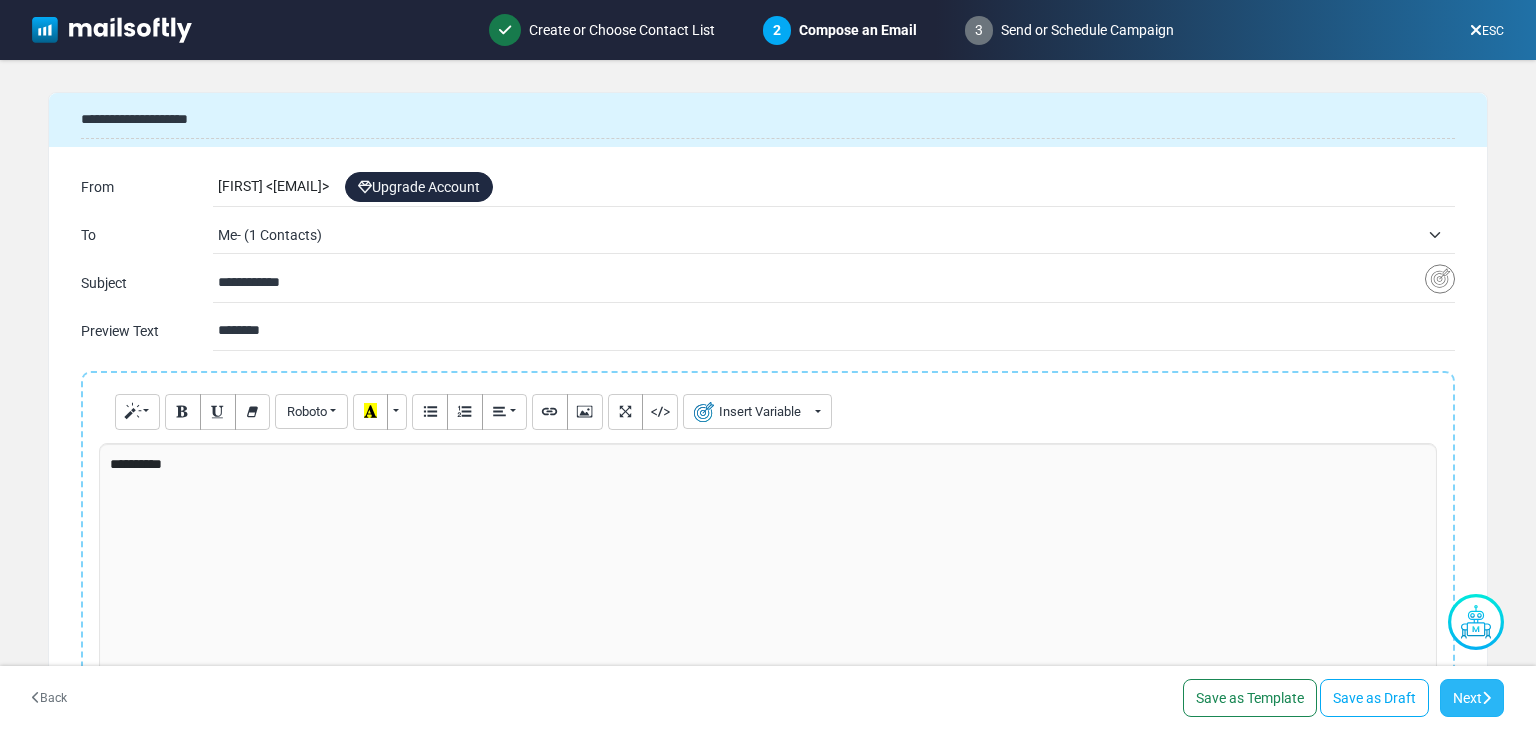 type on "**********" 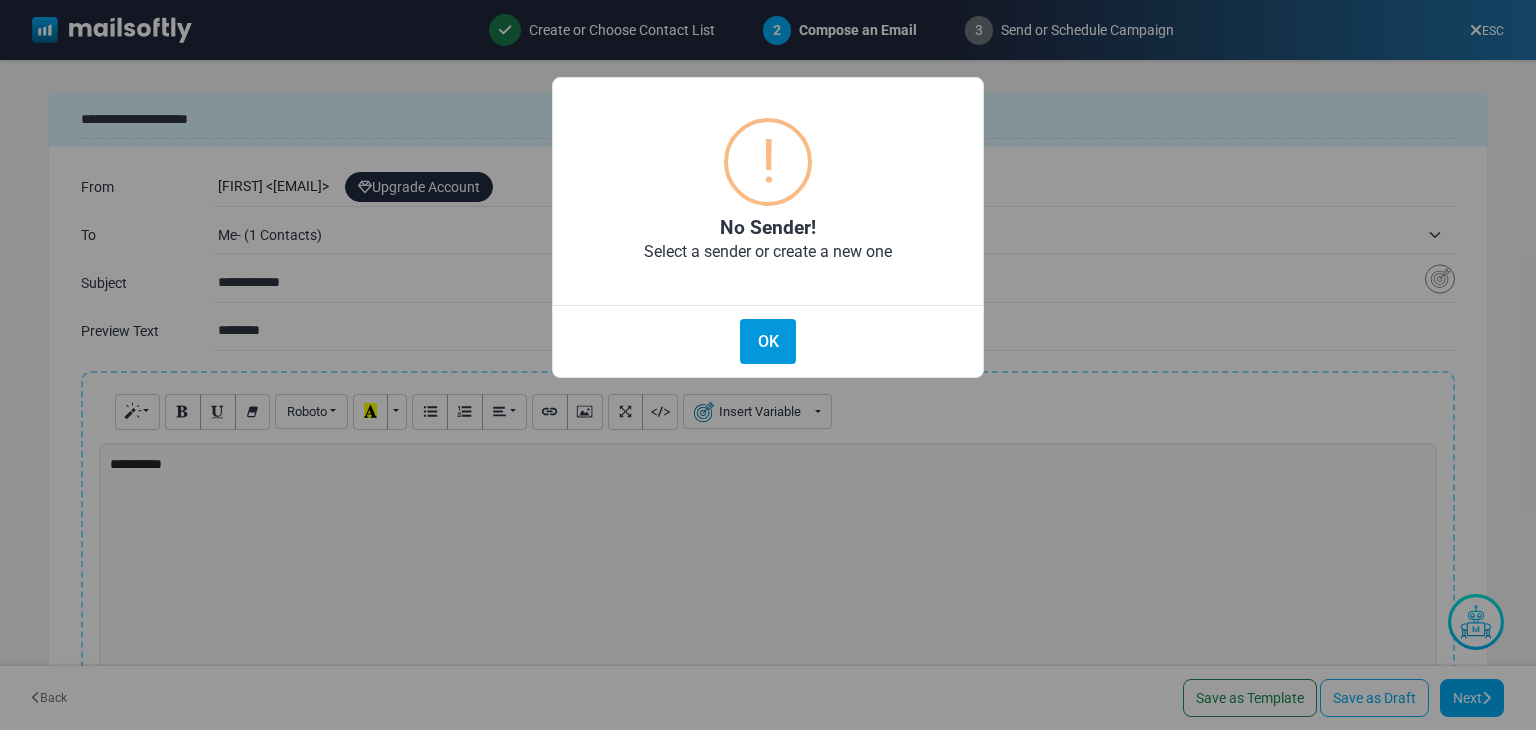 click on "OK" at bounding box center (768, 341) 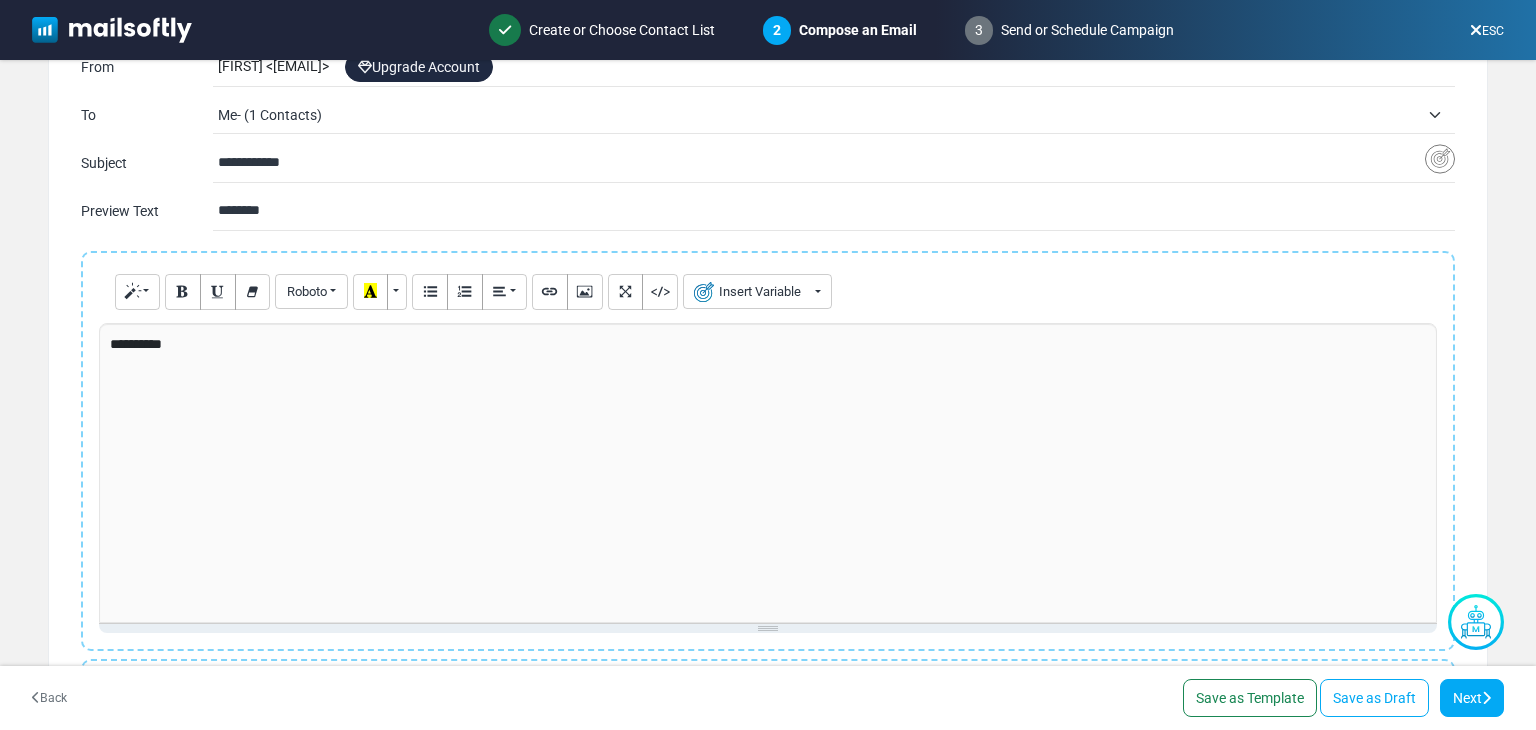 scroll, scrollTop: 0, scrollLeft: 0, axis: both 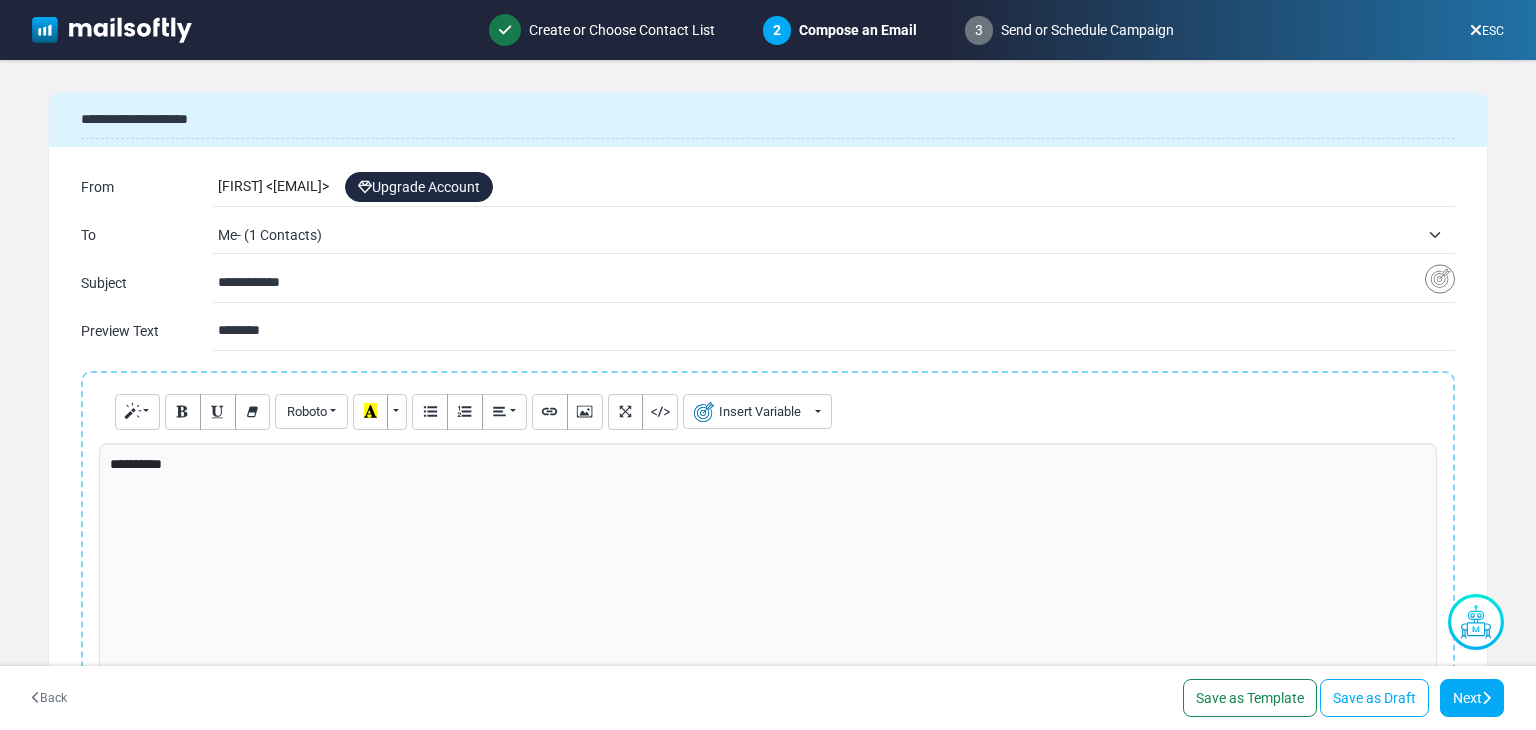click on "Upgrade Account" at bounding box center (419, 187) 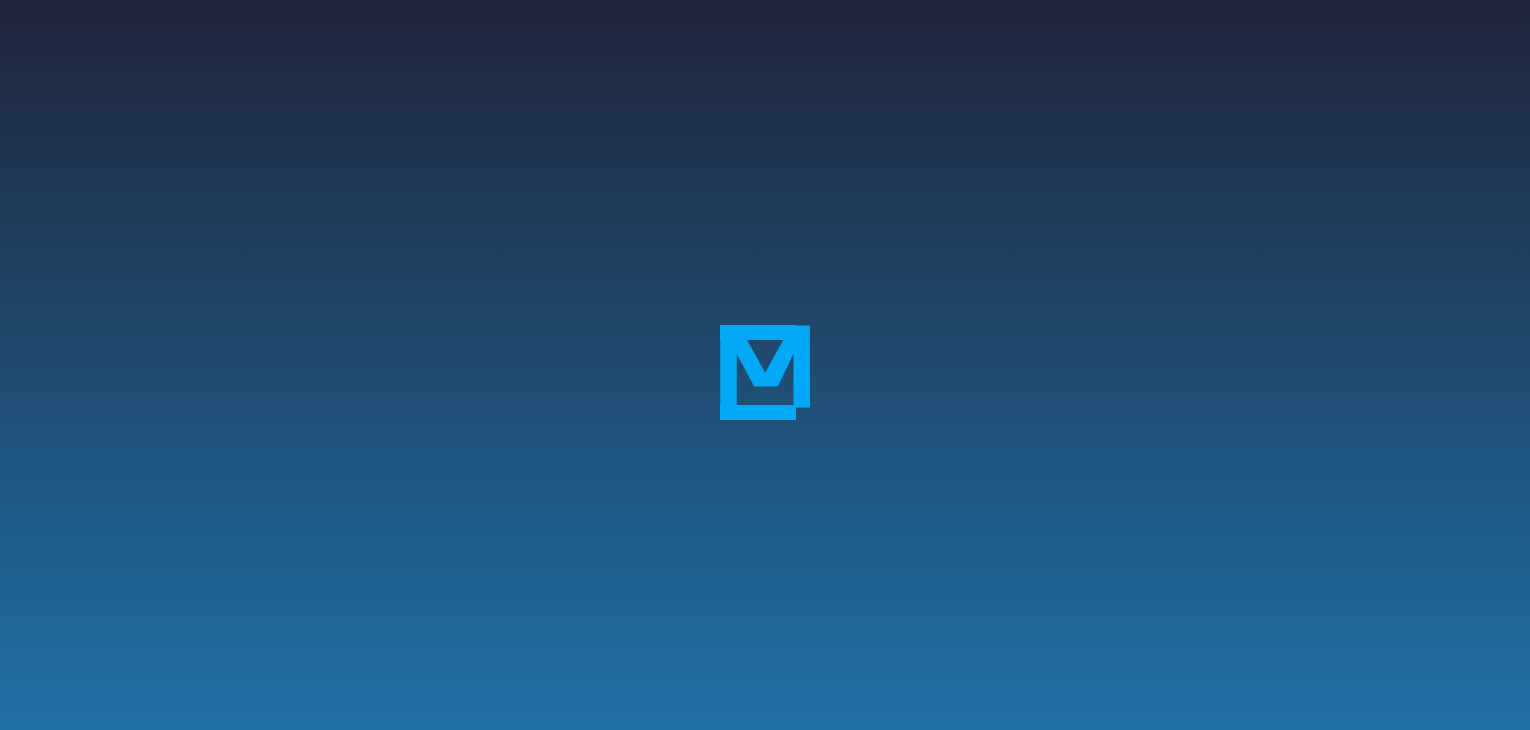 scroll, scrollTop: 0, scrollLeft: 0, axis: both 